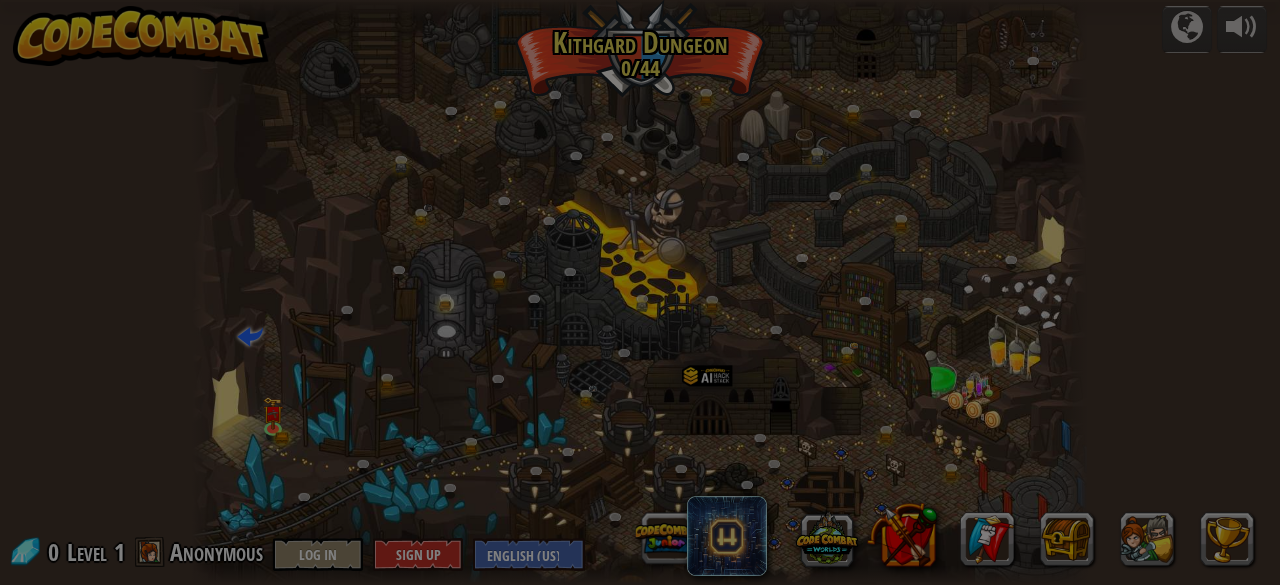 scroll, scrollTop: 0, scrollLeft: 0, axis: both 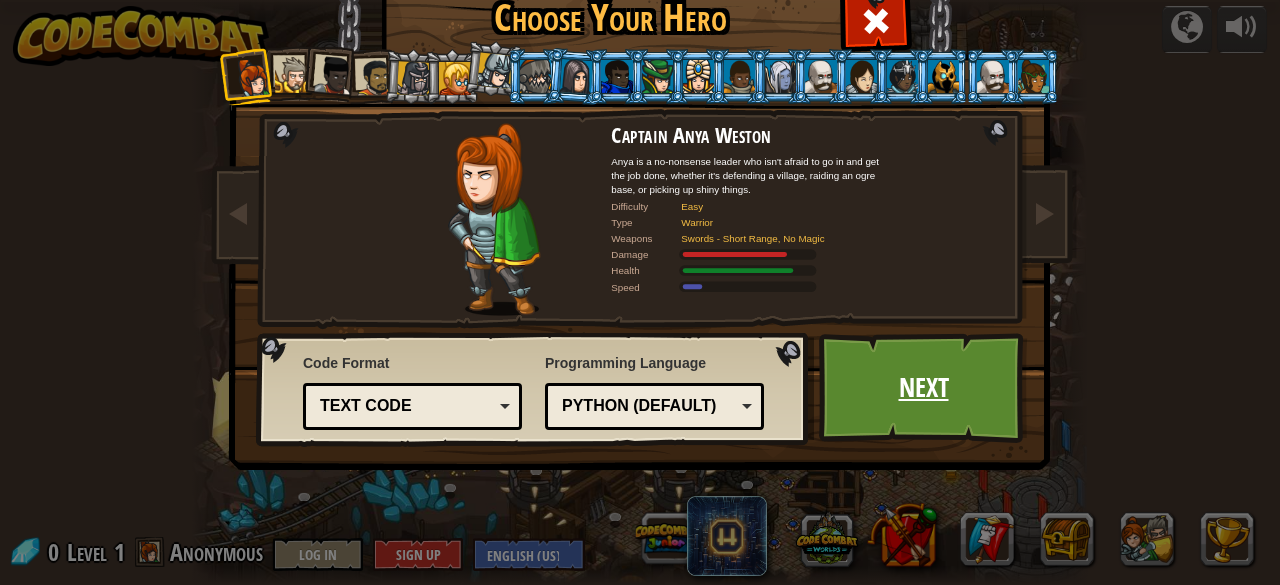 click on "Next" at bounding box center [923, 388] 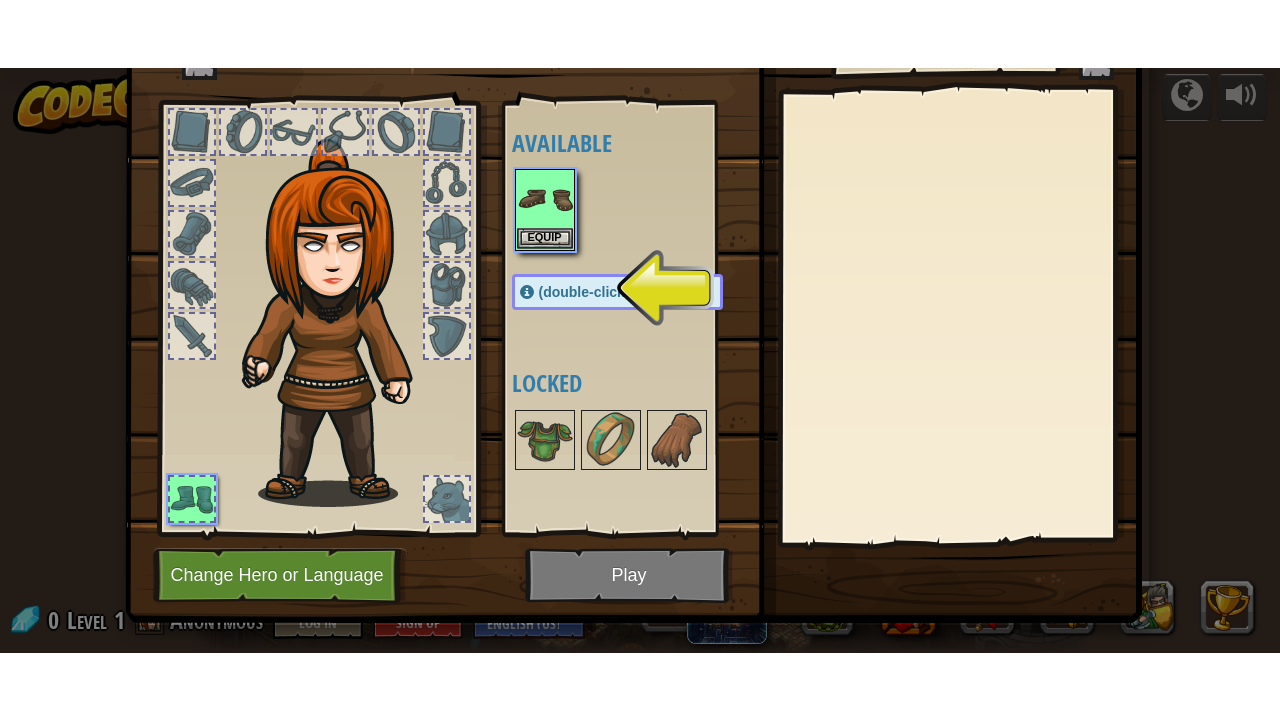 scroll, scrollTop: 100, scrollLeft: 0, axis: vertical 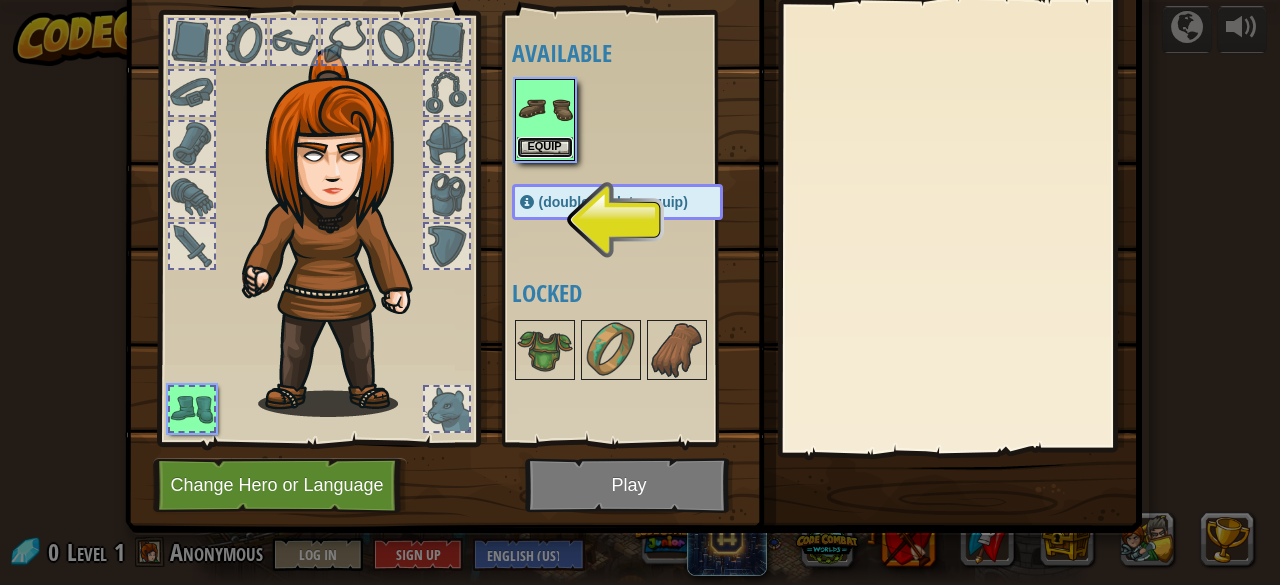 click on "Equip" at bounding box center (545, 147) 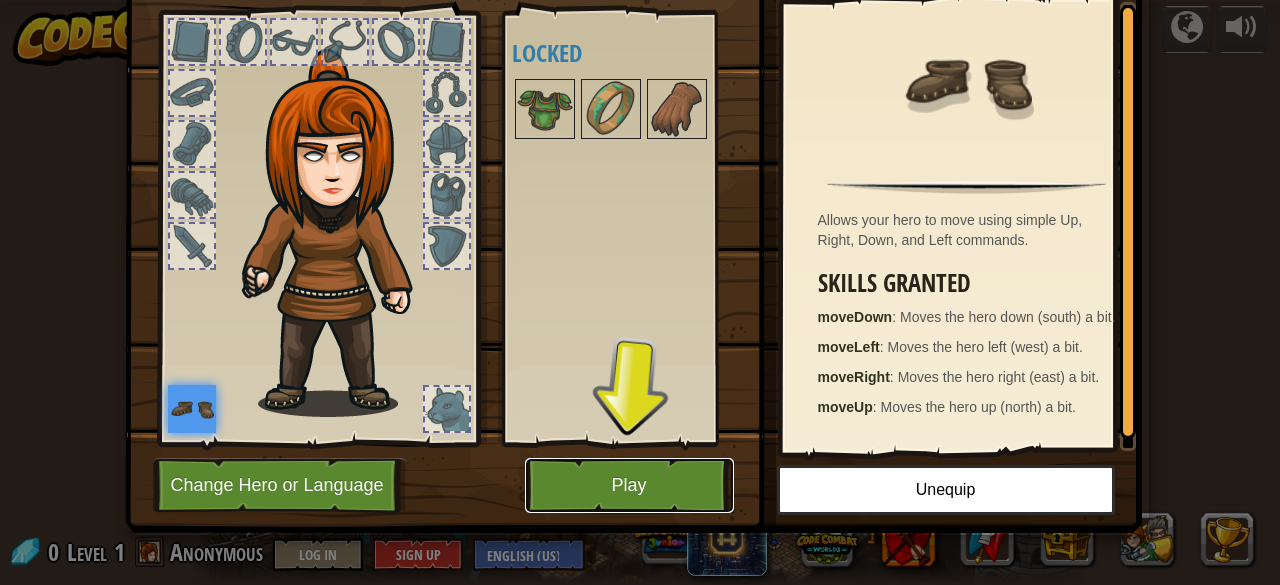 click on "Play" at bounding box center (629, 485) 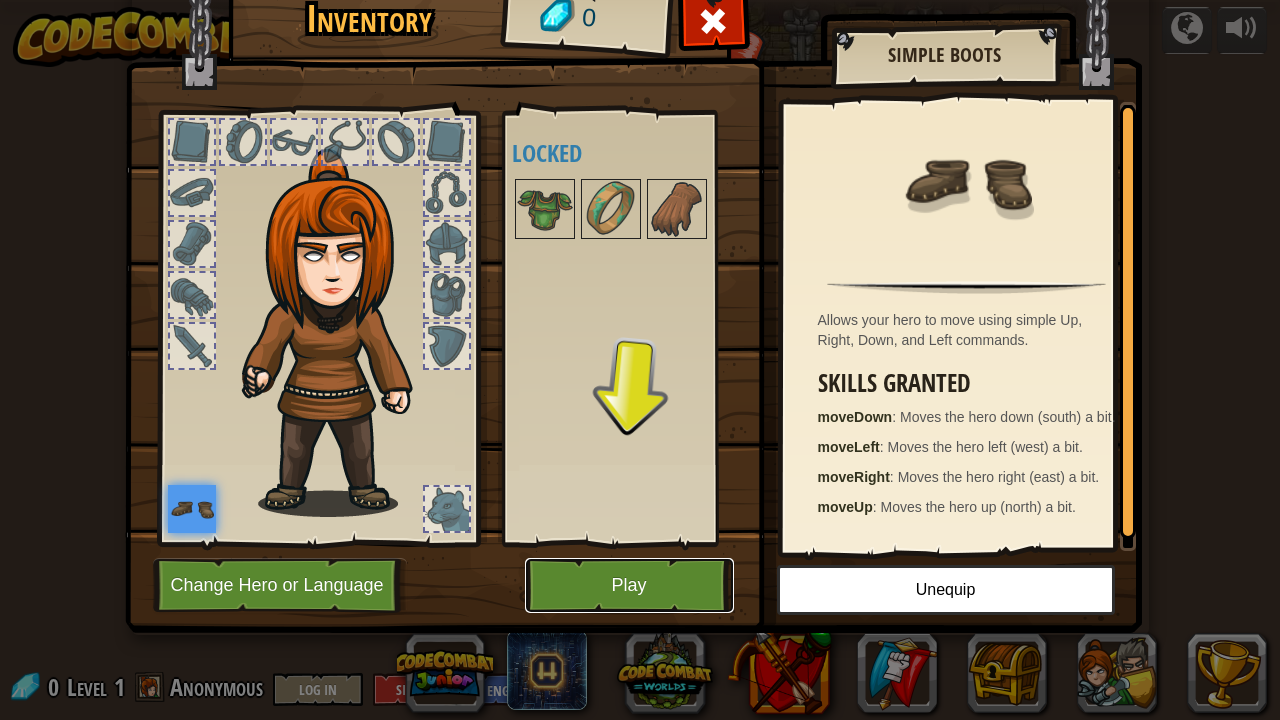 scroll, scrollTop: 0, scrollLeft: 0, axis: both 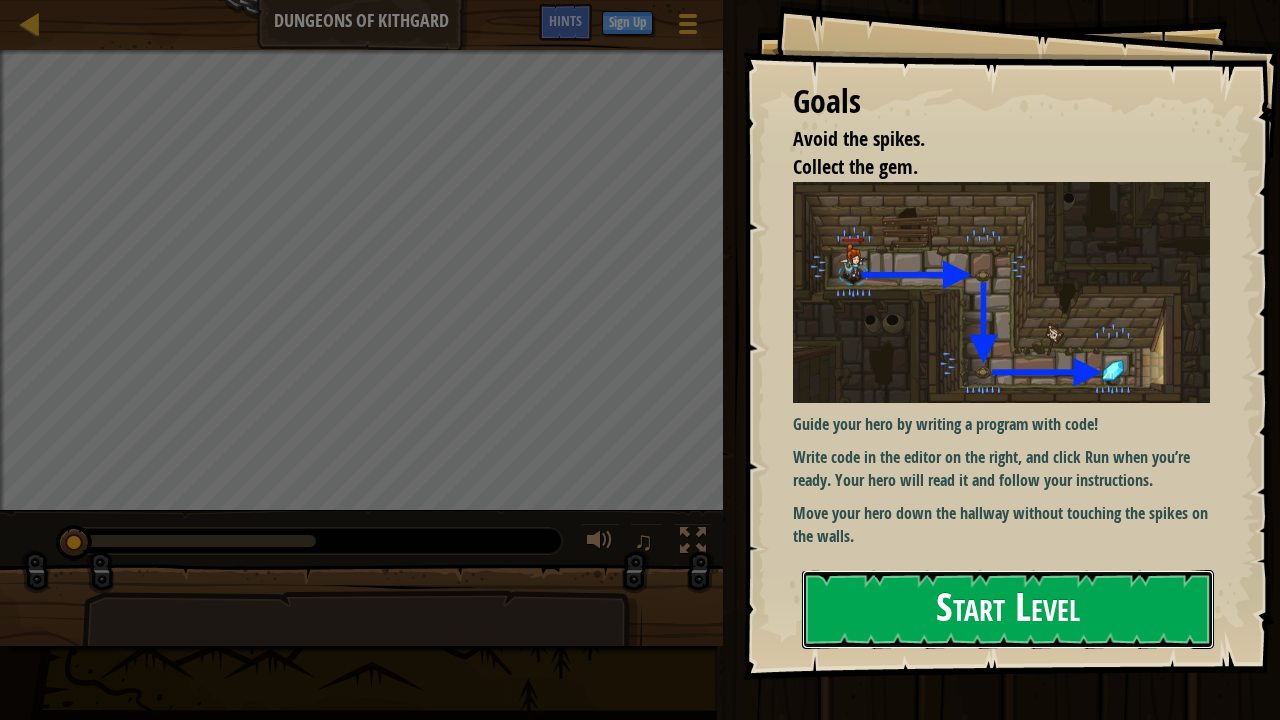 click on "Start Level" at bounding box center (1008, 609) 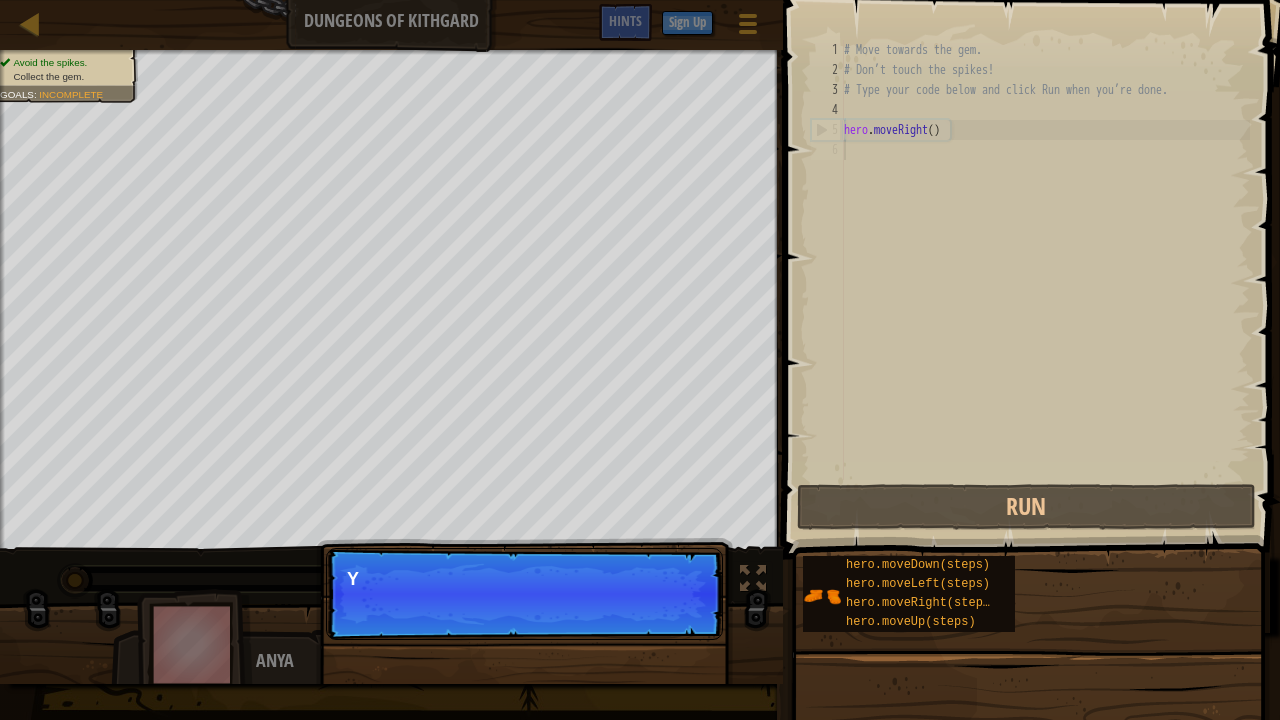 click on "Continue  Y" at bounding box center [524, 594] 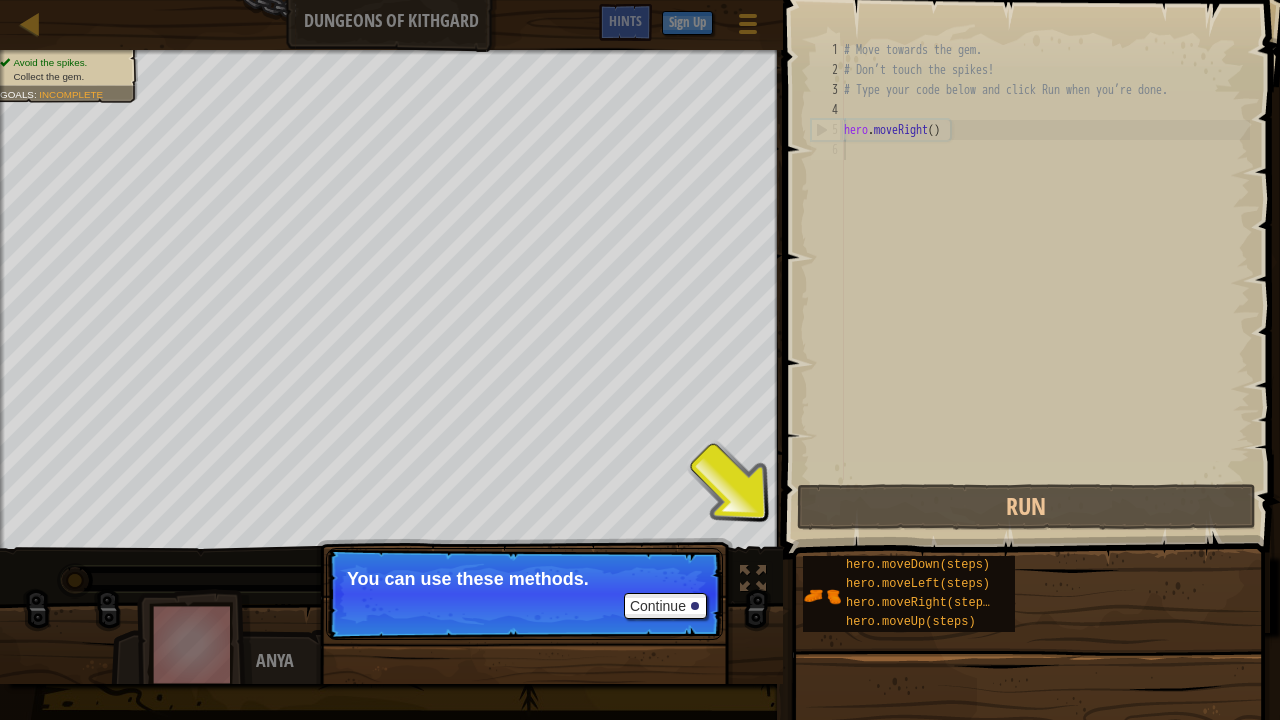 click on "You can use these methods." at bounding box center (524, 579) 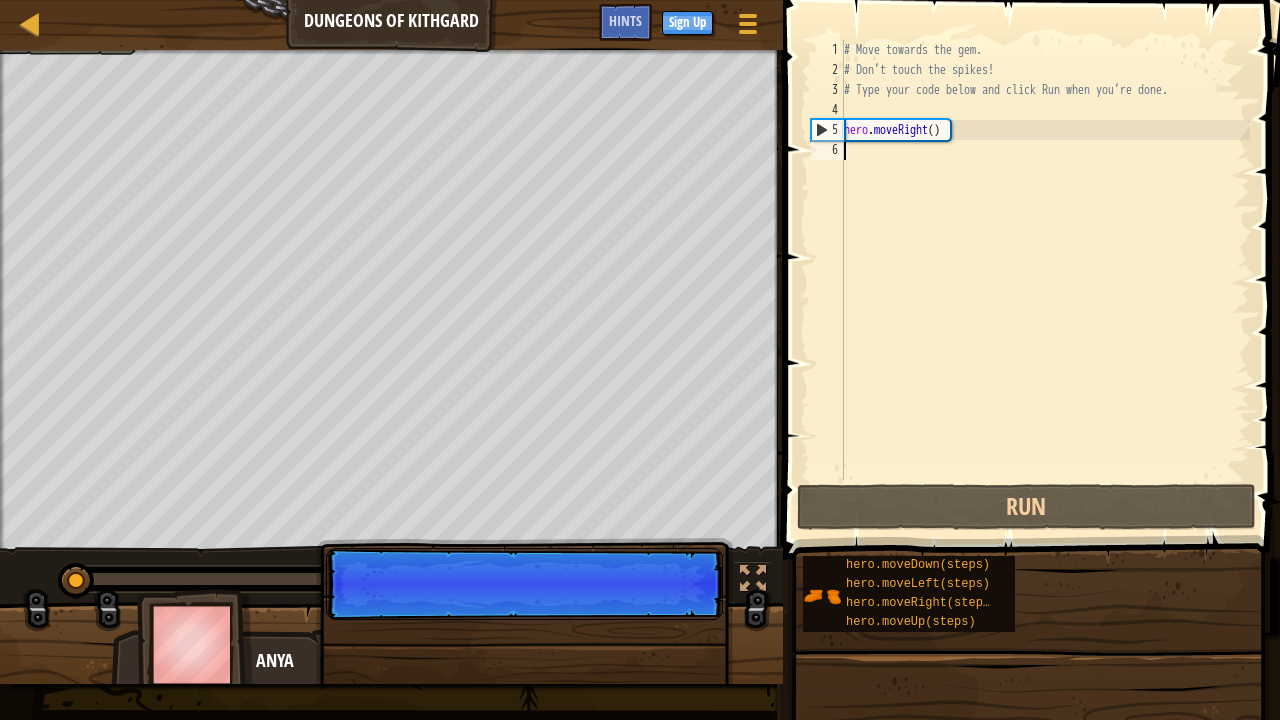 scroll, scrollTop: 9, scrollLeft: 0, axis: vertical 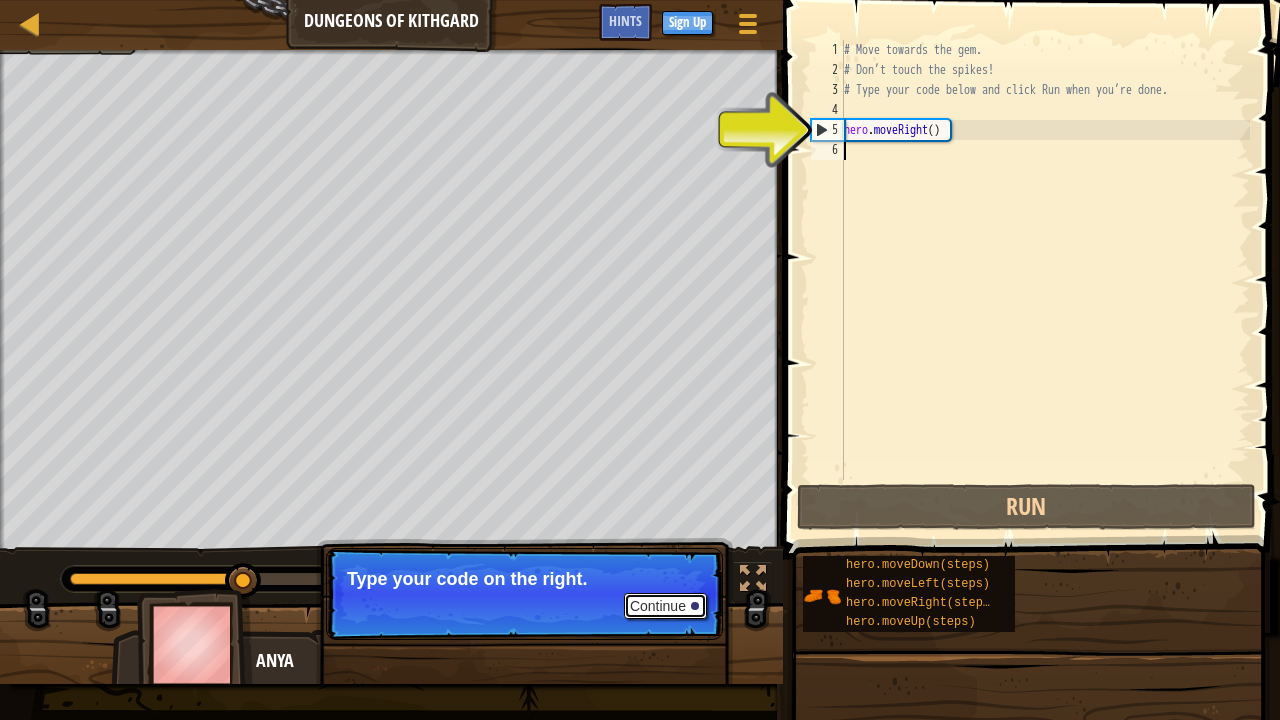click on "Continue" at bounding box center (665, 606) 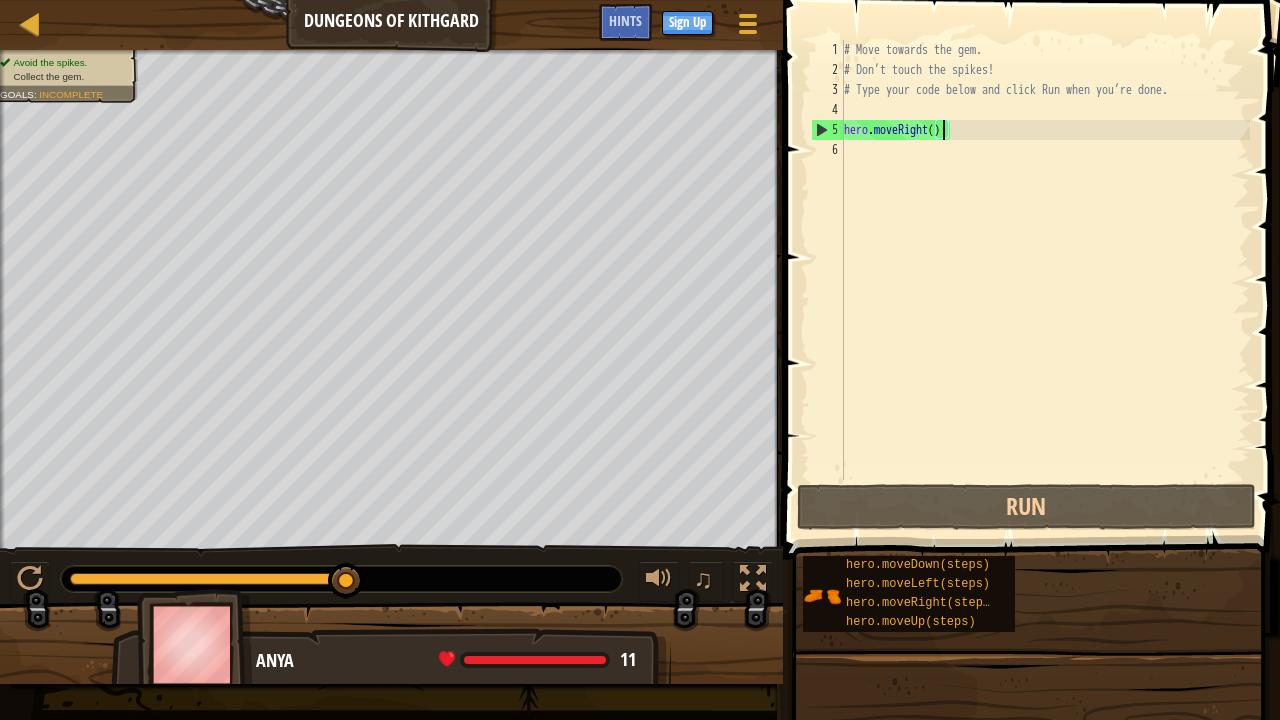 click on "# Move towards the gem. # Don’t touch the spikes! # Type your code below and click Run when you’re done. hero . moveRight ( )" at bounding box center [1045, 280] 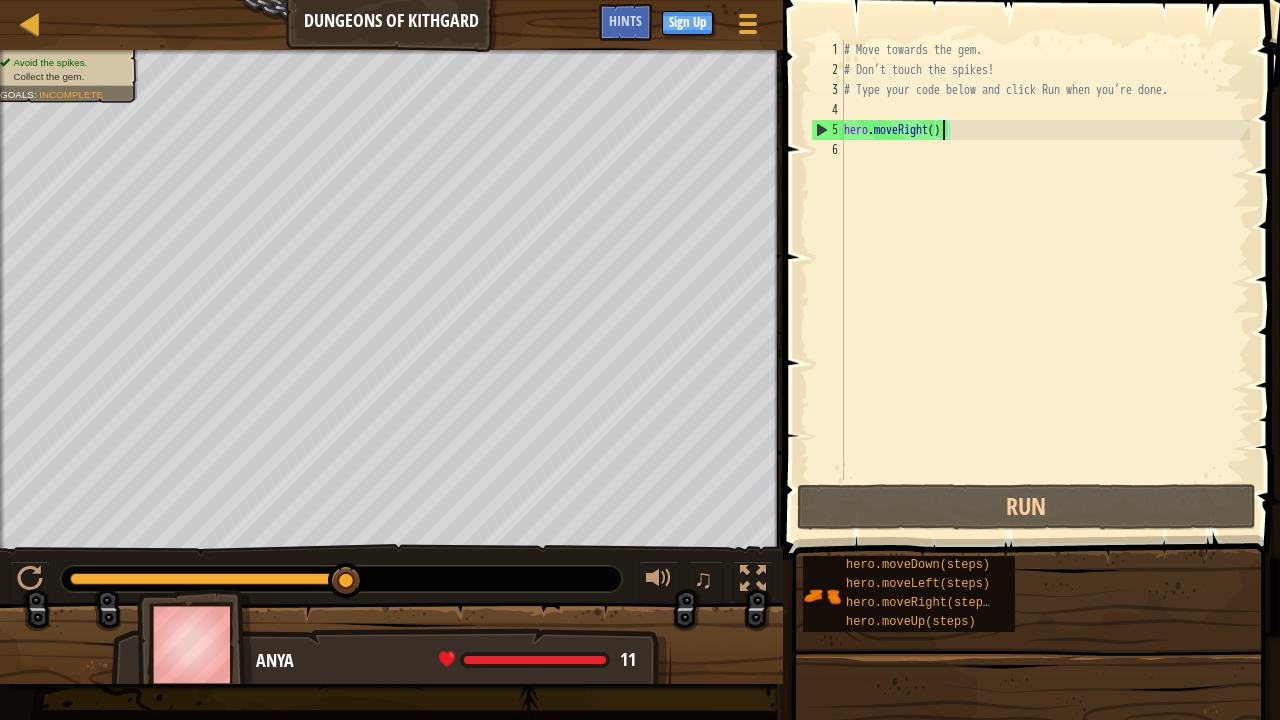 click on "# Move towards the gem. # Don’t touch the spikes! # Type your code below and click Run when you’re done. hero . moveRight ( )" at bounding box center (1045, 280) 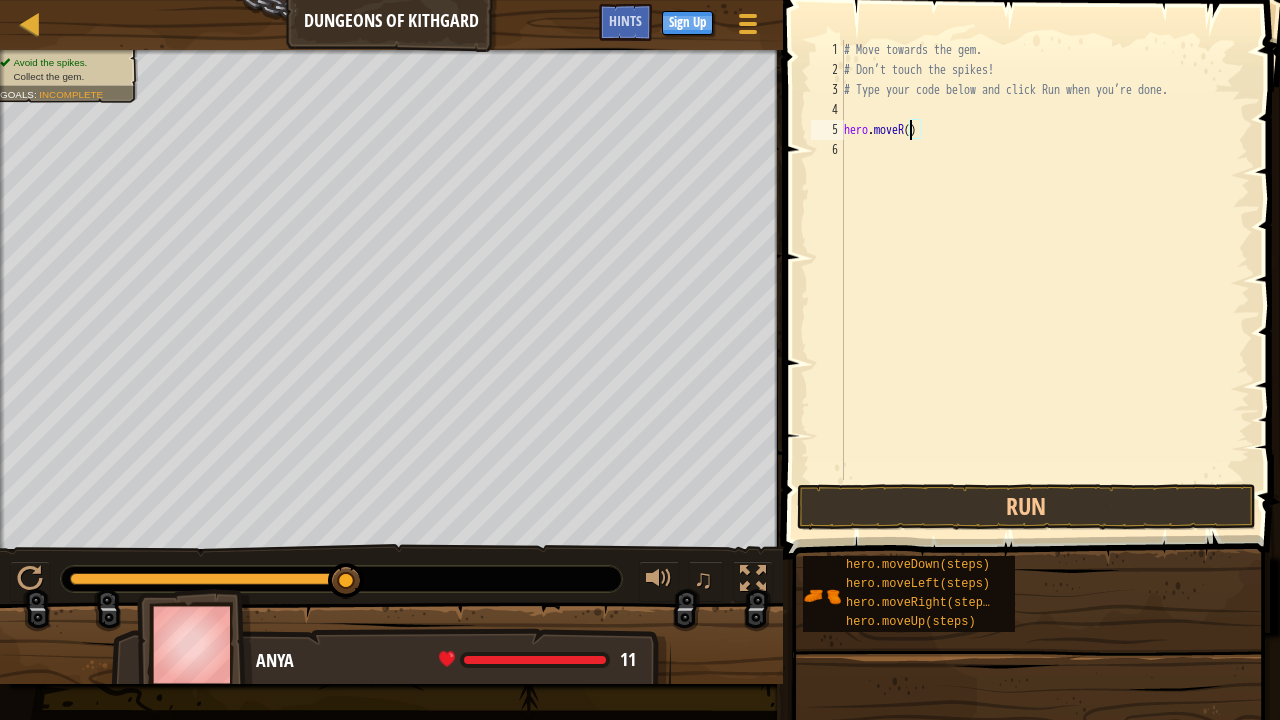 type on "hero.move()" 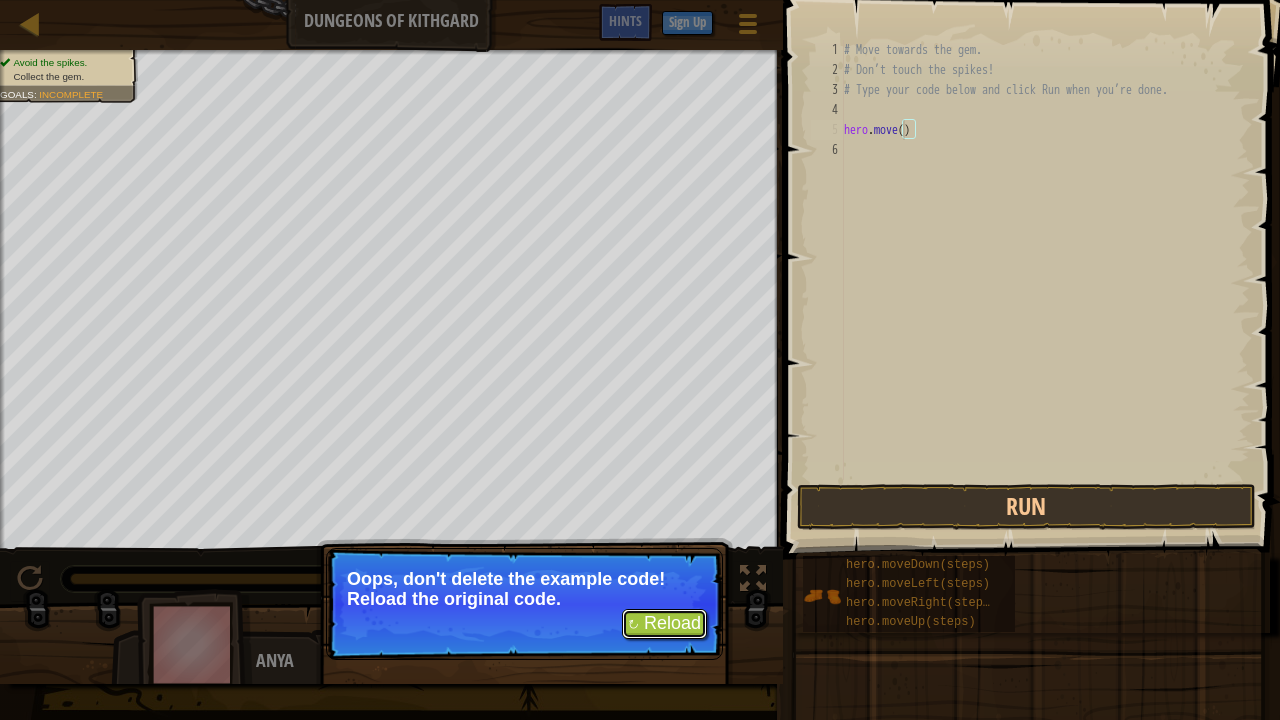 click on "↻ Reload" at bounding box center [664, 624] 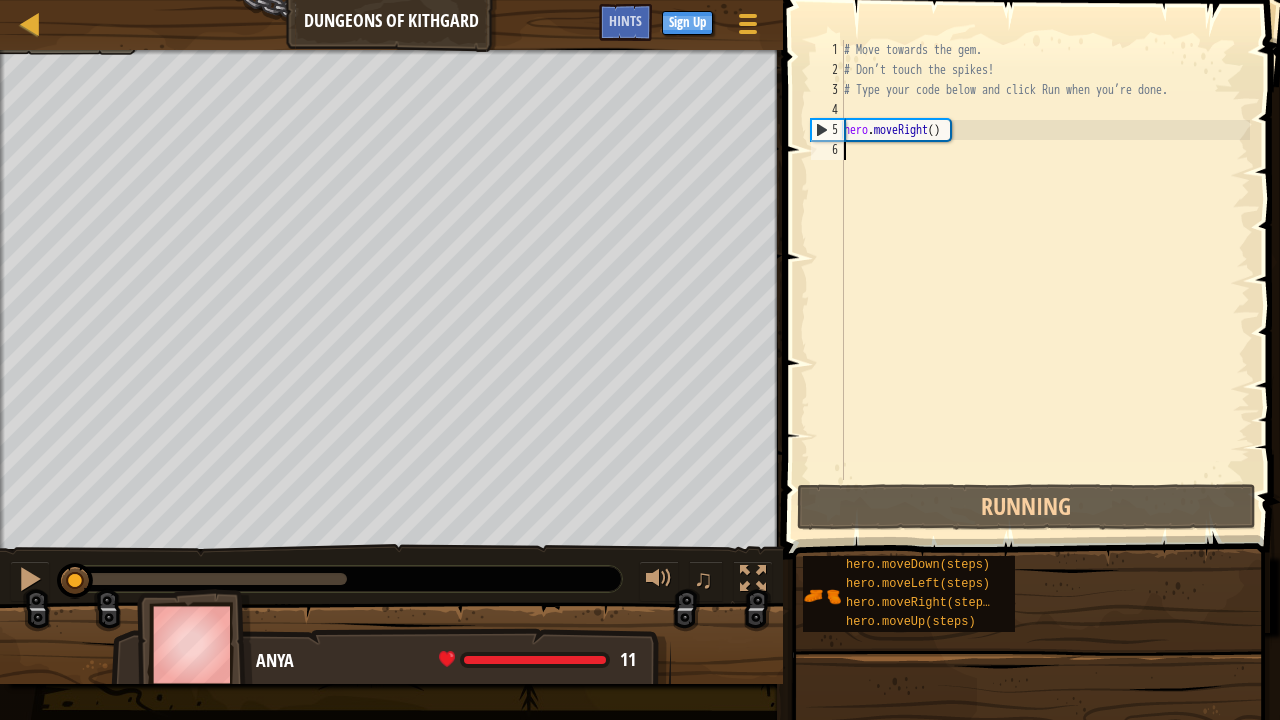 scroll, scrollTop: 9, scrollLeft: 0, axis: vertical 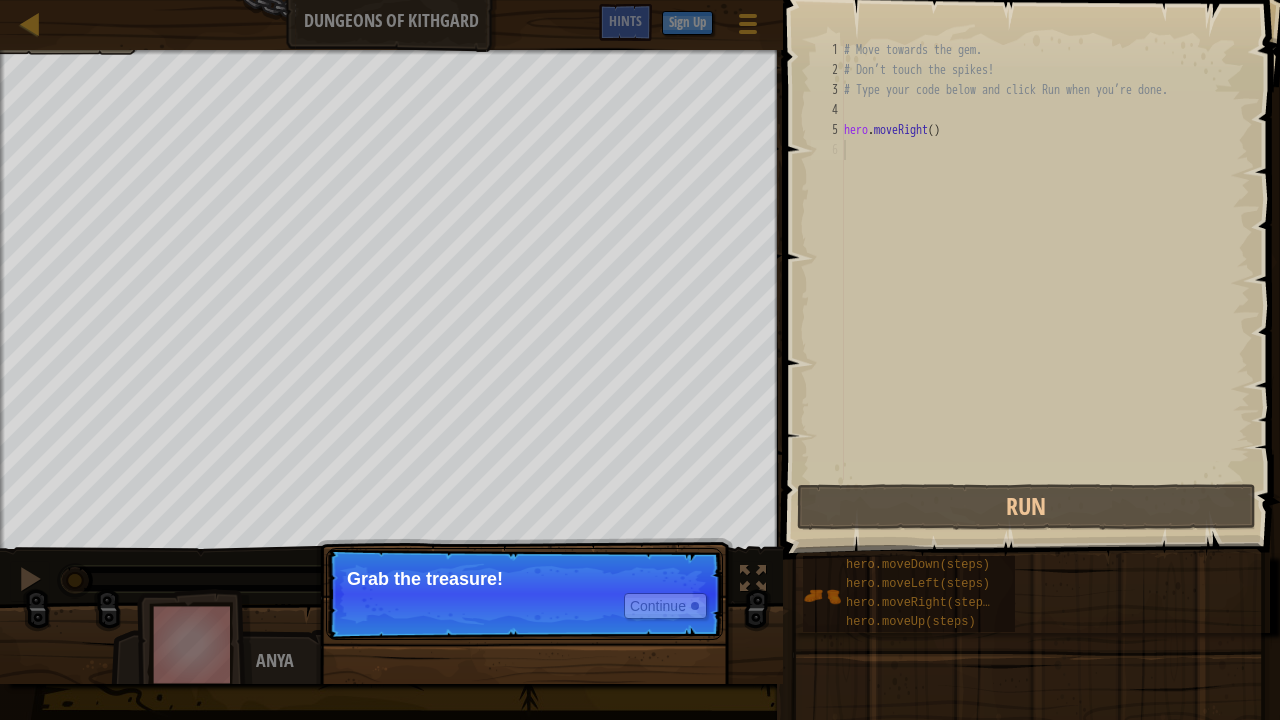 click on "Continue  Grab the treasure!" at bounding box center [524, 594] 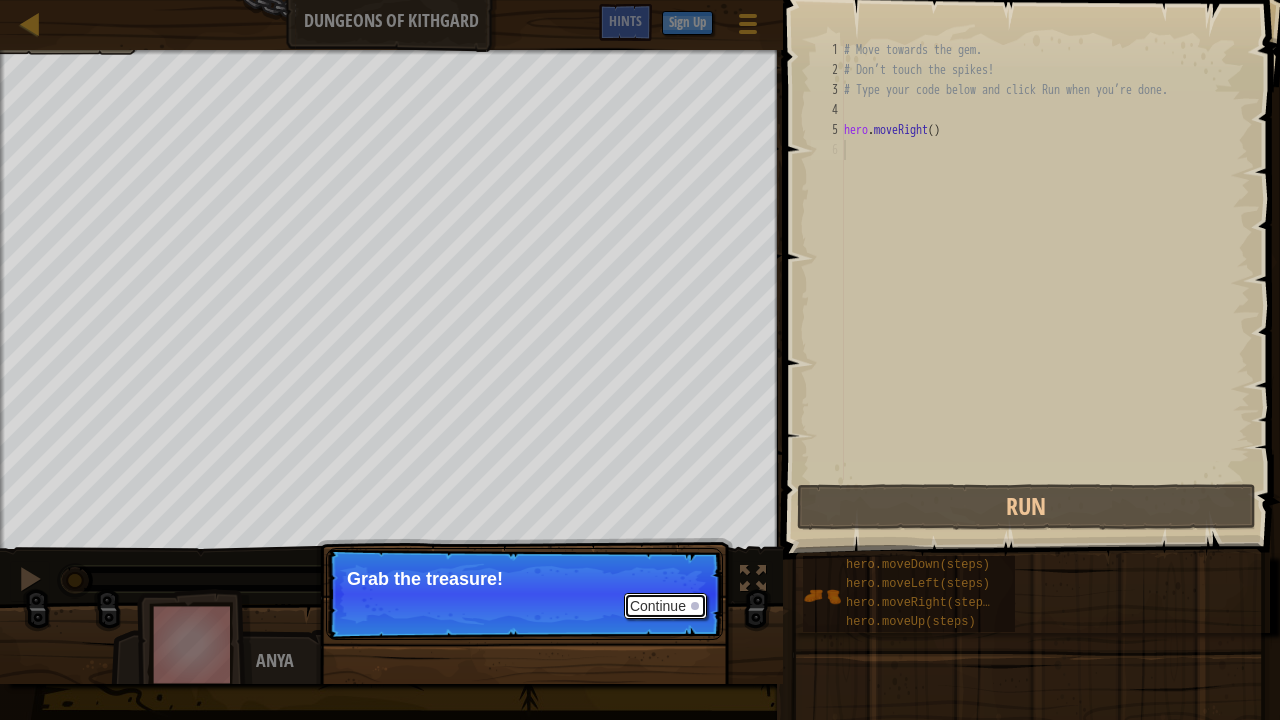 click on "Continue" at bounding box center [665, 606] 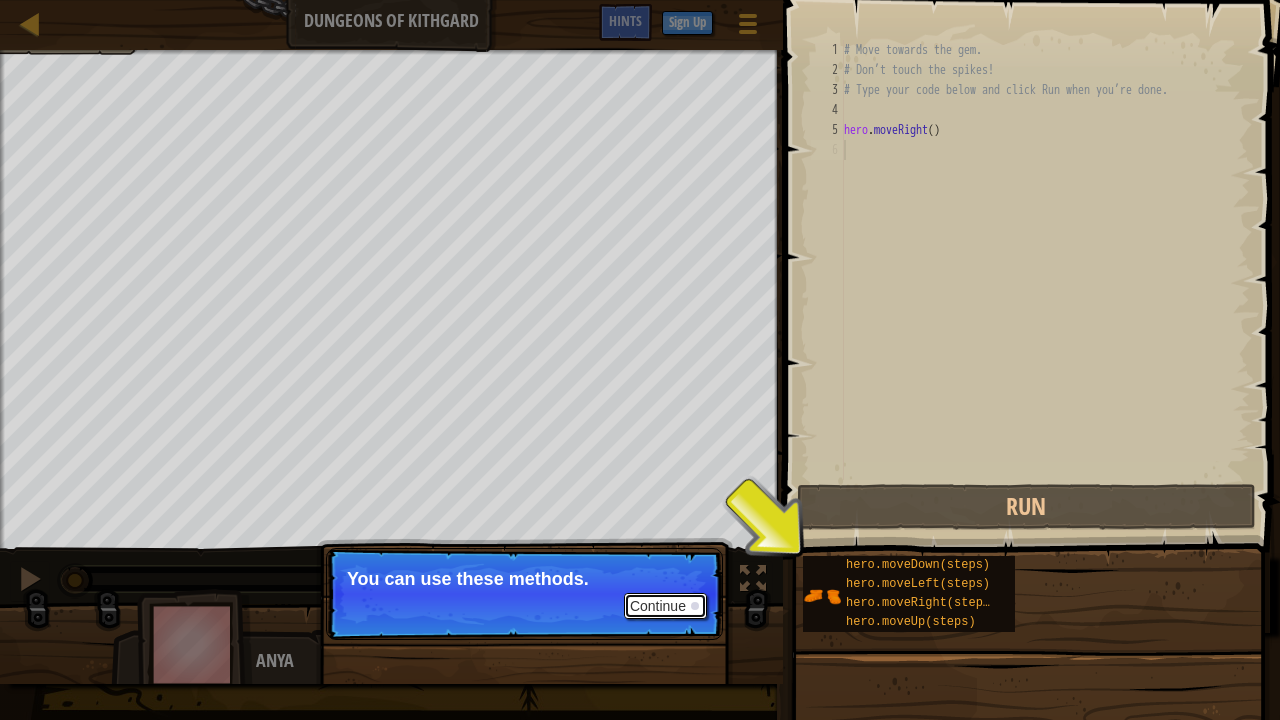 click on "Continue" at bounding box center (665, 606) 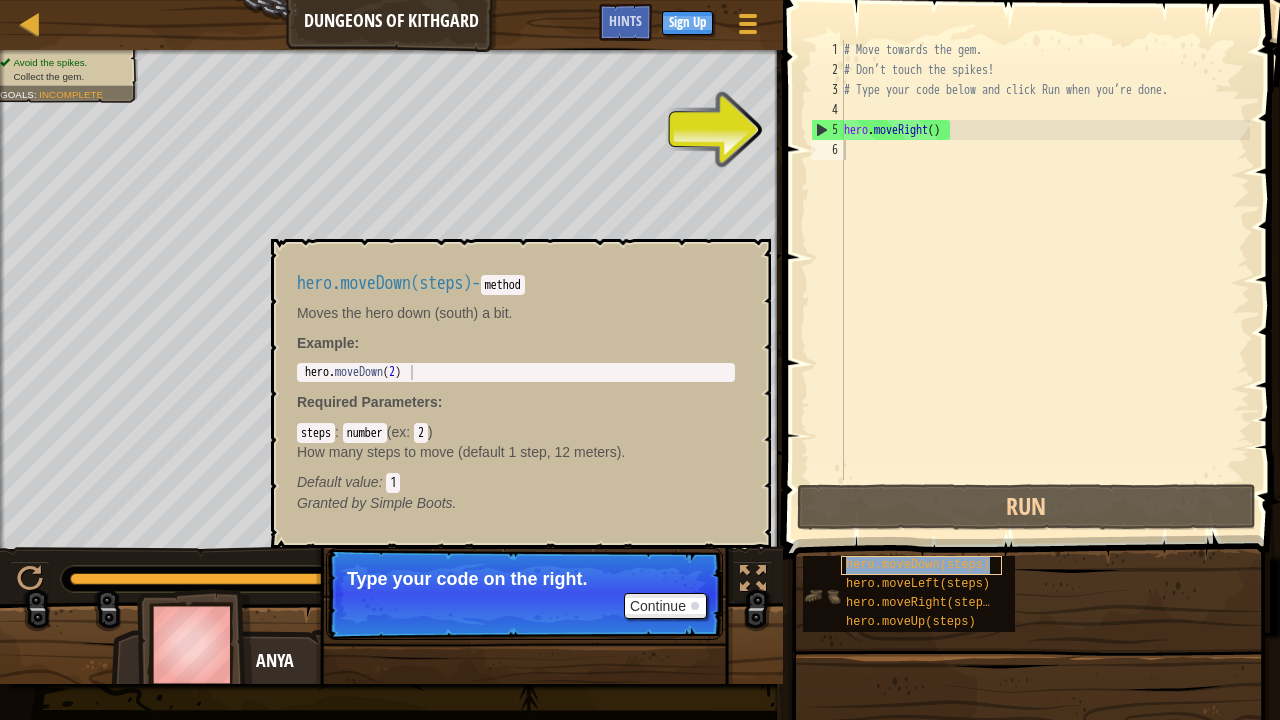 click on "hero.moveDown(steps)" at bounding box center [918, 565] 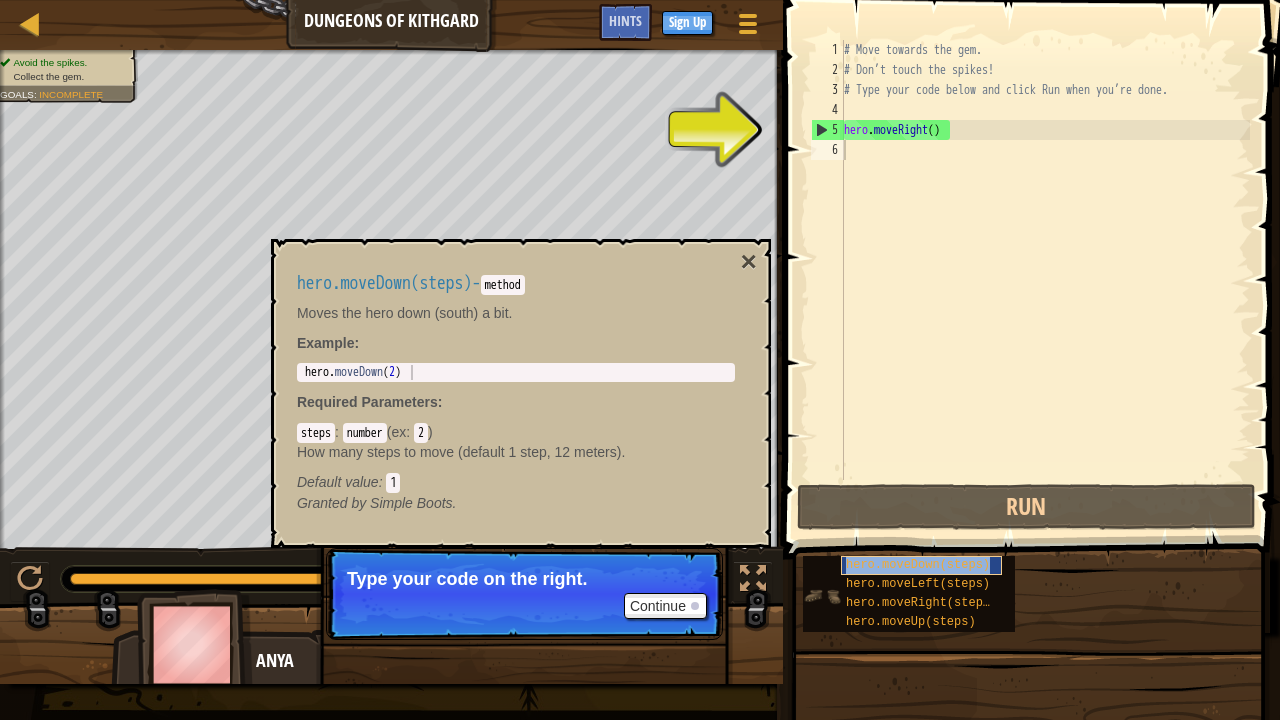 click on "hero.moveDown(steps)" at bounding box center (918, 565) 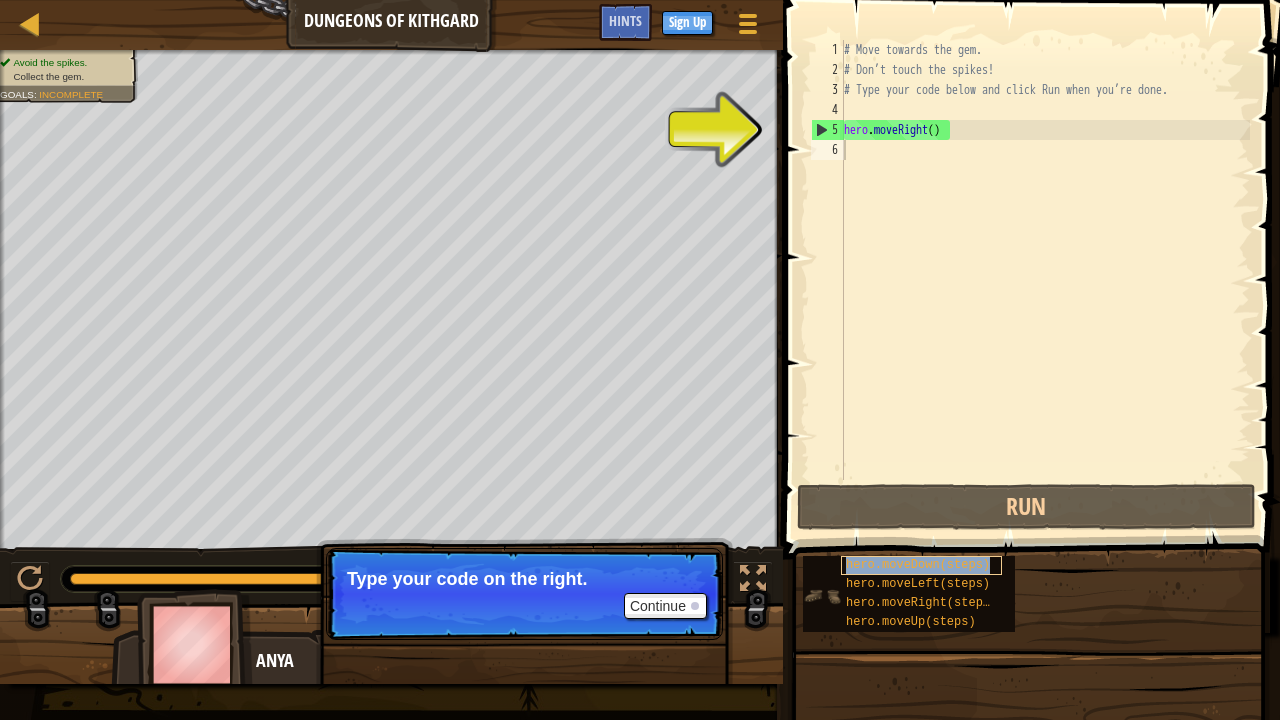 click on "hero.moveDown(steps)" at bounding box center [918, 565] 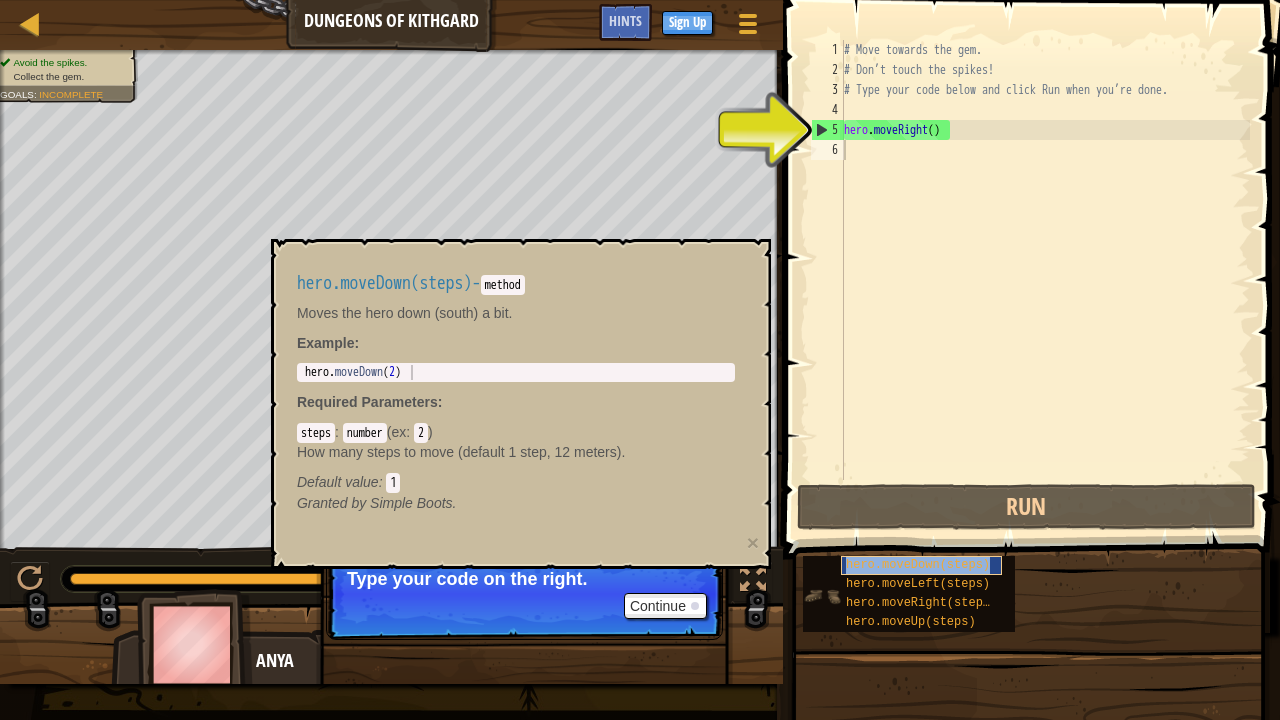 click on "hero.moveDown(steps)" at bounding box center [918, 565] 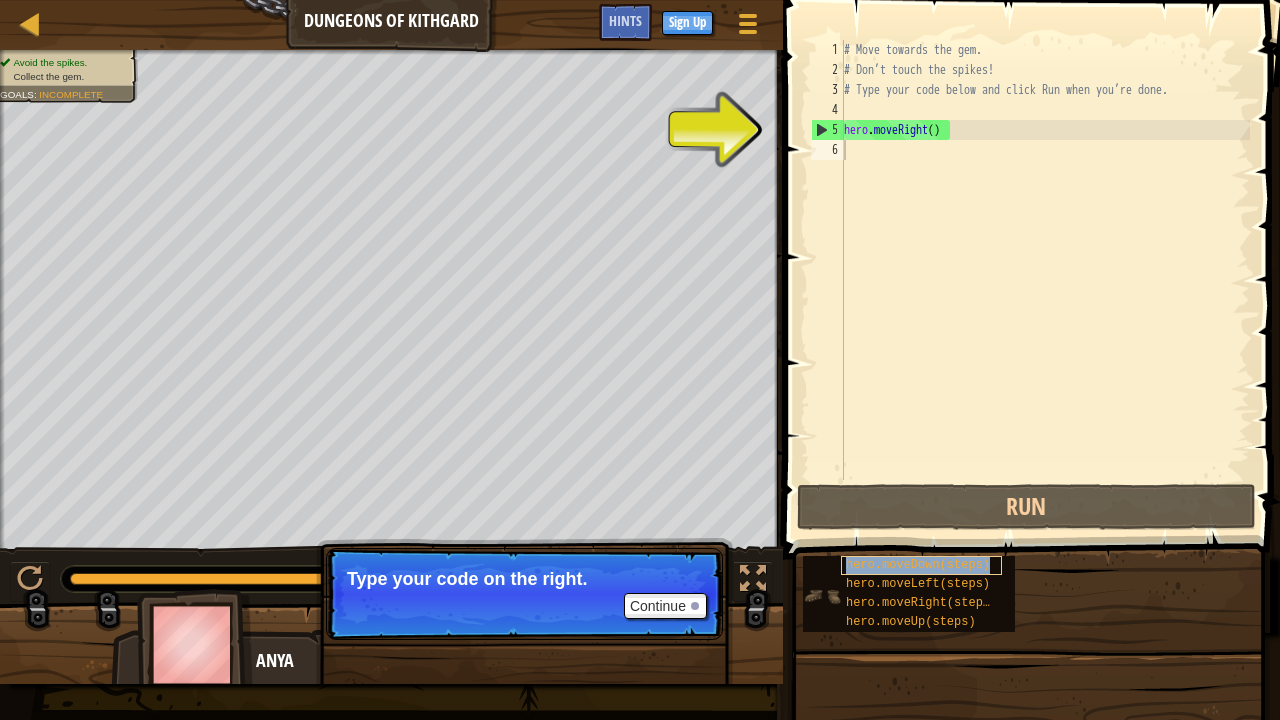click on "hero.moveDown(steps)" at bounding box center (918, 565) 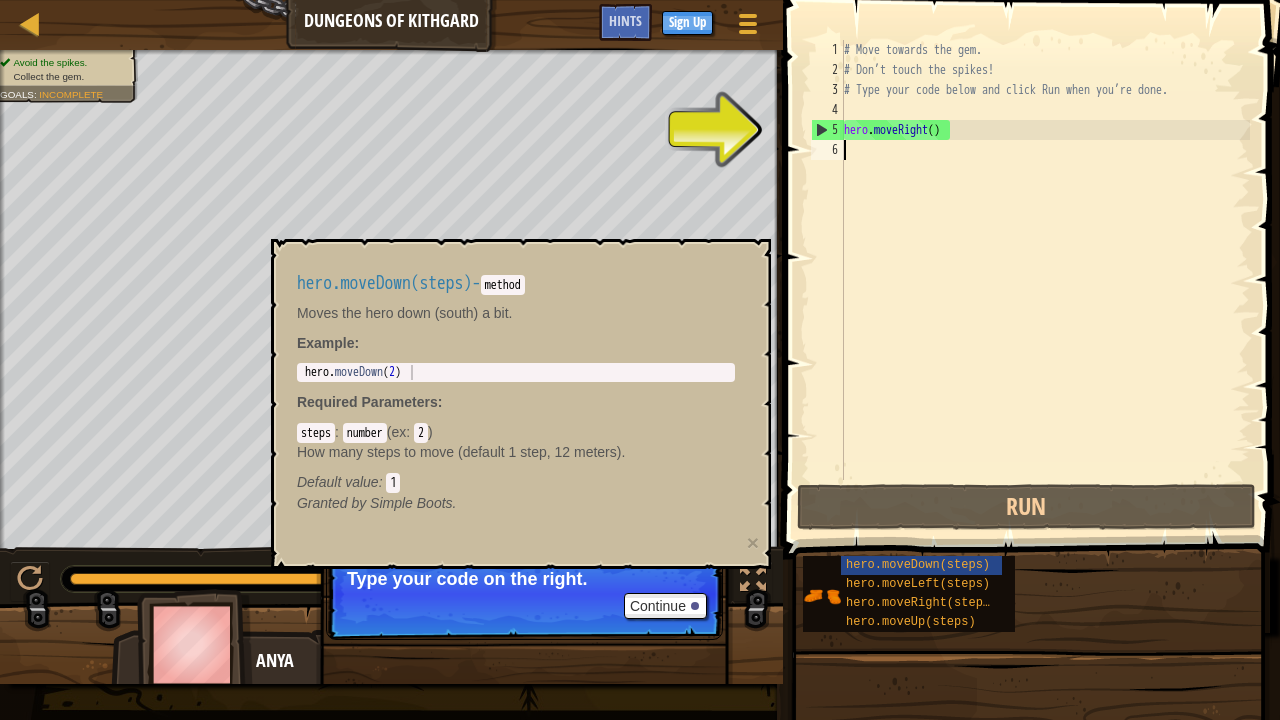 click on "# Move towards the gem. # Don’t touch the spikes! # Type your code below and click Run when you’re done. hero . moveRight ( )" at bounding box center [1045, 280] 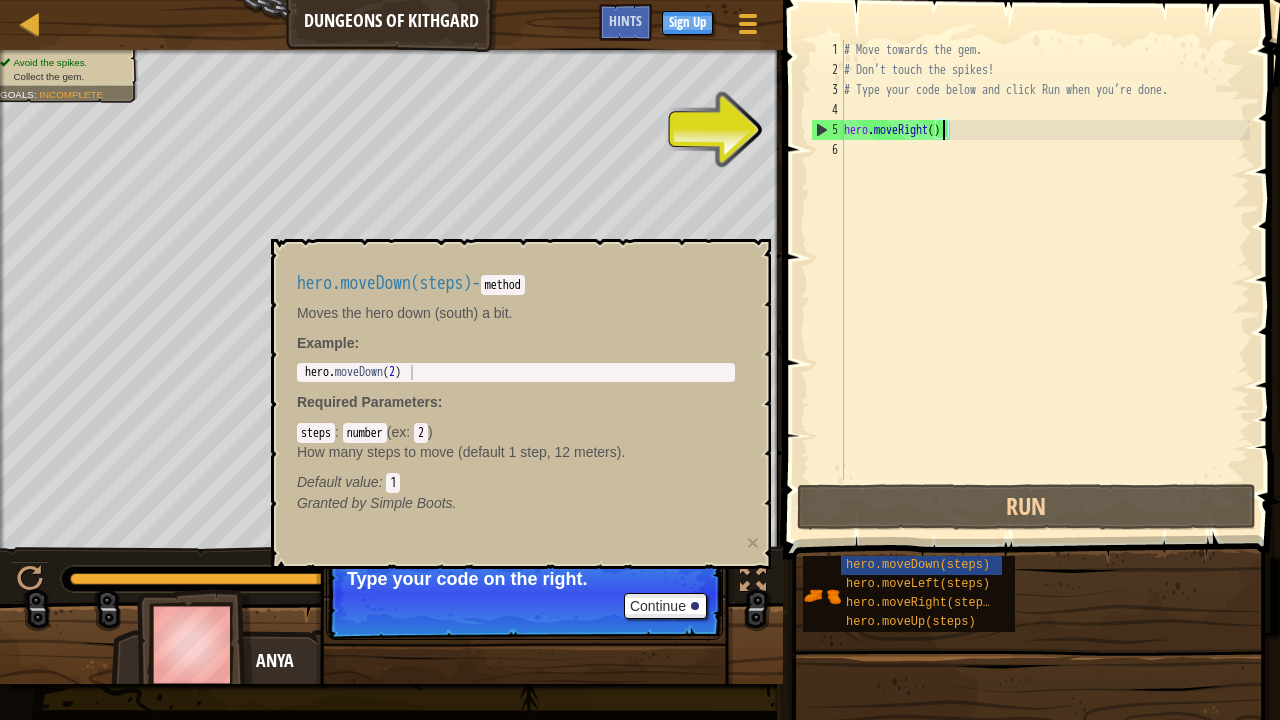 click on "# Move towards the gem. # Don’t touch the spikes! # Type your code below and click Run when you’re done. hero . moveRight ( )" at bounding box center (1045, 280) 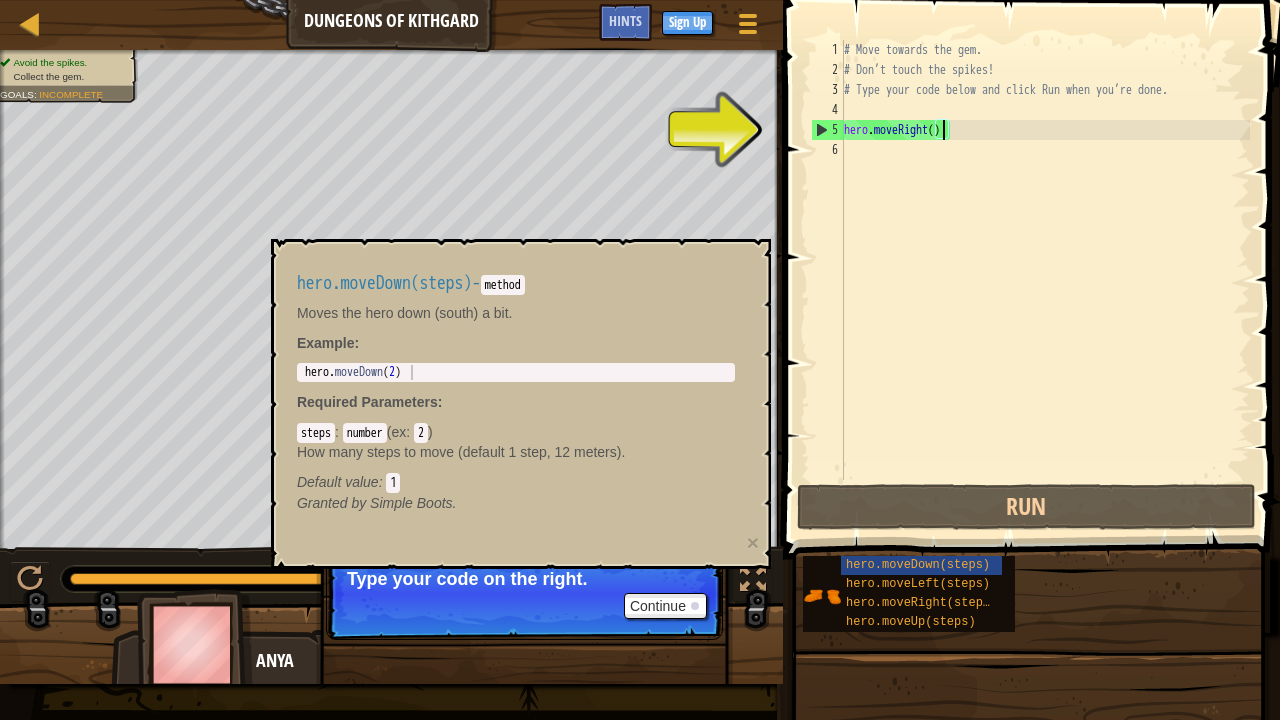 scroll, scrollTop: 9, scrollLeft: 8, axis: both 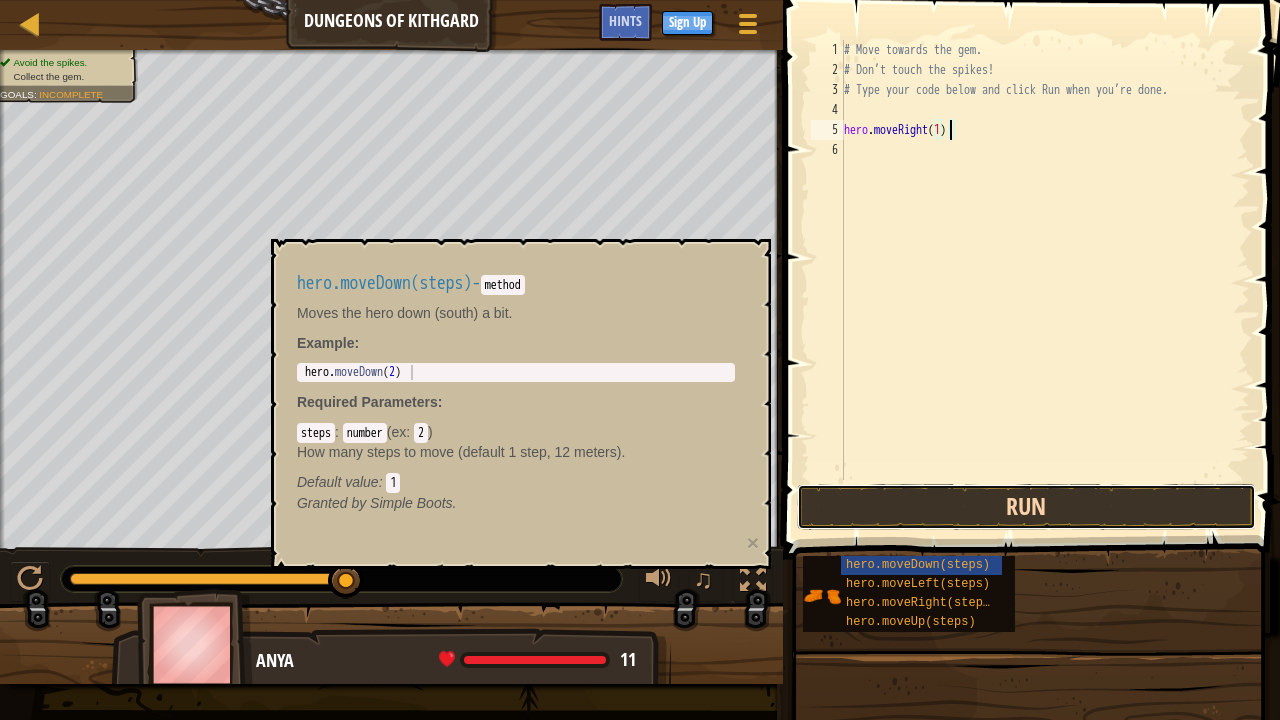 click on "Run" at bounding box center (1026, 507) 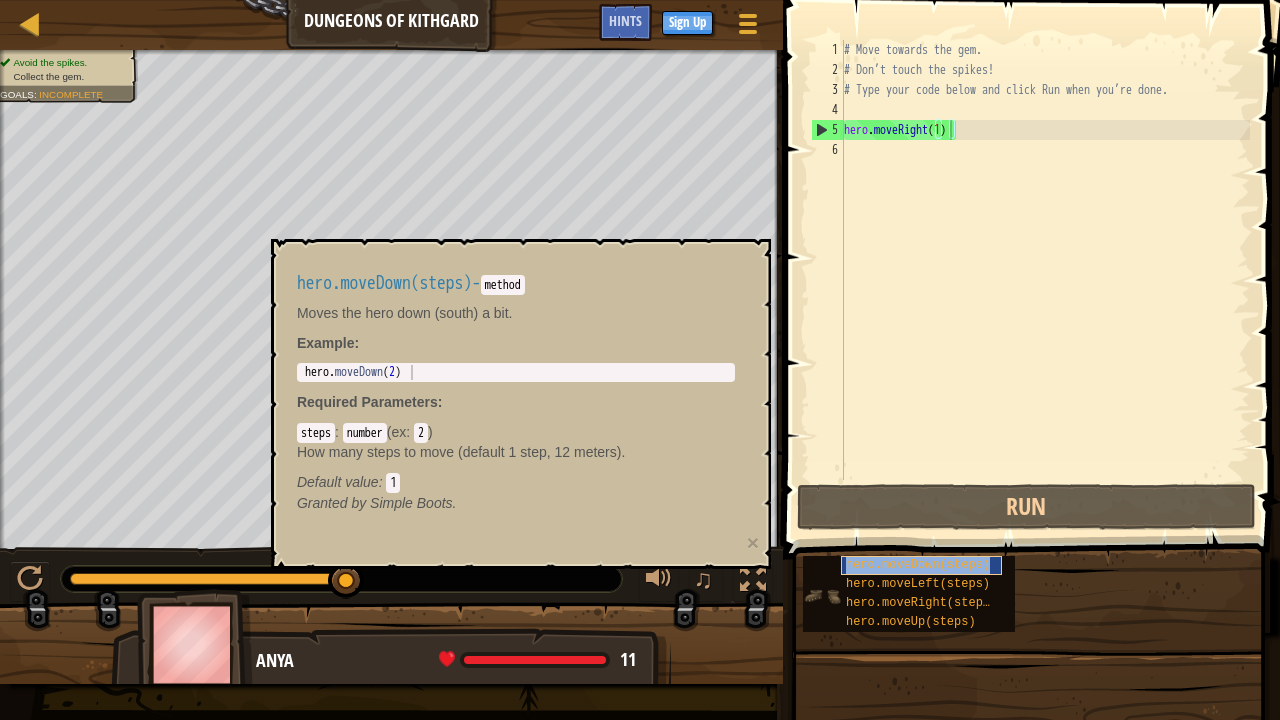 click on "hero.moveDown(steps)" at bounding box center [918, 565] 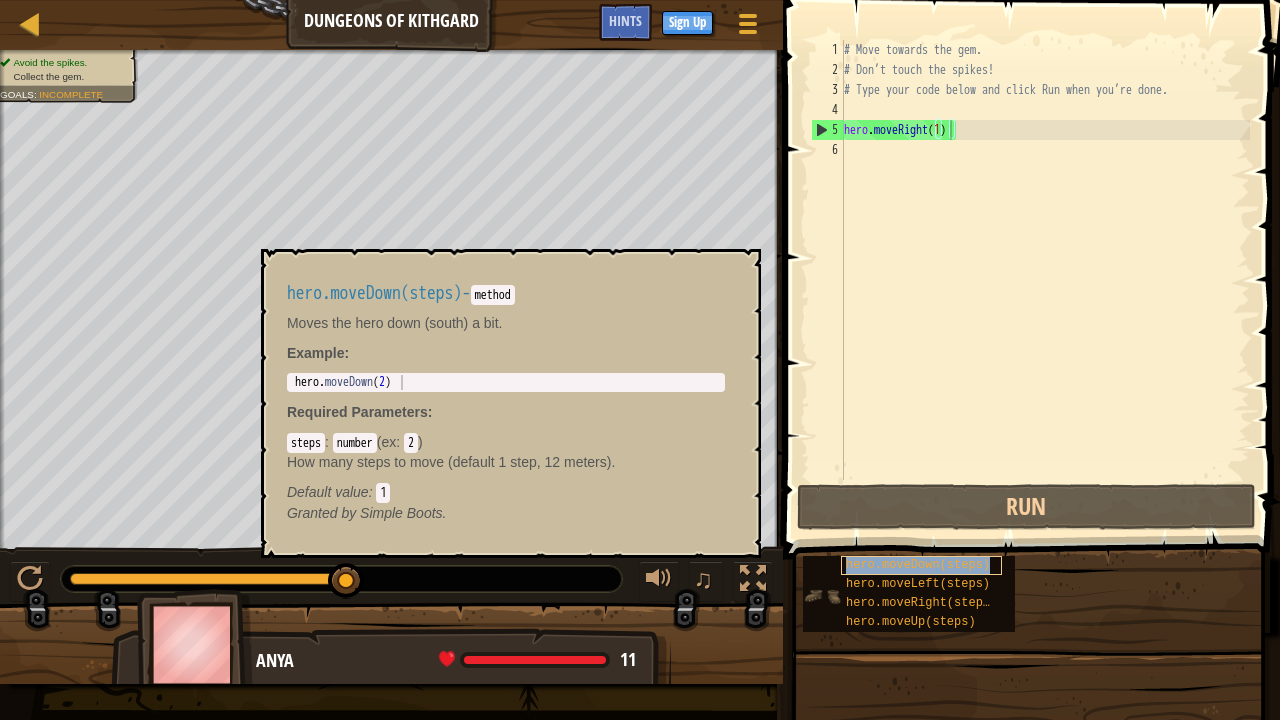 click on "hero.moveDown(steps)" at bounding box center [918, 565] 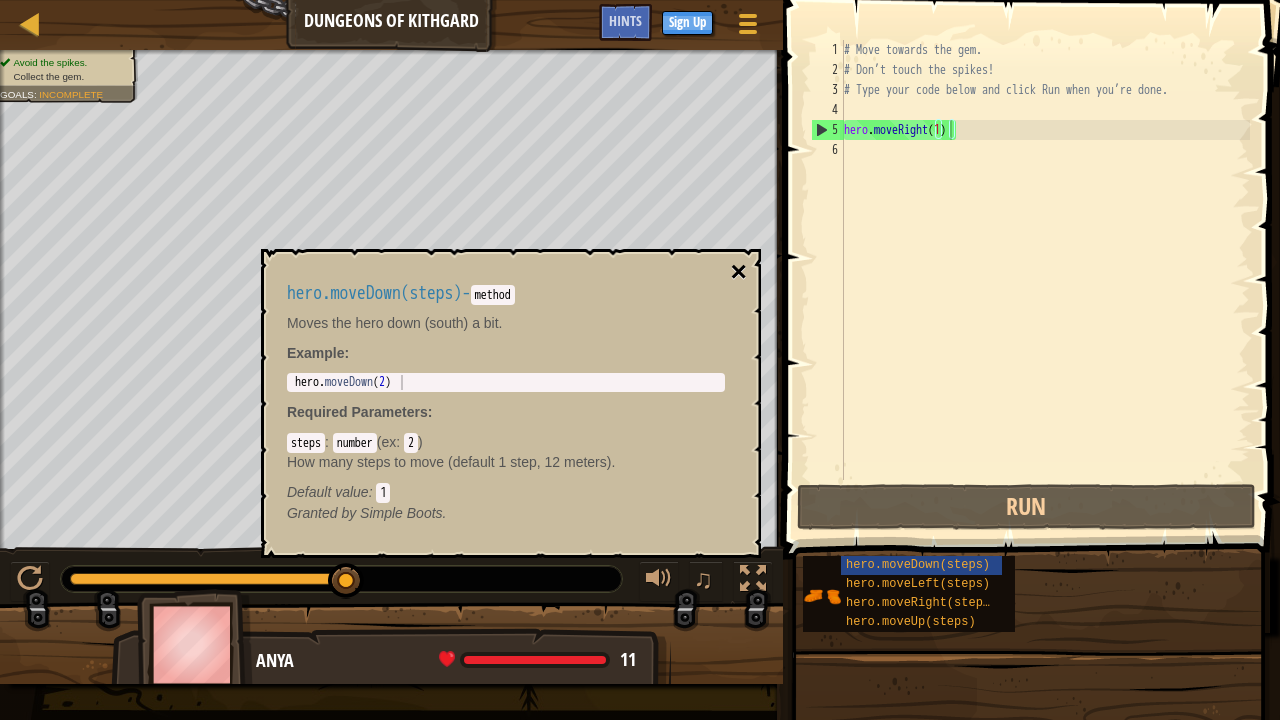 click on "×" at bounding box center [739, 272] 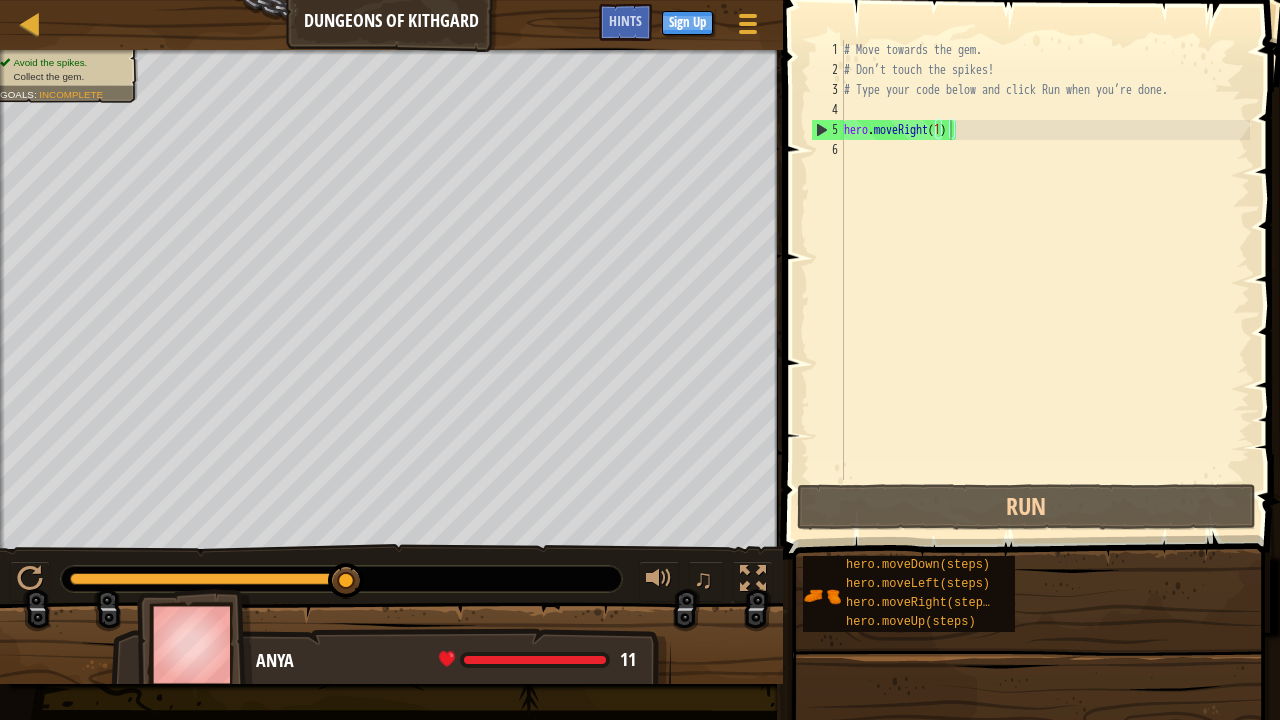 click on "# Move towards the gem. # Don’t touch the spikes! # Type your code below and click Run when you’re done. hero . moveRight ( 1 )" at bounding box center [1045, 280] 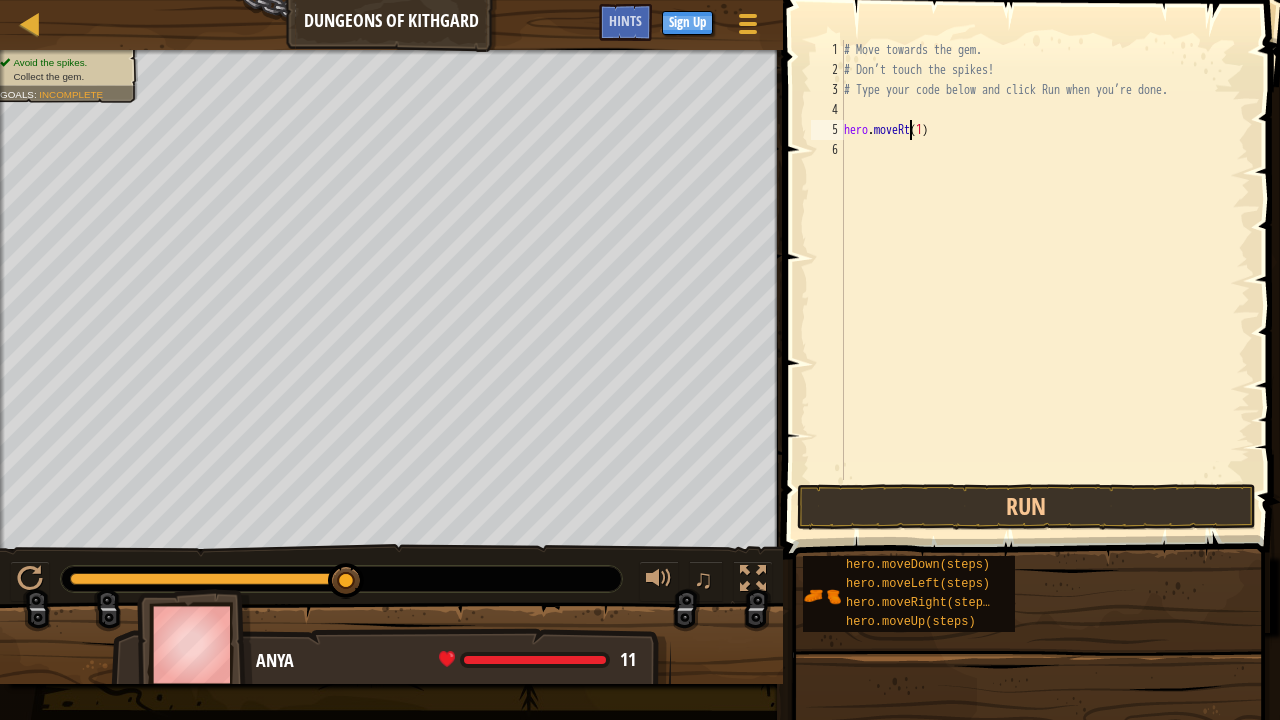 scroll, scrollTop: 9, scrollLeft: 6, axis: both 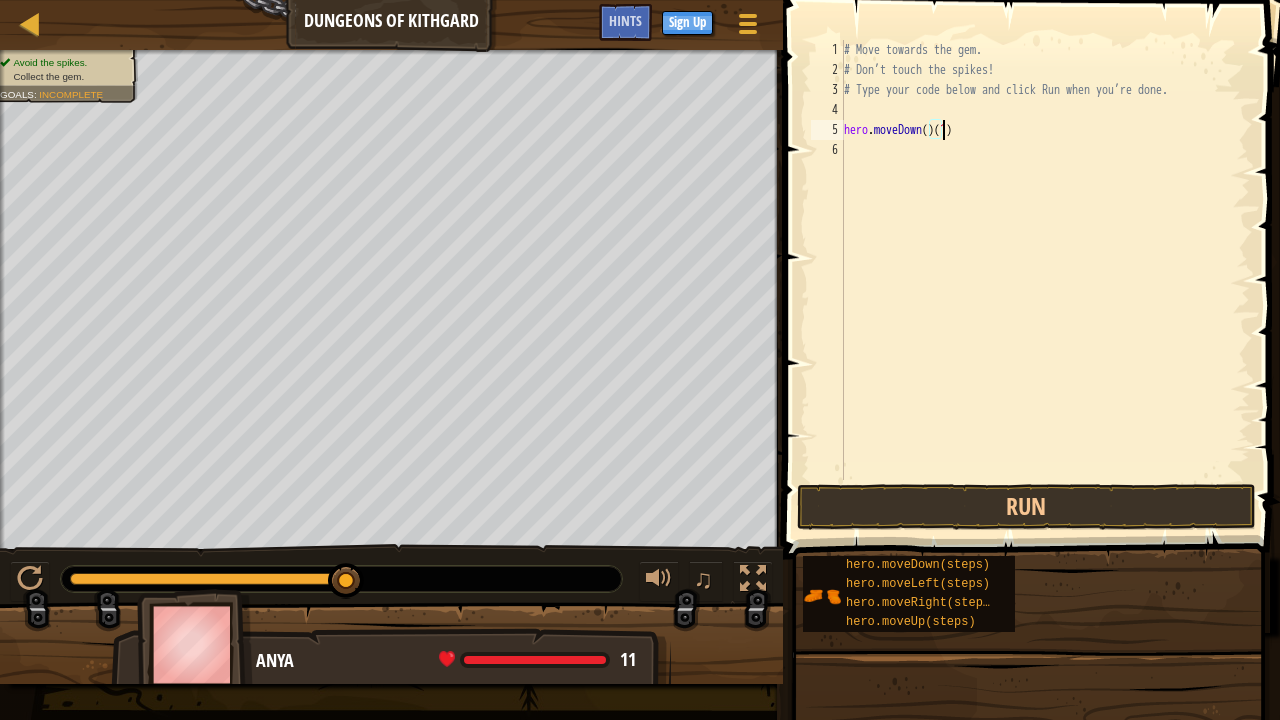 click on "# Move towards the gem. # Don’t touch the spikes! # Type your code below and click Run when you’re done. hero . moveDown ( ) ( 1 )" at bounding box center [1045, 280] 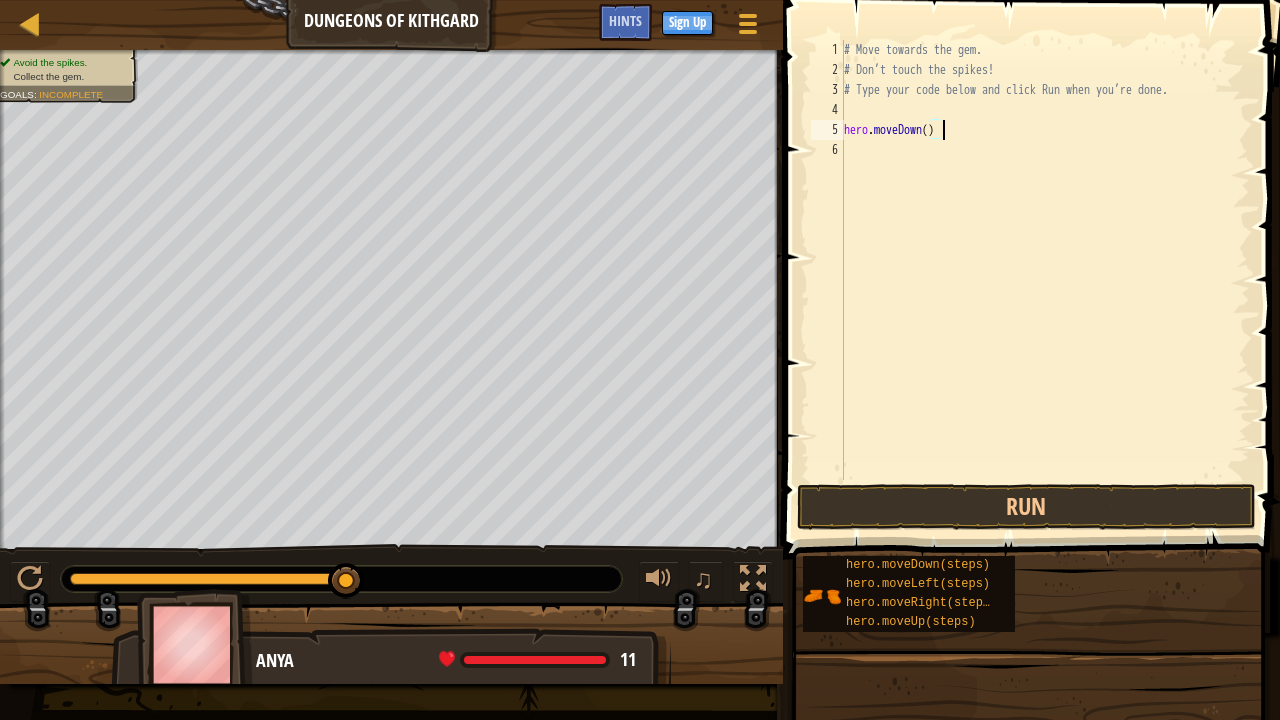 click on "# Move towards the gem. # Don’t touch the spikes! # Type your code below and click Run when you’re done. hero . moveDown ( )" at bounding box center (1045, 280) 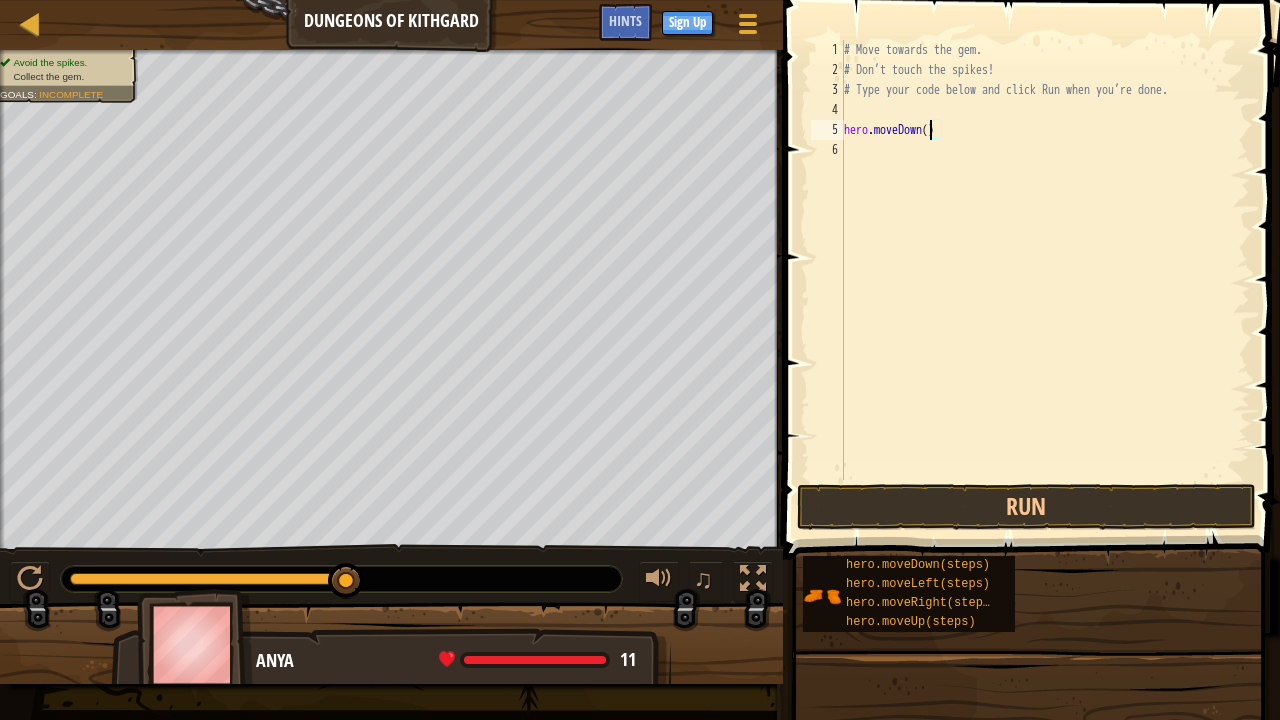 click on "# Move towards the gem. # Don’t touch the spikes! # Type your code below and click Run when you’re done. hero . moveDown ( )" at bounding box center [1045, 280] 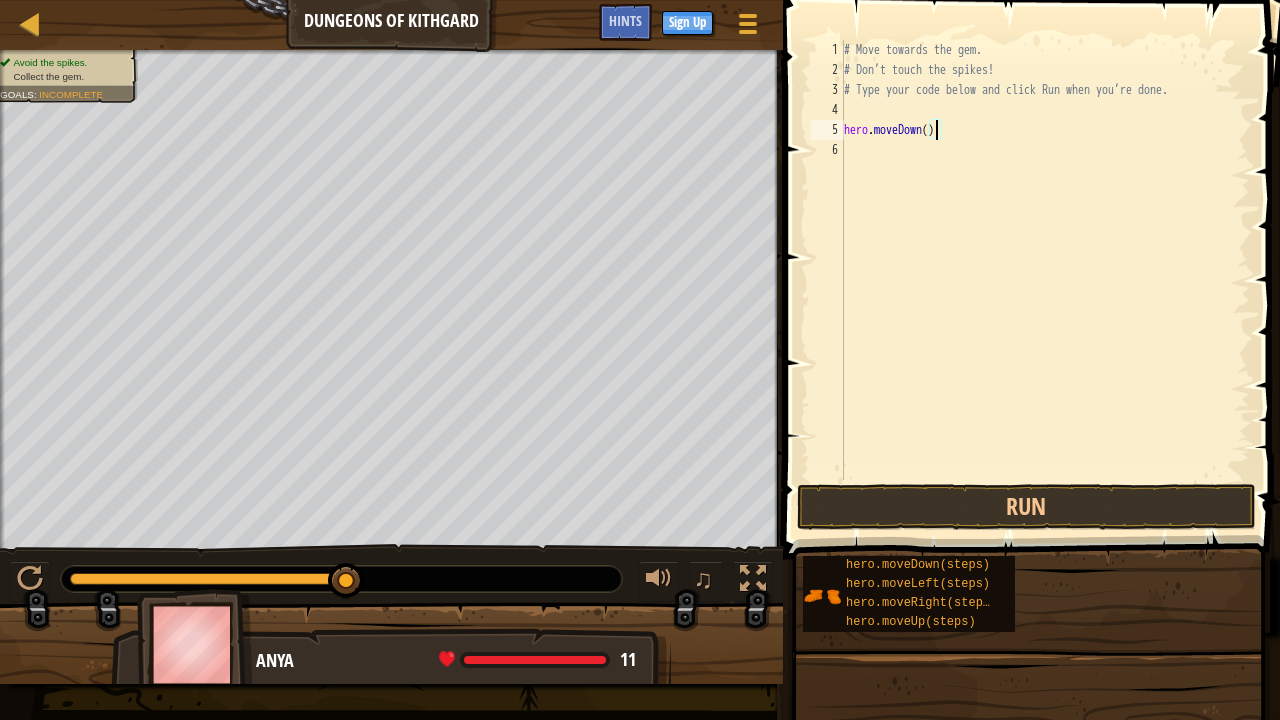 click on "# Move towards the gem. # Don’t touch the spikes! # Type your code below and click Run when you’re done. hero . moveDown ( )" at bounding box center [1045, 280] 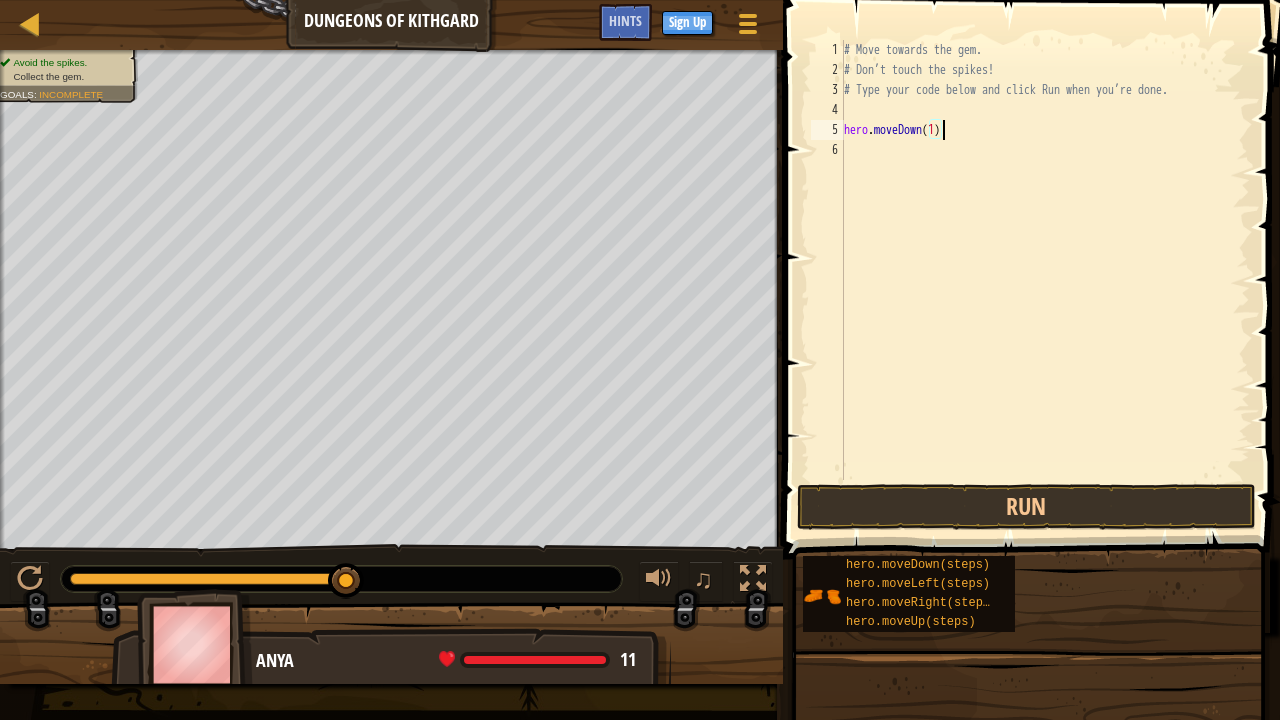 scroll, scrollTop: 9, scrollLeft: 8, axis: both 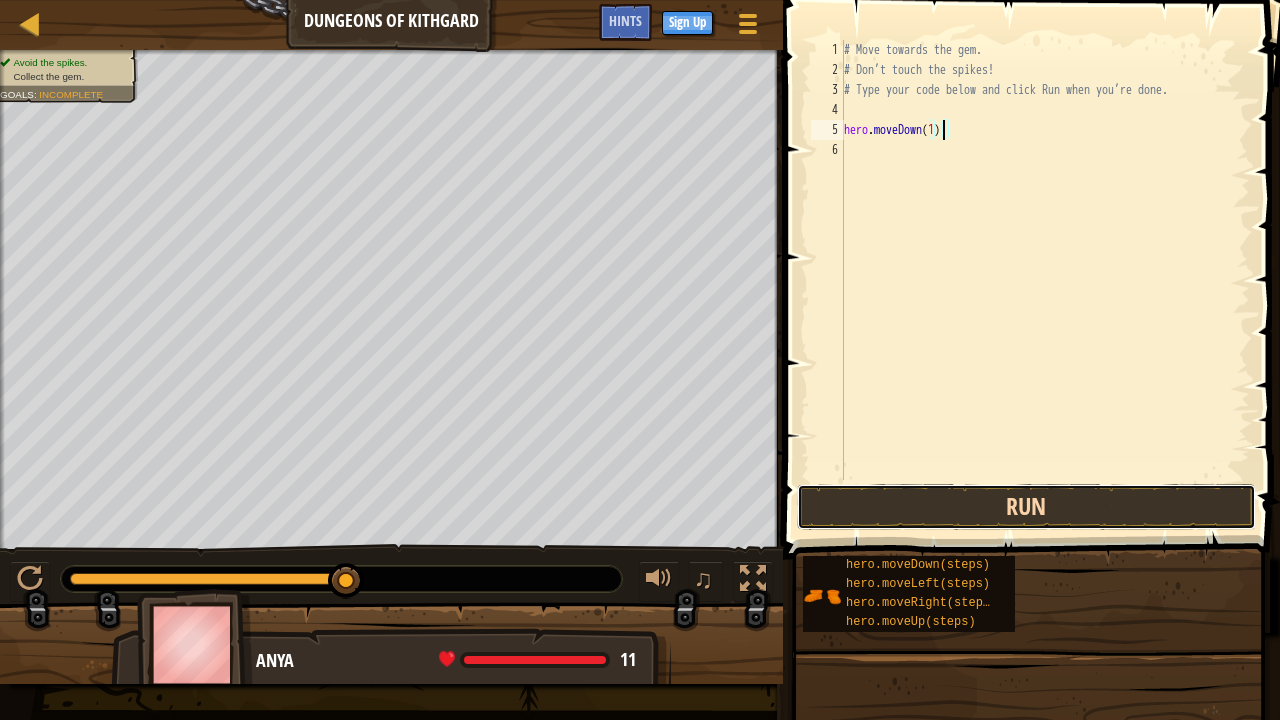 click on "Run" at bounding box center [1026, 507] 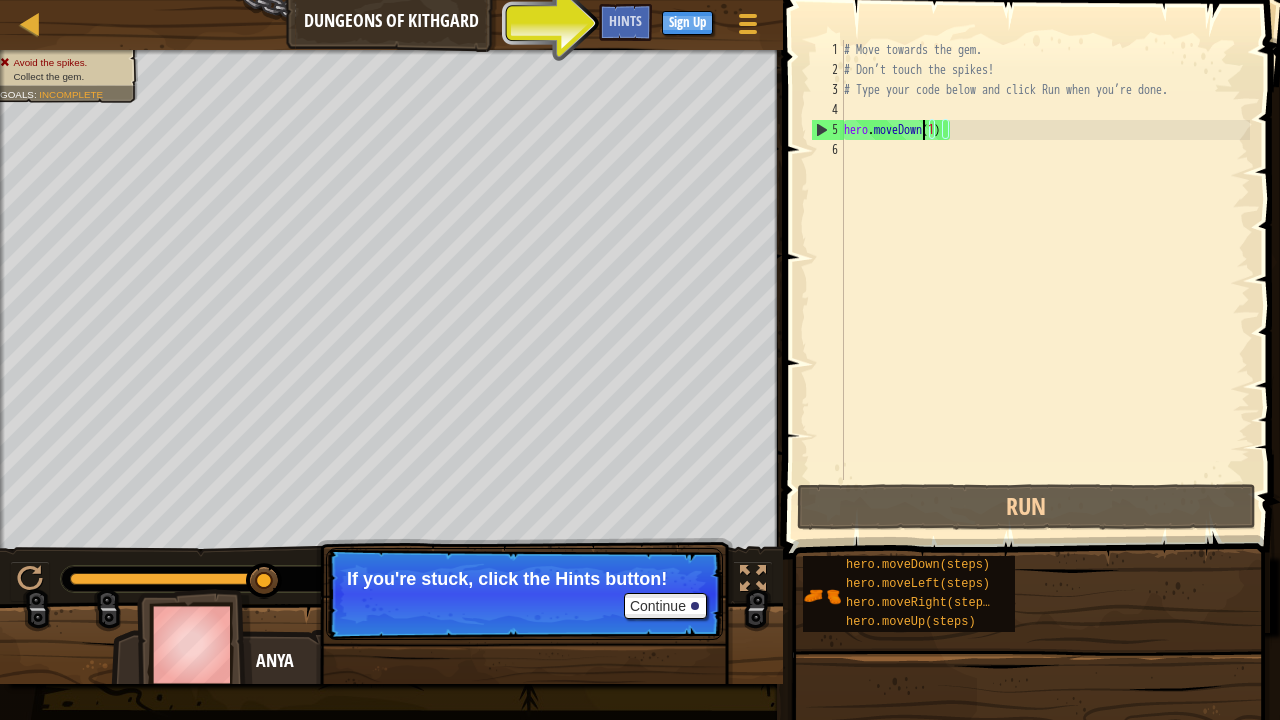 click on "# Move towards the gem. # Don’t touch the spikes! # Type your code below and click Run when you’re done. hero . moveDown ( 1 )" at bounding box center [1045, 280] 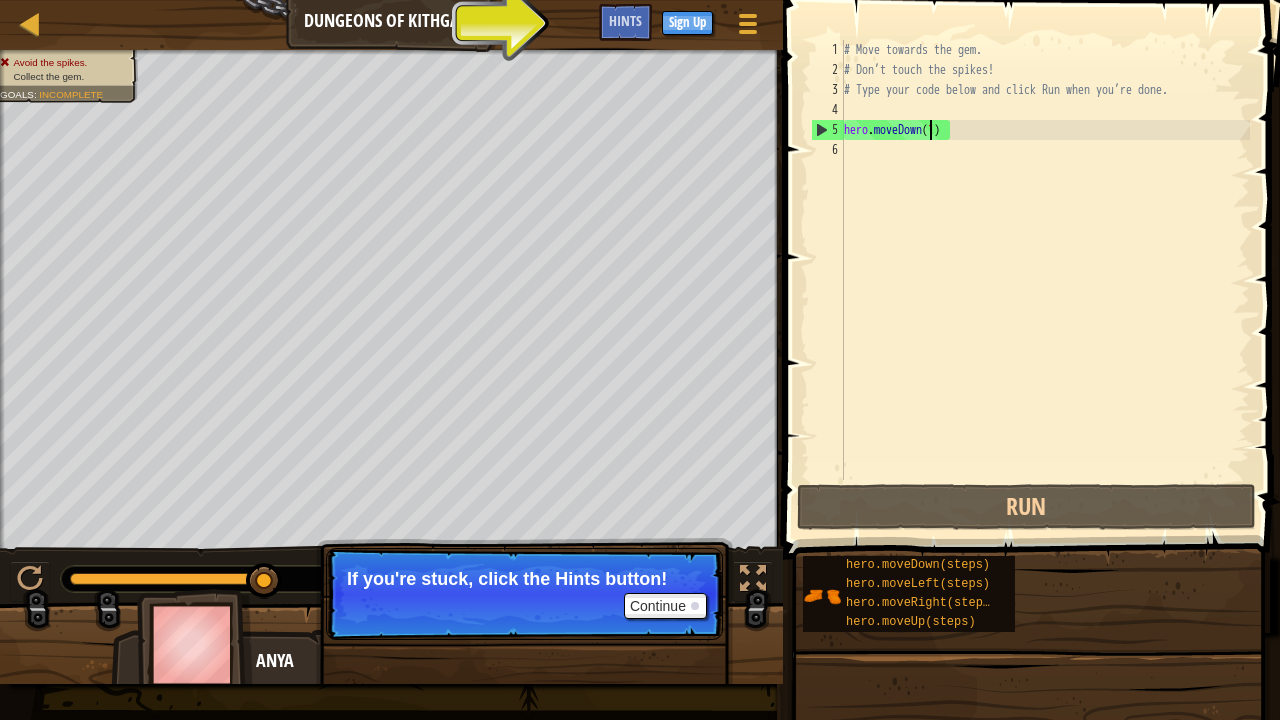 click on "# Move towards the gem. # Don’t touch the spikes! # Type your code below and click Run when you’re done. hero . moveDown ( 1 )" at bounding box center [1045, 280] 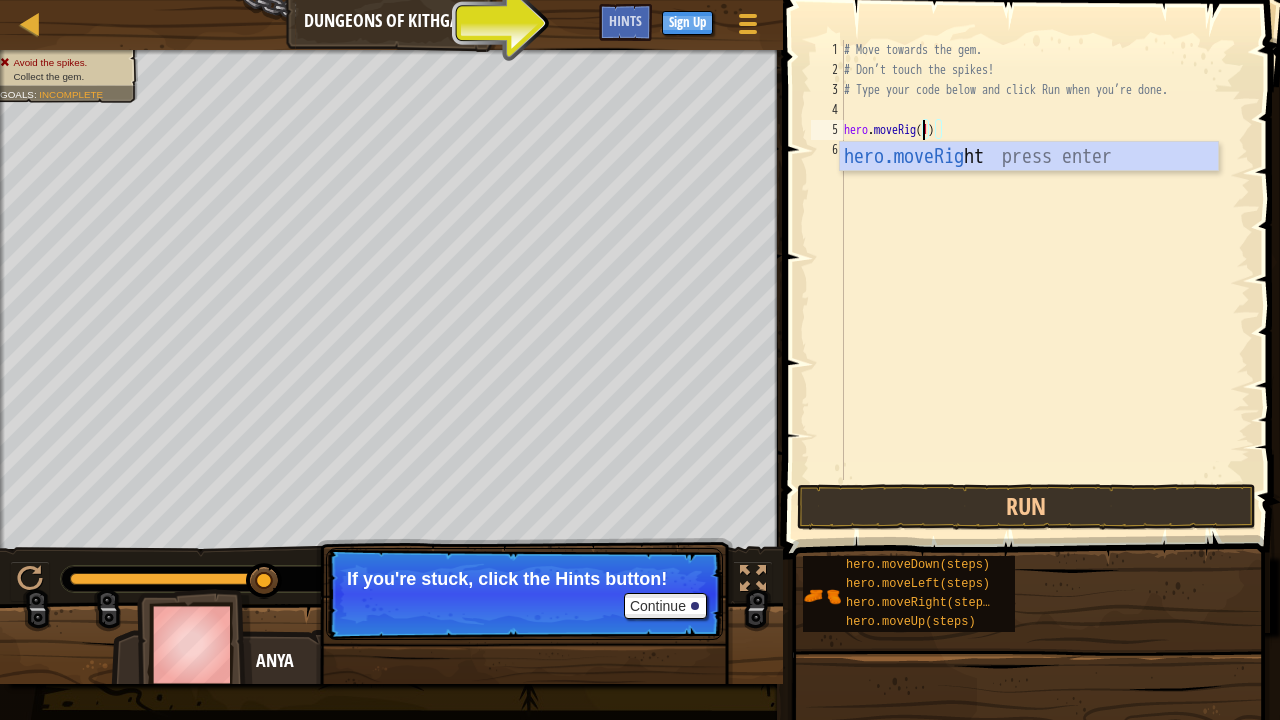 scroll, scrollTop: 9, scrollLeft: 8, axis: both 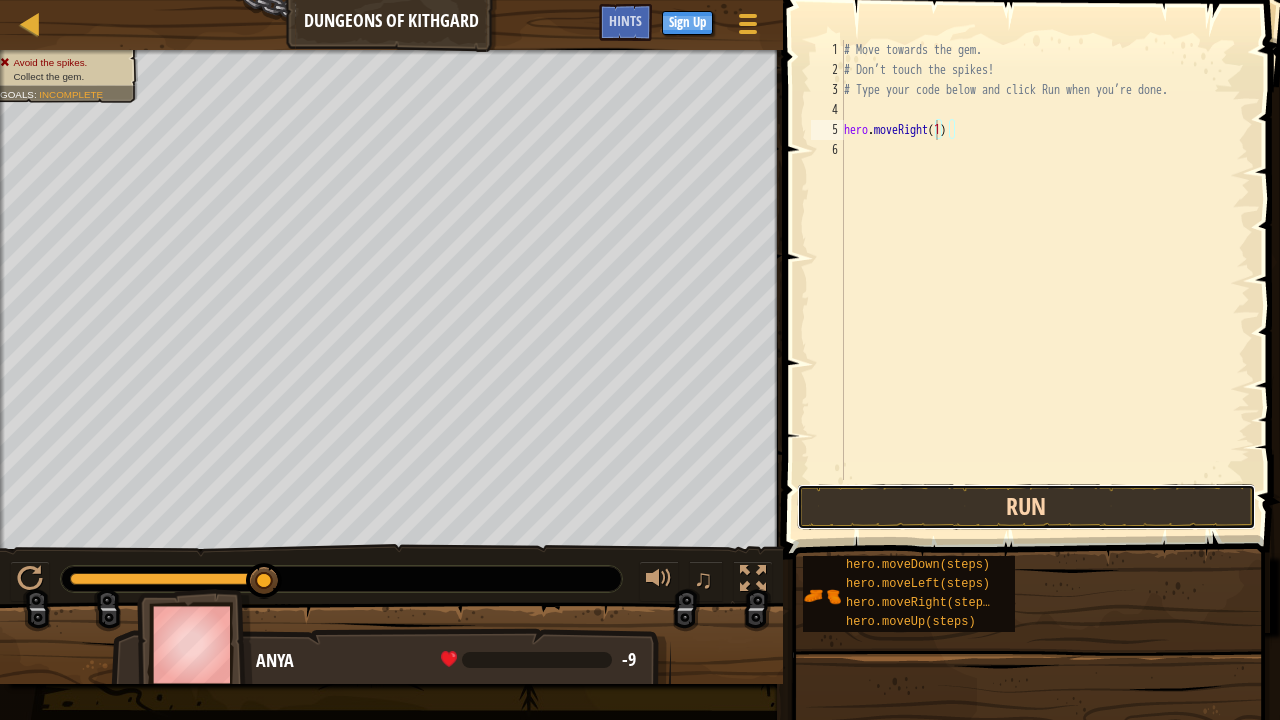 click on "Run" at bounding box center (1026, 507) 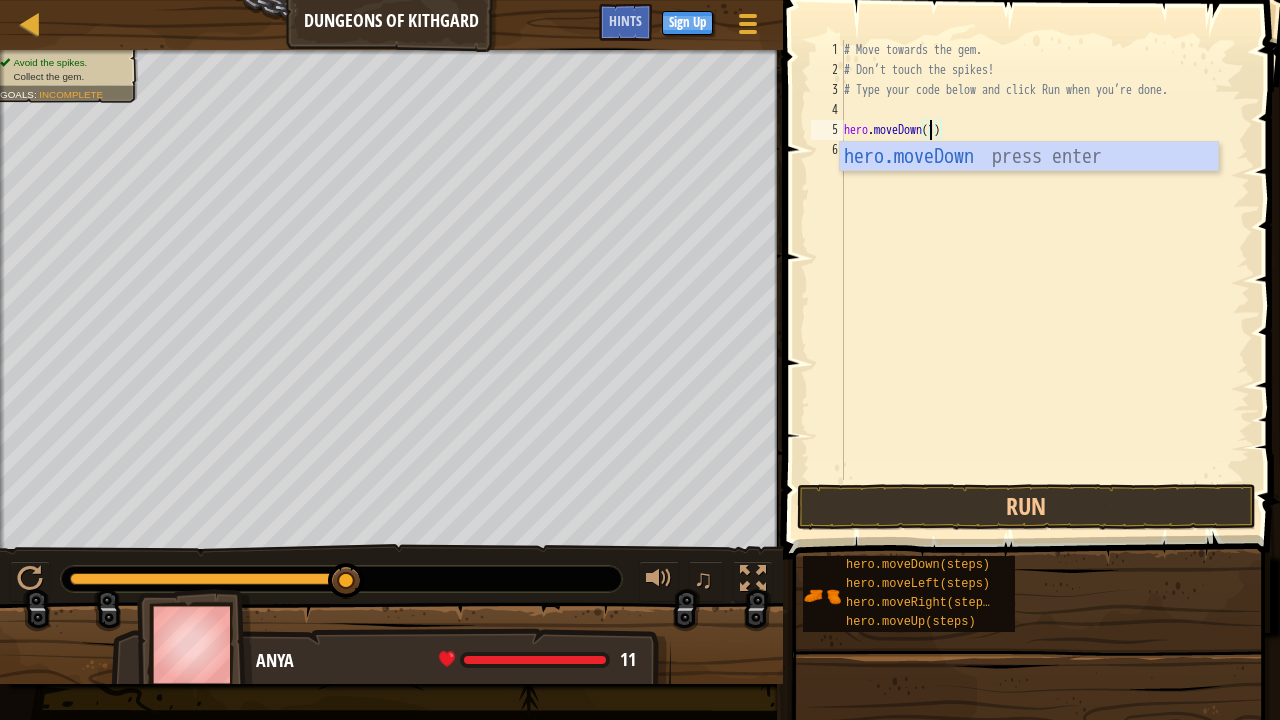 scroll, scrollTop: 9, scrollLeft: 6, axis: both 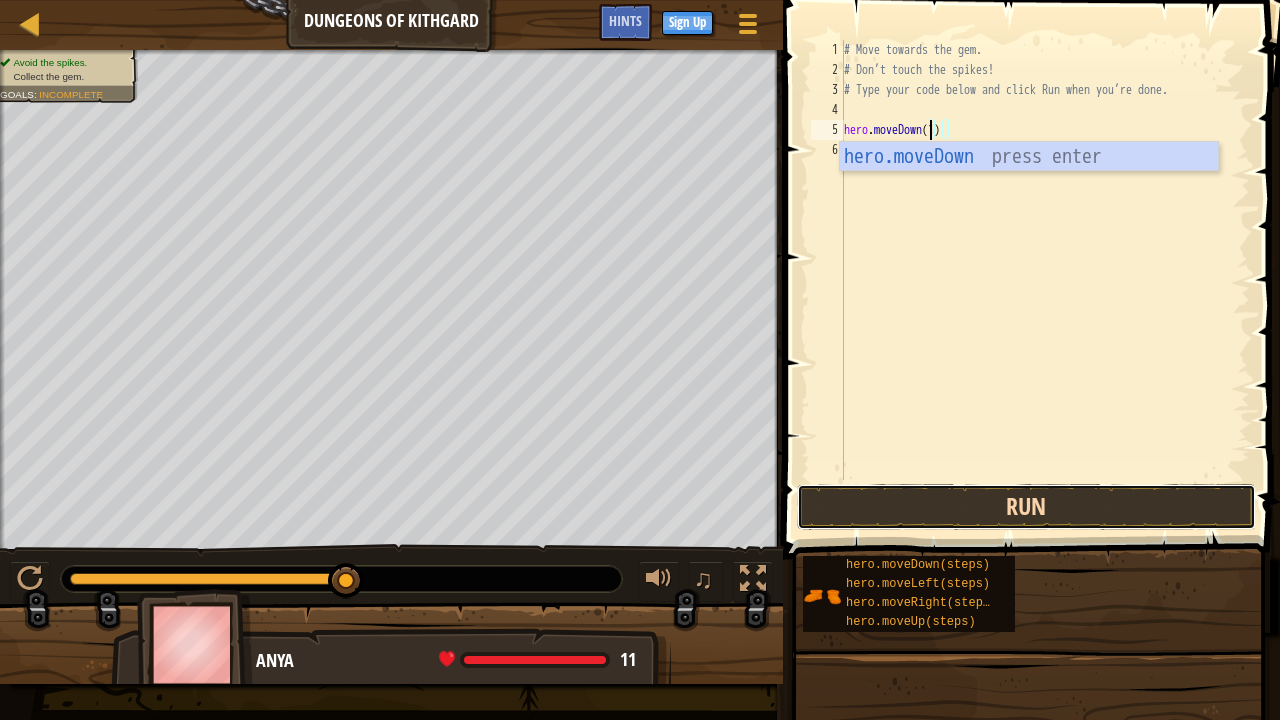 click on "Run" at bounding box center [1026, 507] 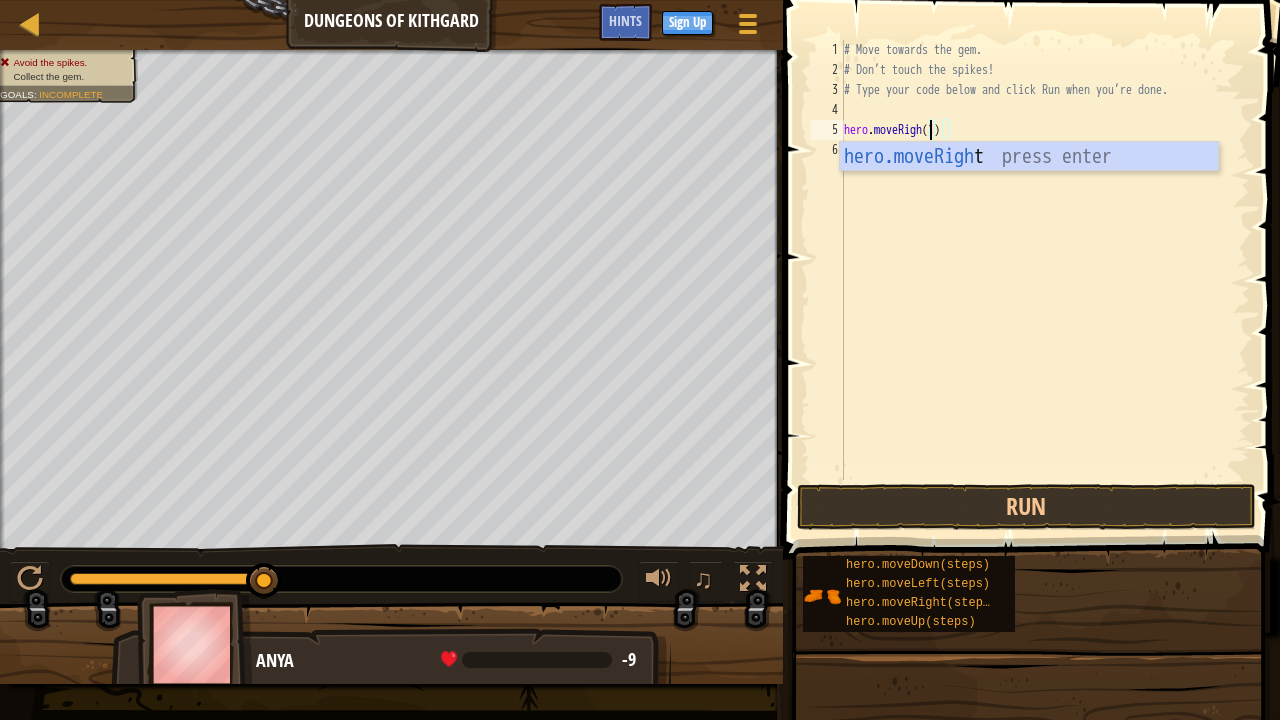 scroll, scrollTop: 9, scrollLeft: 8, axis: both 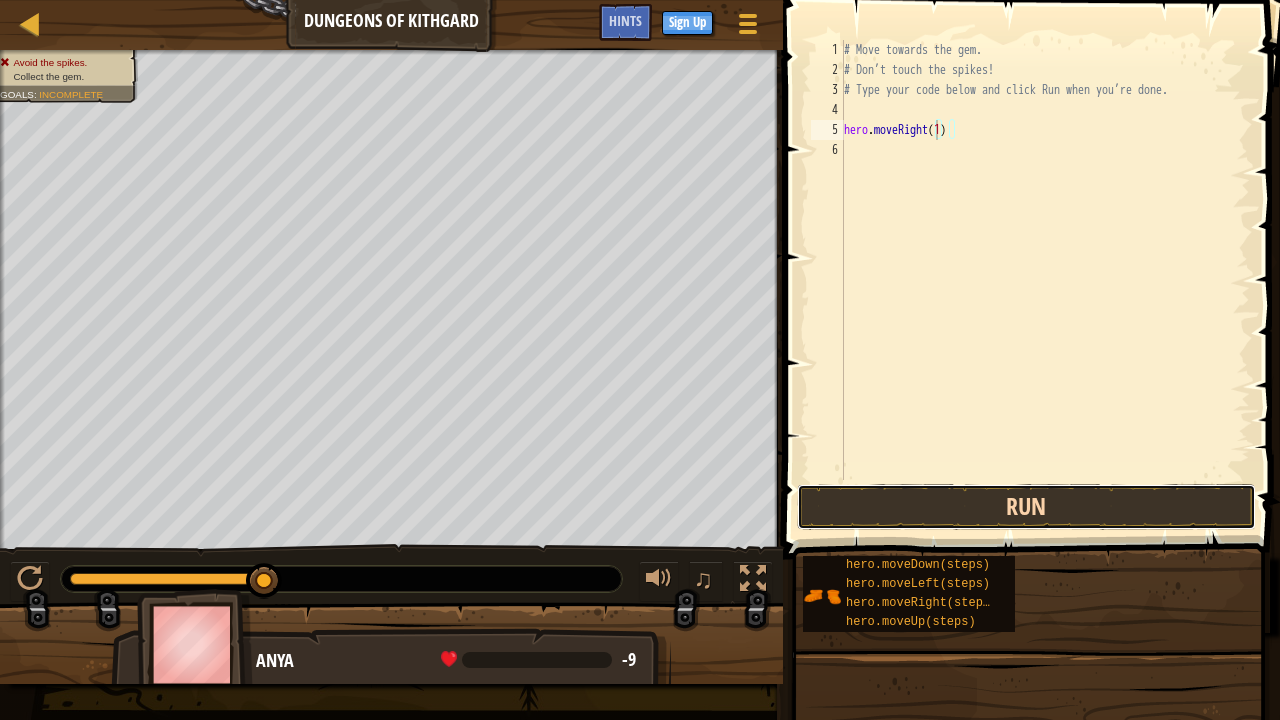 click on "Run" at bounding box center (1026, 507) 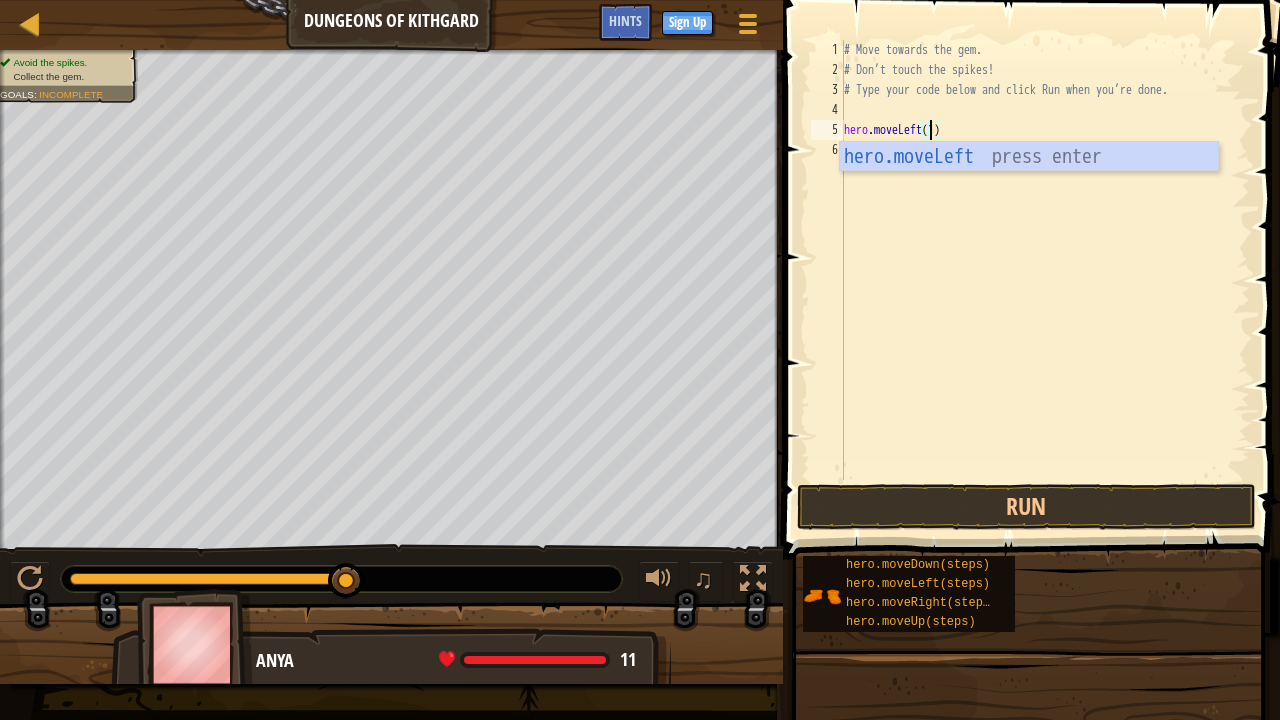 scroll, scrollTop: 9, scrollLeft: 6, axis: both 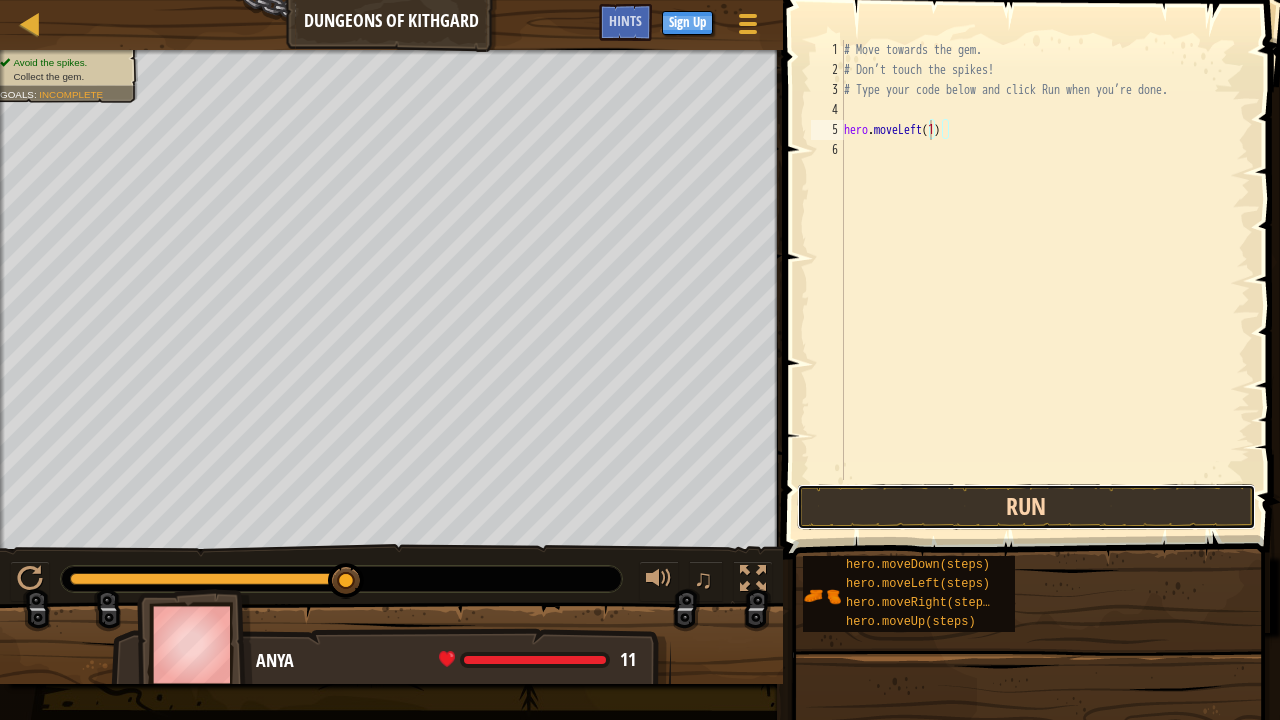 click on "Run" at bounding box center [1026, 507] 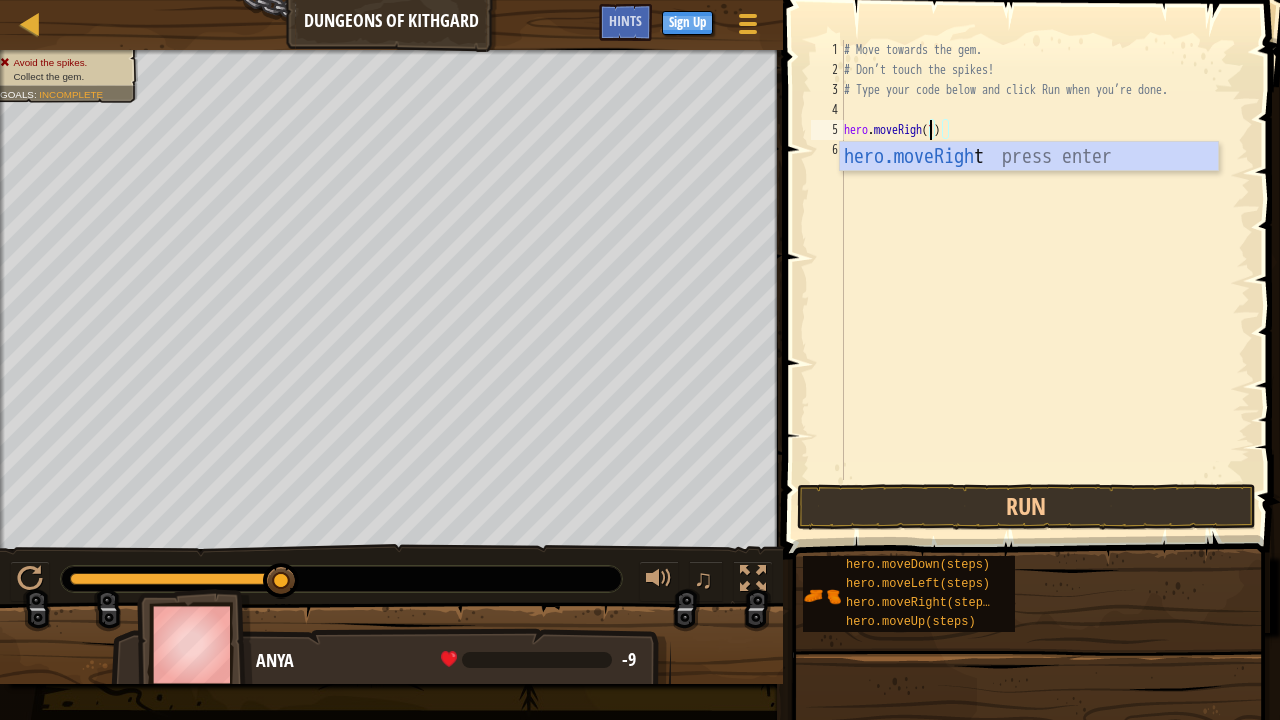 scroll, scrollTop: 9, scrollLeft: 8, axis: both 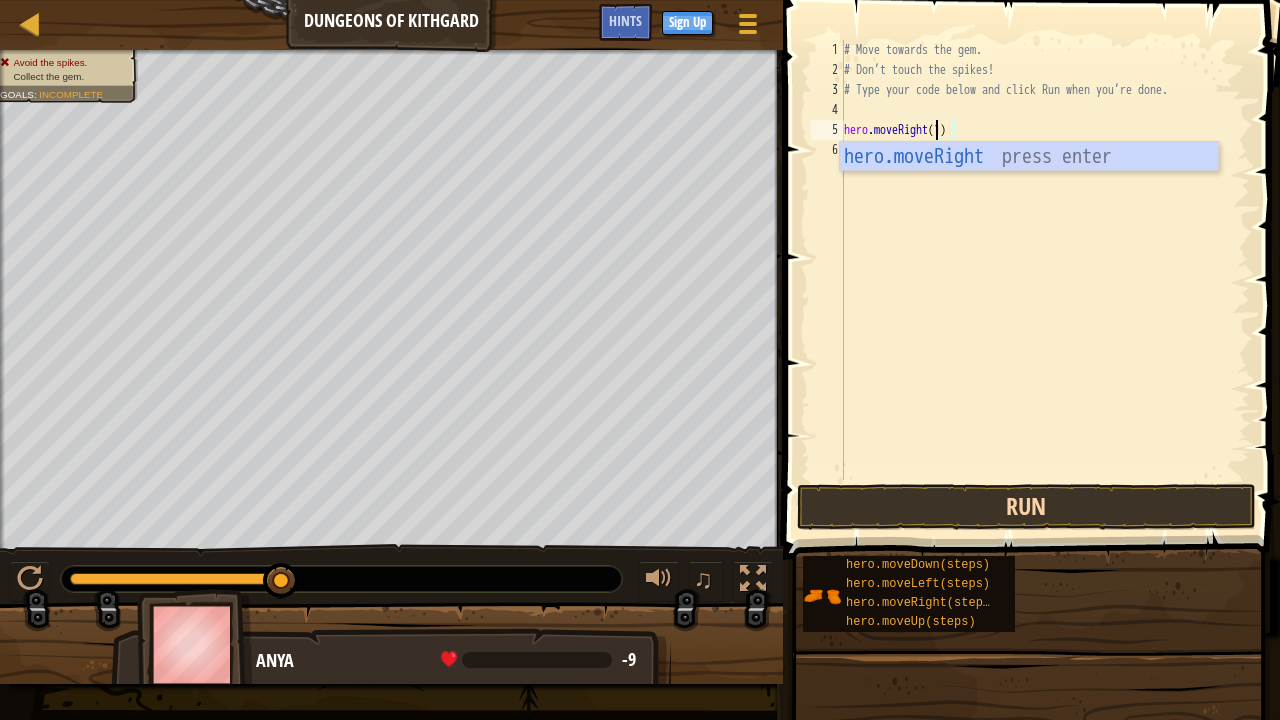 type on "hero.moveRight(1)" 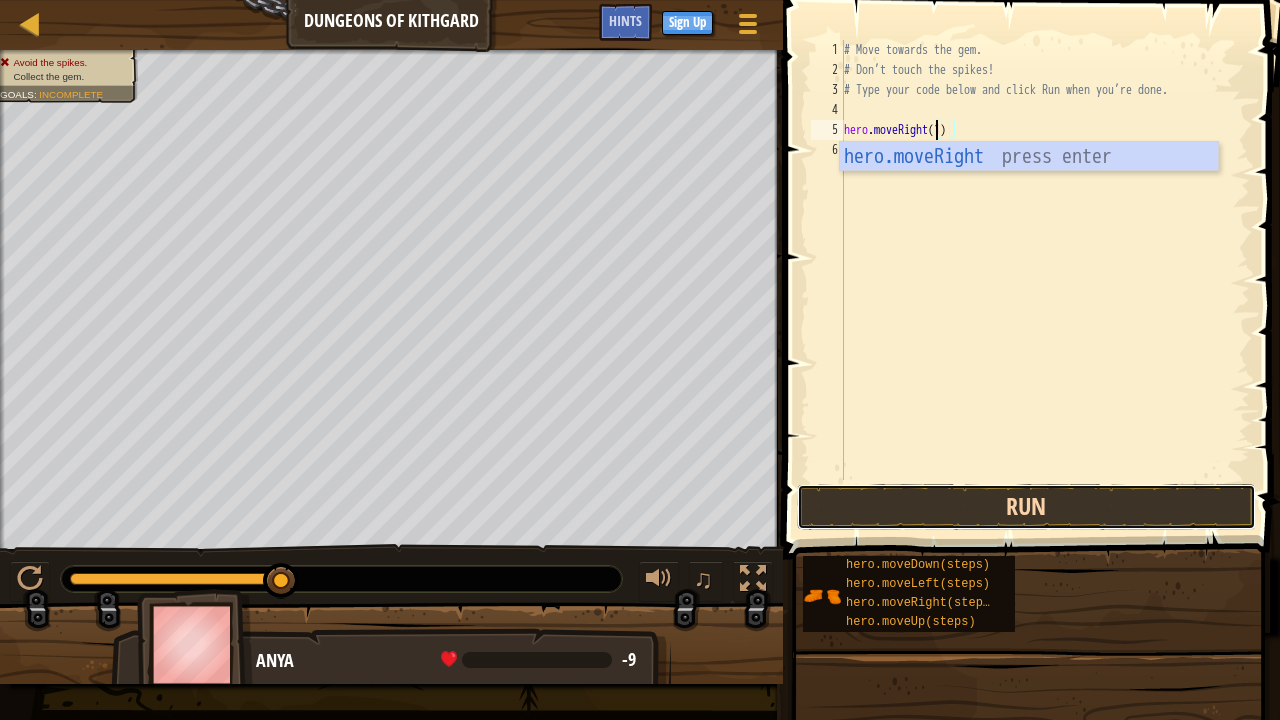 click on "Run" at bounding box center [1026, 507] 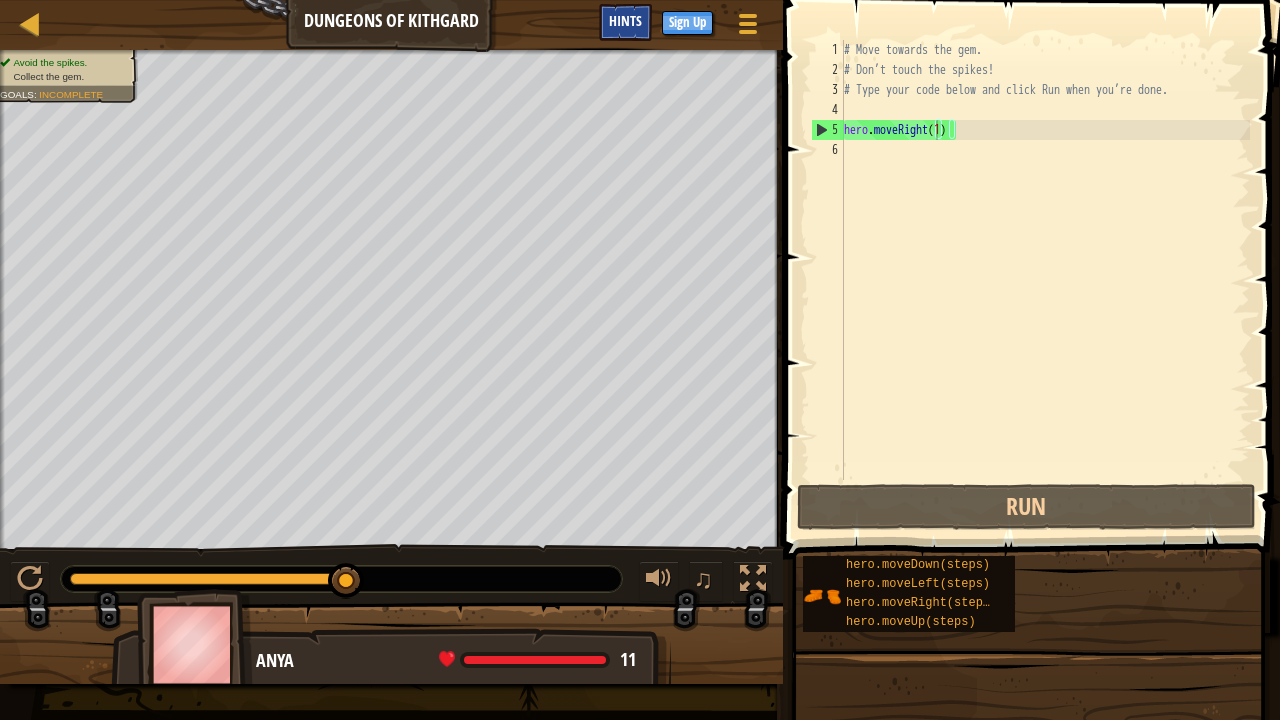 click on "Hints" at bounding box center (625, 20) 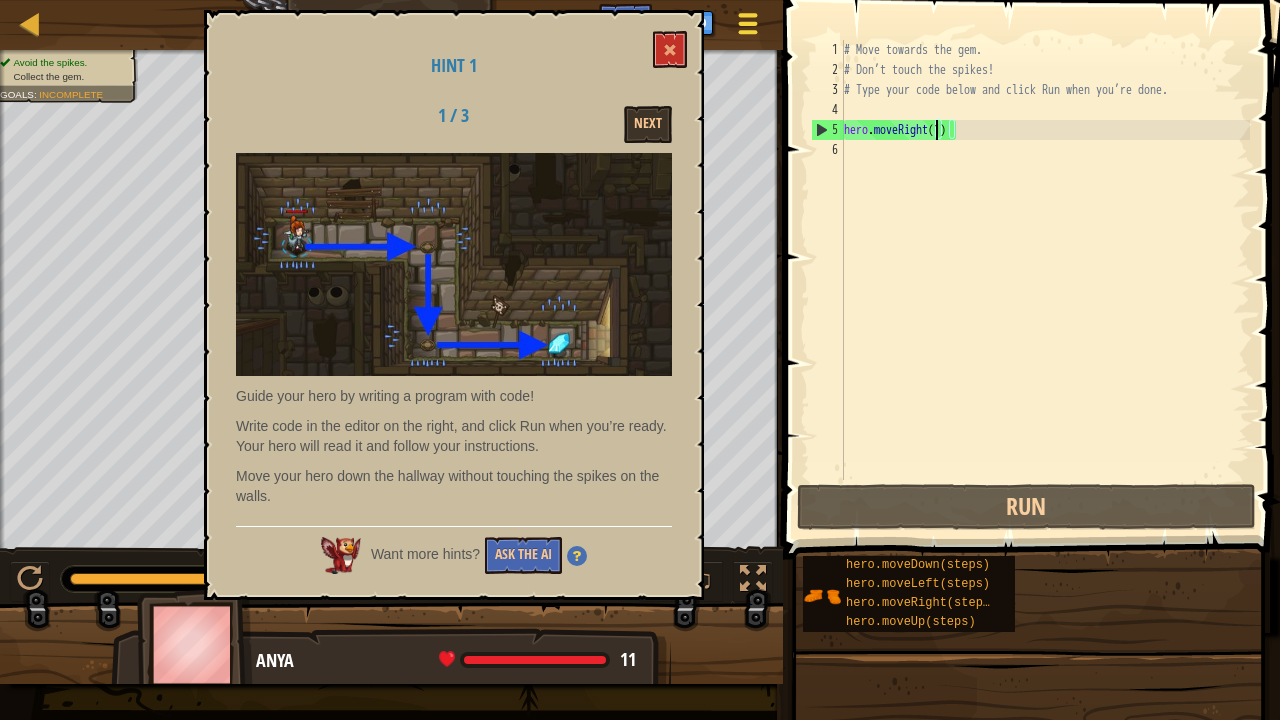click at bounding box center (747, 23) 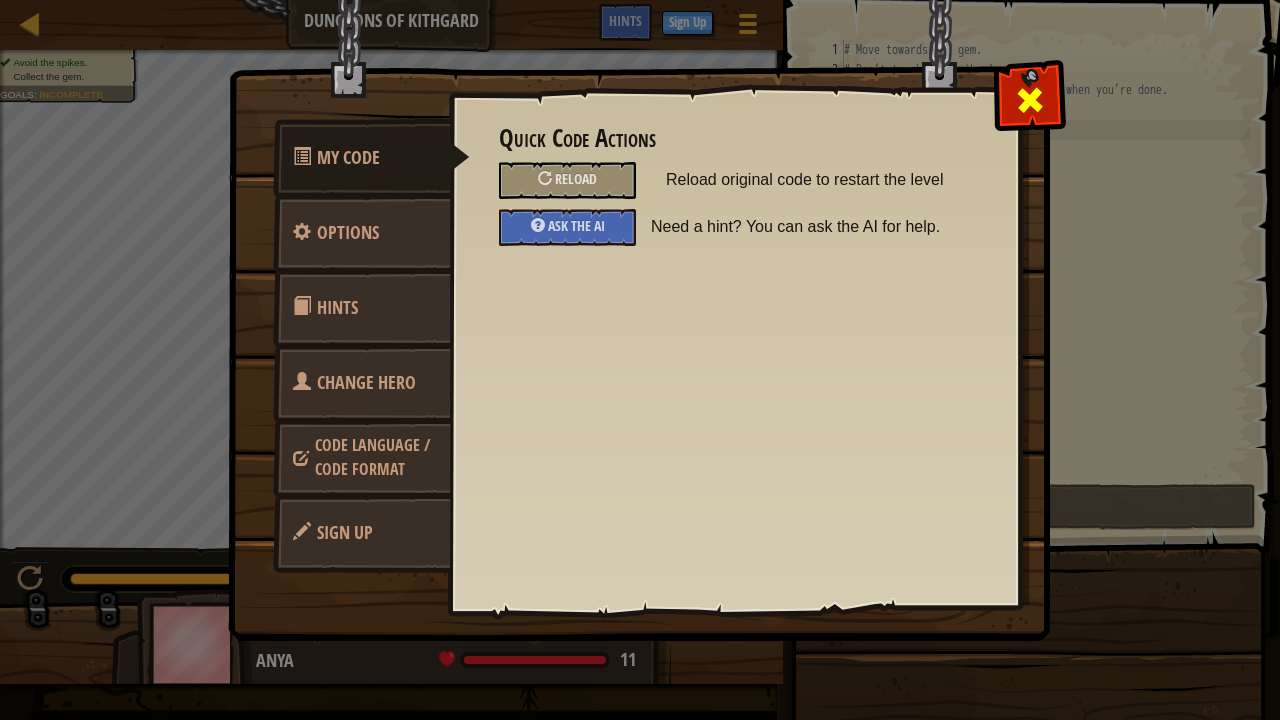 click at bounding box center [1030, 100] 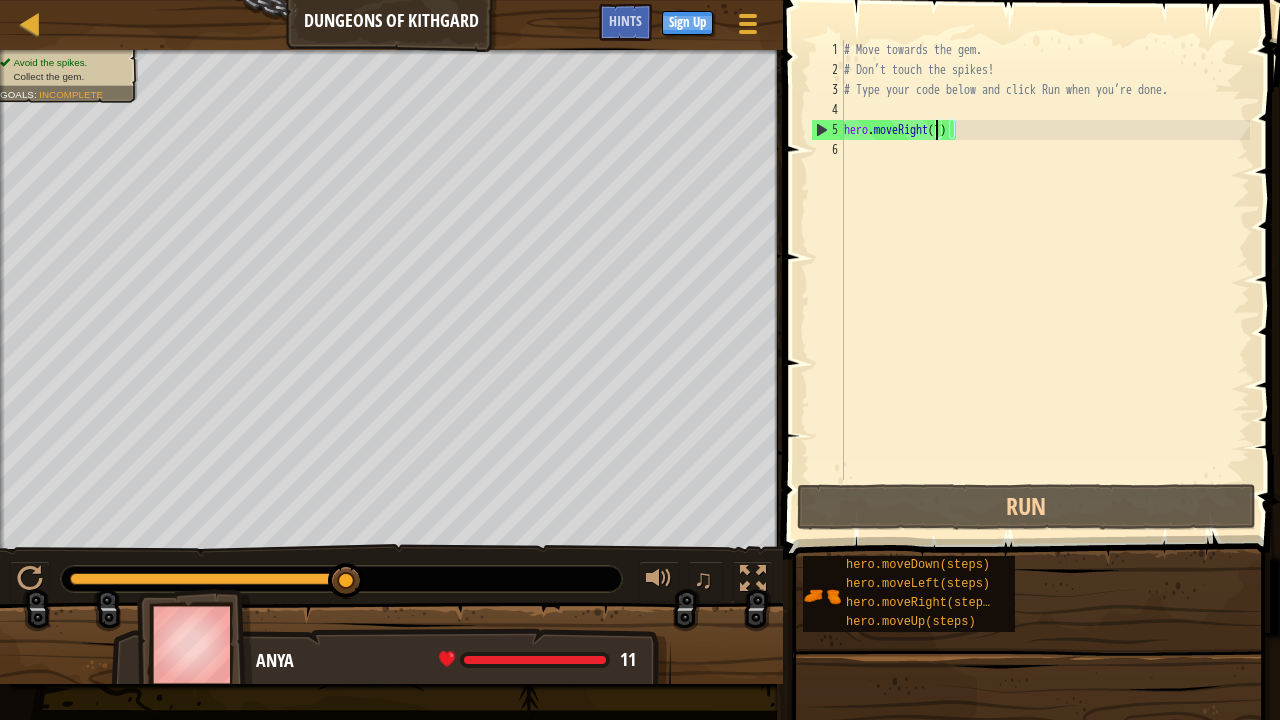 click on "# Move towards the gem. # Don’t touch the spikes! # Type your code below and click Run when you’re done. hero . moveRight ( 1 )" at bounding box center [1045, 280] 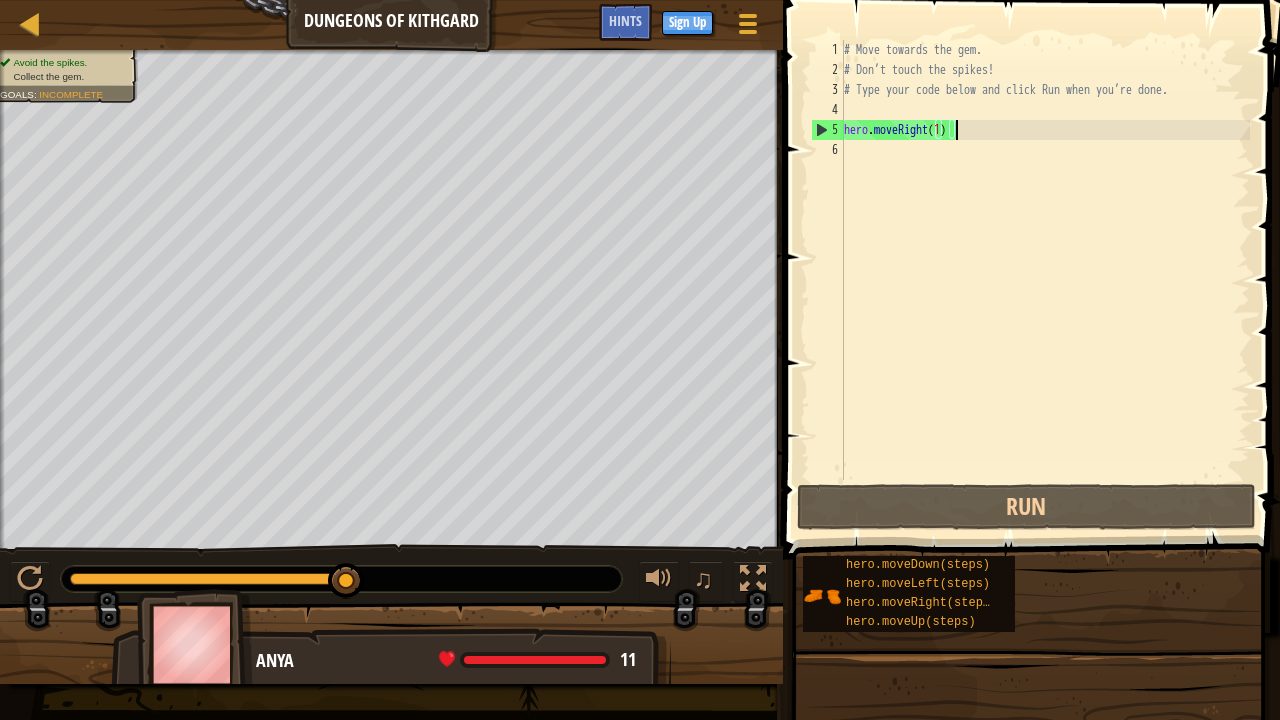 scroll, scrollTop: 9, scrollLeft: 0, axis: vertical 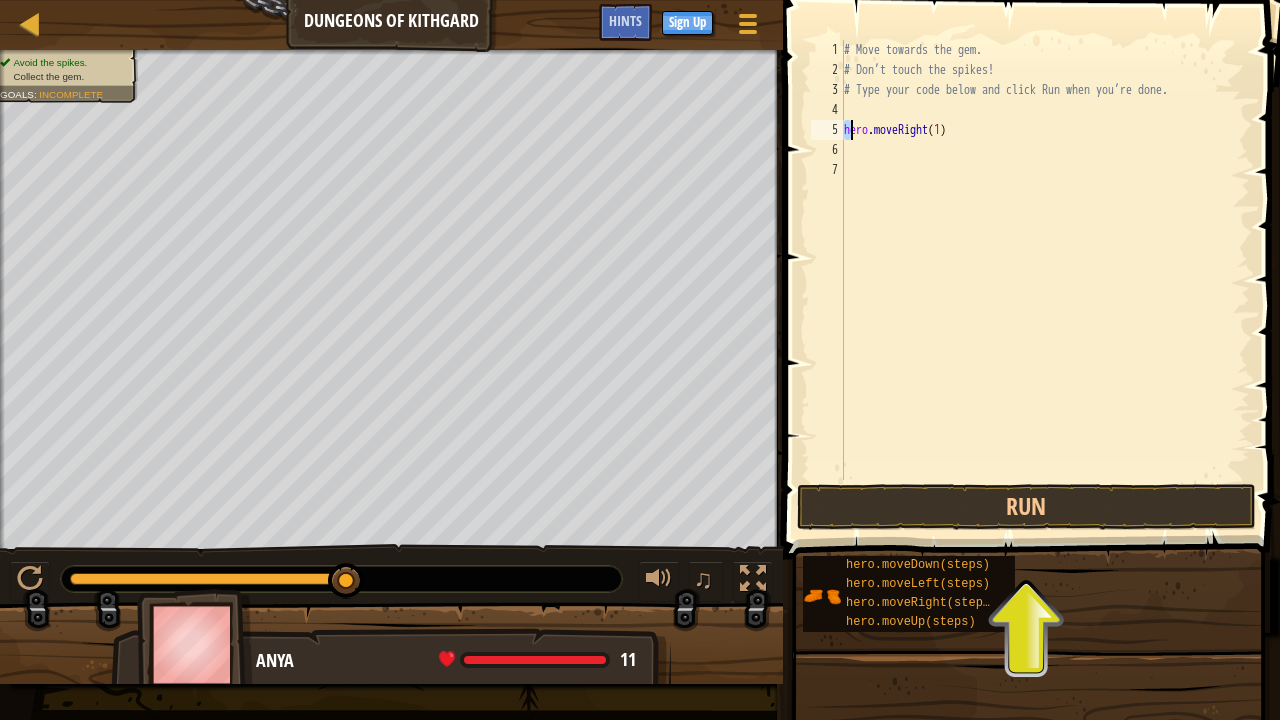 click on "# Move towards the gem. # Don’t touch the spikes! # Type your code below and click Run when you’re done. hero . moveRight ( 1 )" at bounding box center [1045, 280] 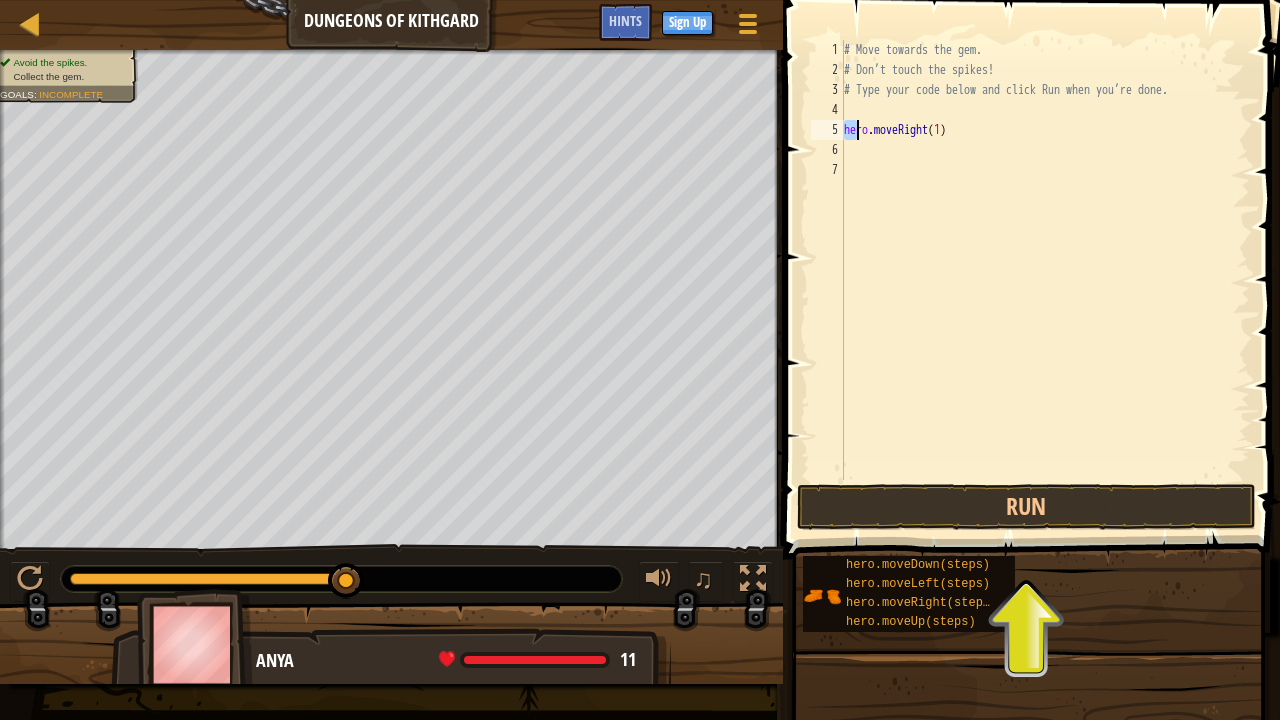 click on "# Move towards the gem. # Don’t touch the spikes! # Type your code below and click Run when you’re done. hero . moveRight ( 1 )" at bounding box center (1045, 280) 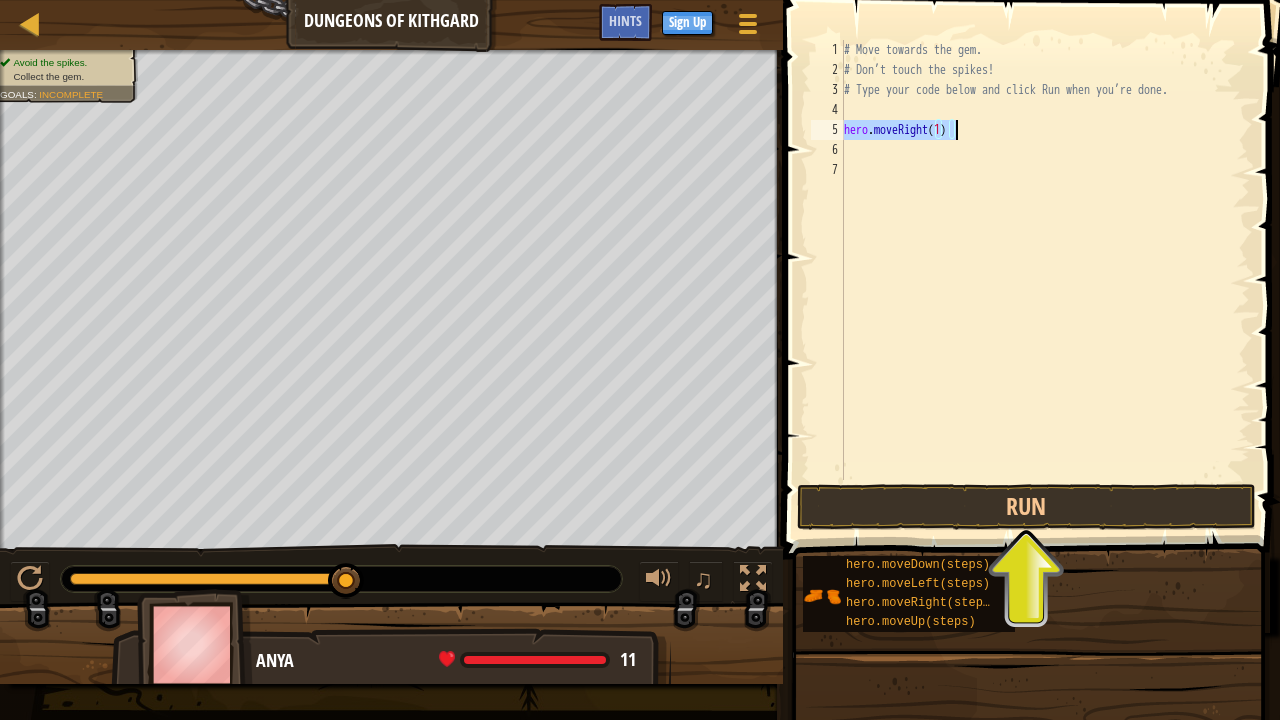 drag, startPoint x: 847, startPoint y: 128, endPoint x: 972, endPoint y: 121, distance: 125.19585 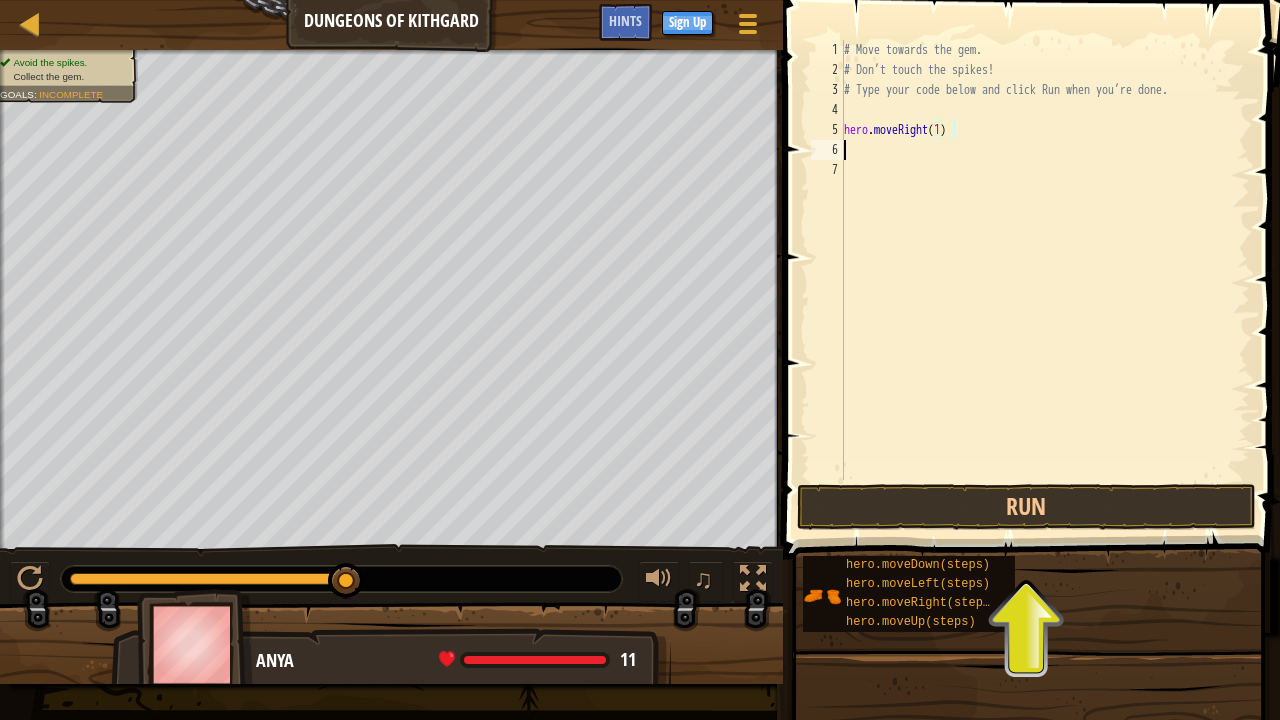click on "# Move towards the gem. # Don’t touch the spikes! # Type your code below and click Run when you’re done. hero . moveRight ( 1 )" at bounding box center (1045, 280) 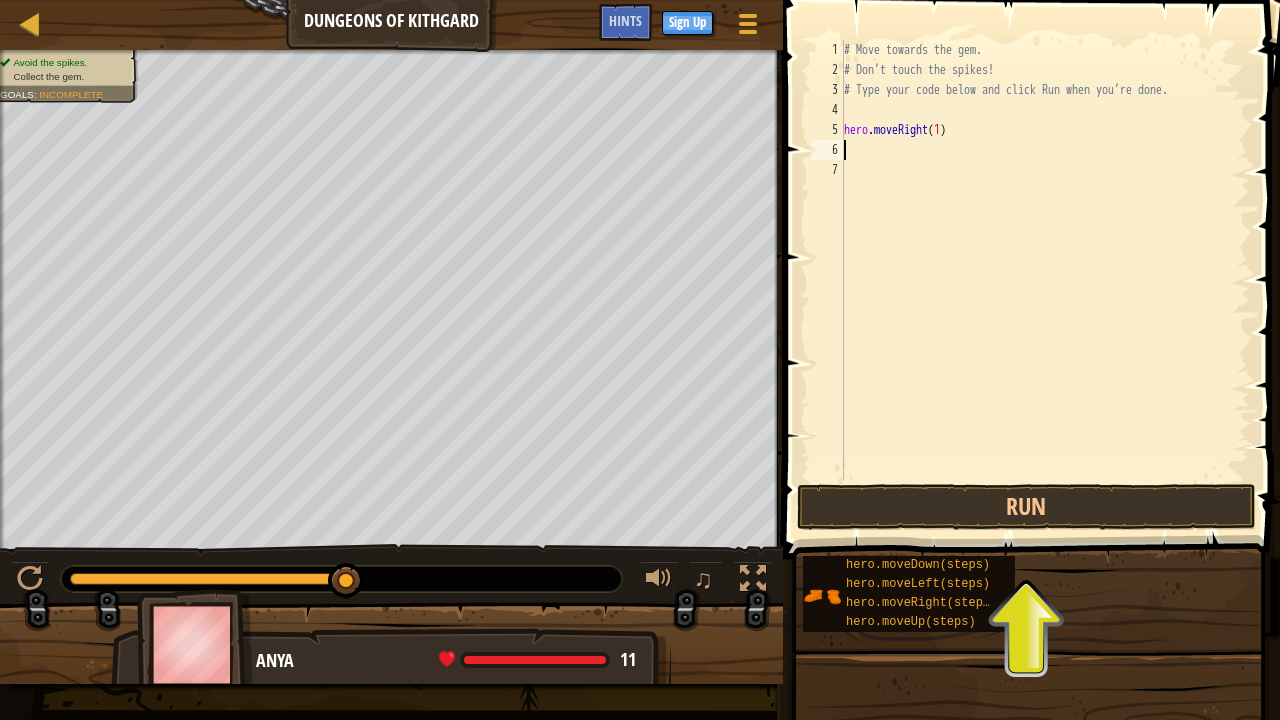 paste on "hero.moveRight(1)" 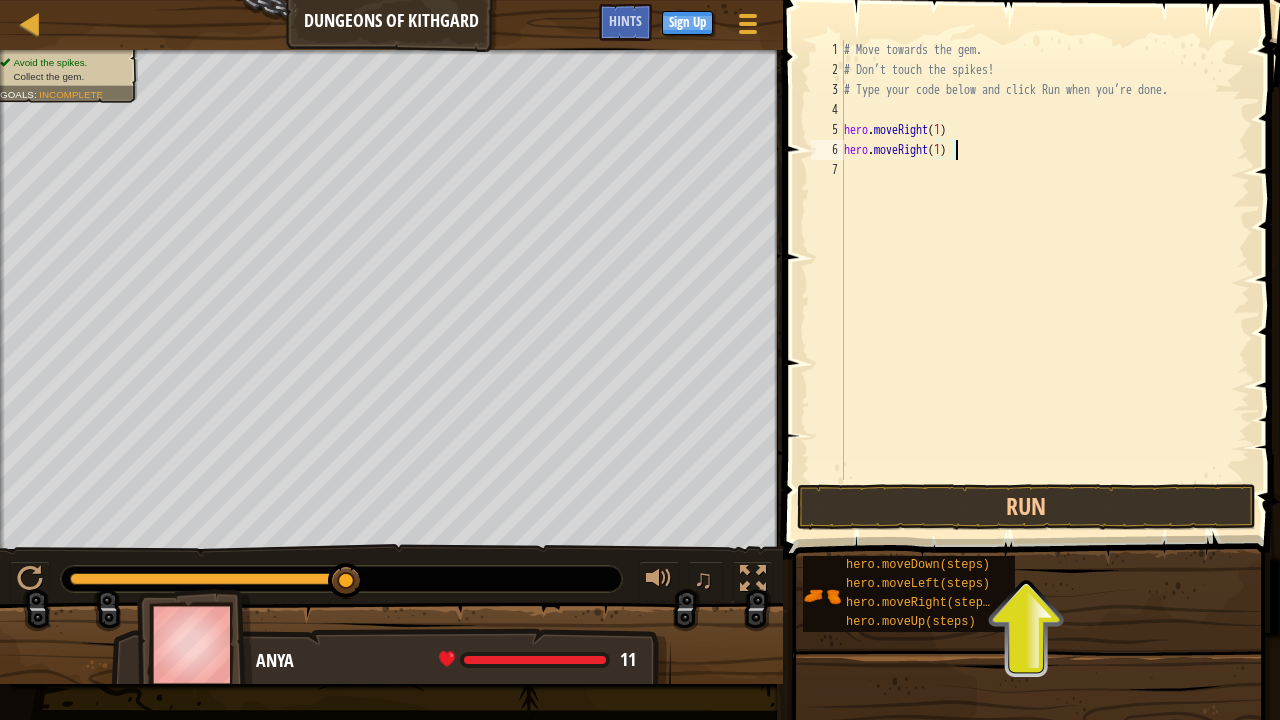click on "# Move towards the gem. # Don’t touch the spikes! # Type your code below and click Run when you’re done. hero . moveRight ( 1 ) hero . moveRight ( 1 )" at bounding box center [1045, 280] 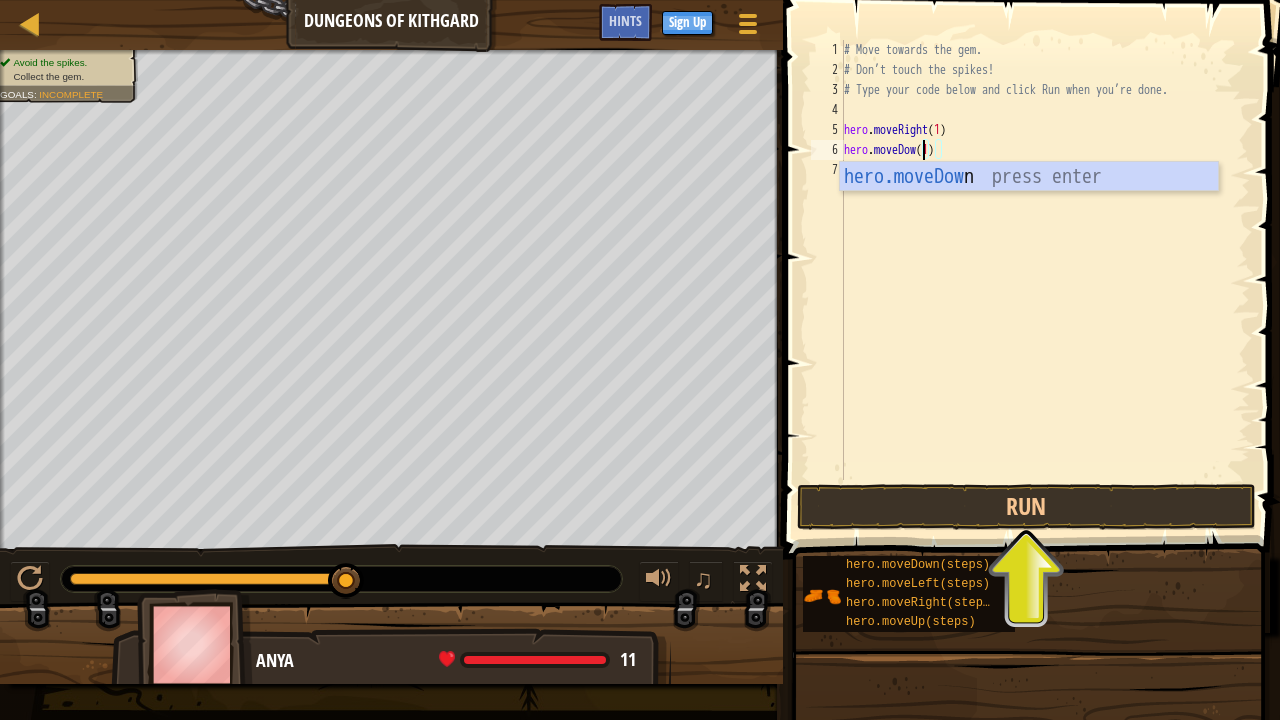 scroll, scrollTop: 9, scrollLeft: 6, axis: both 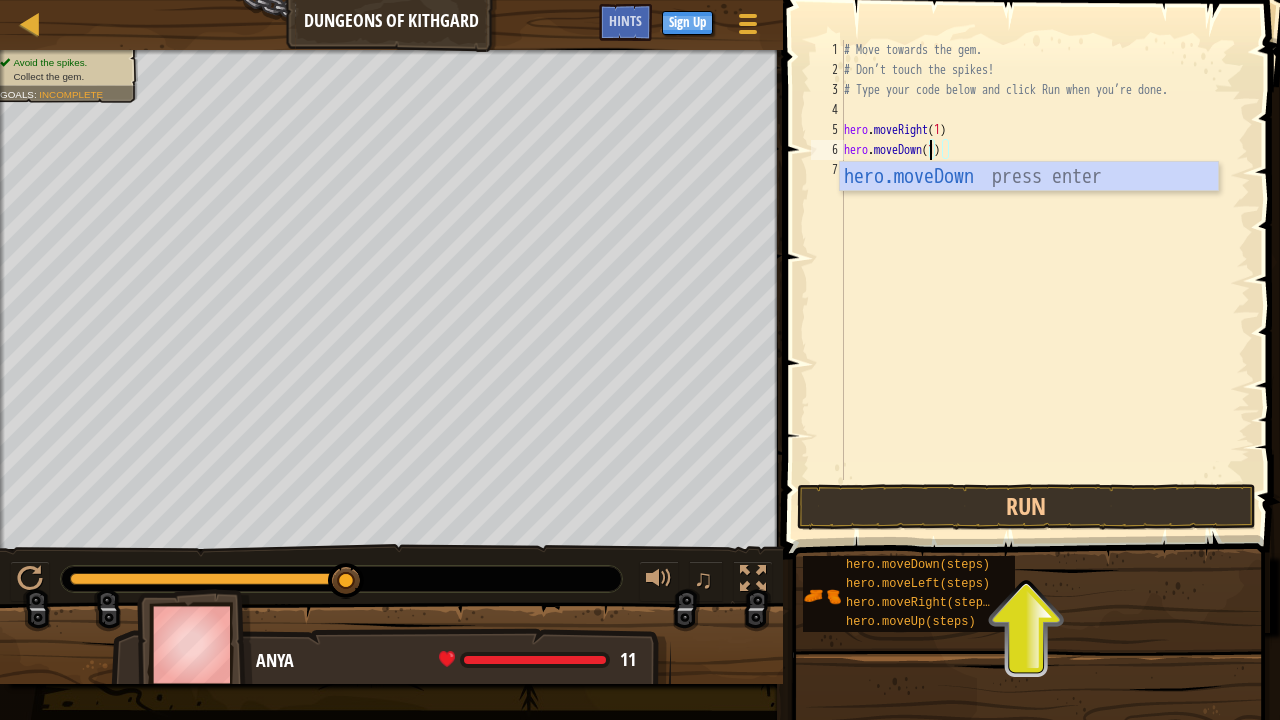 click on "# Move towards the gem. # Don’t touch the spikes! # Type your code below and click Run when you’re done. hero . moveRight ( 1 ) hero . moveDown ( 1 )" at bounding box center (1045, 280) 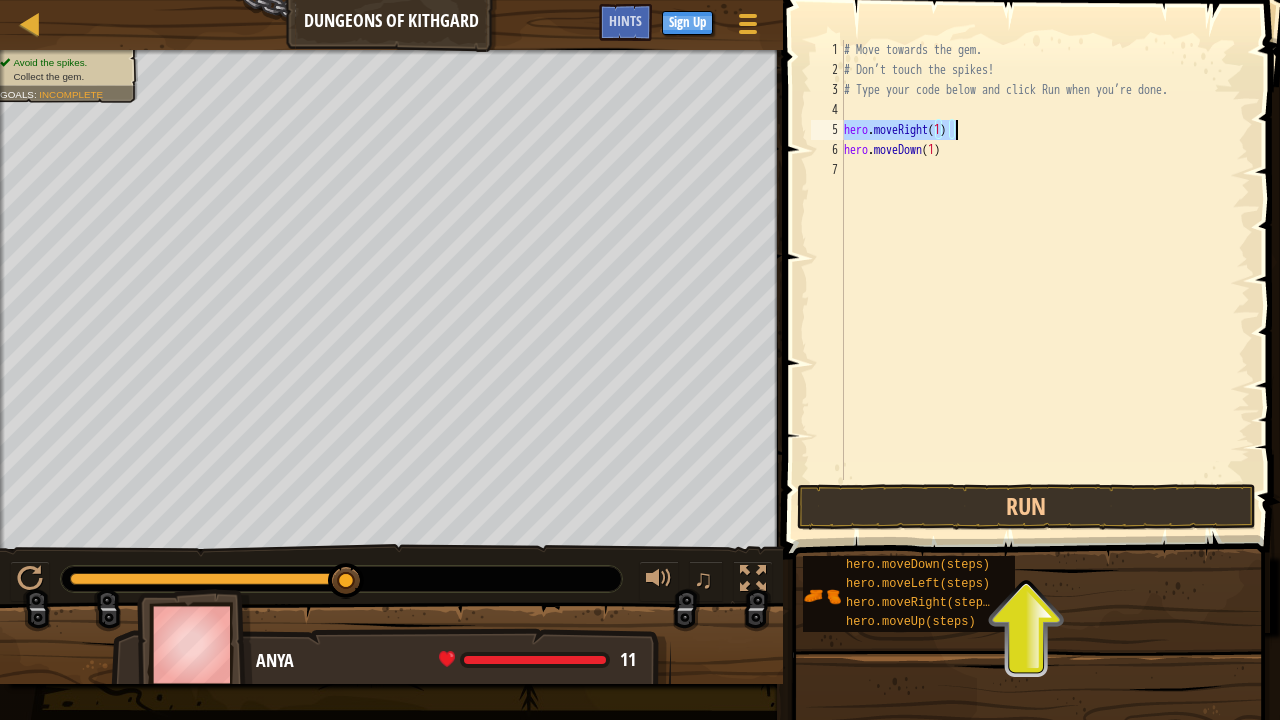 drag, startPoint x: 846, startPoint y: 126, endPoint x: 964, endPoint y: 130, distance: 118.06778 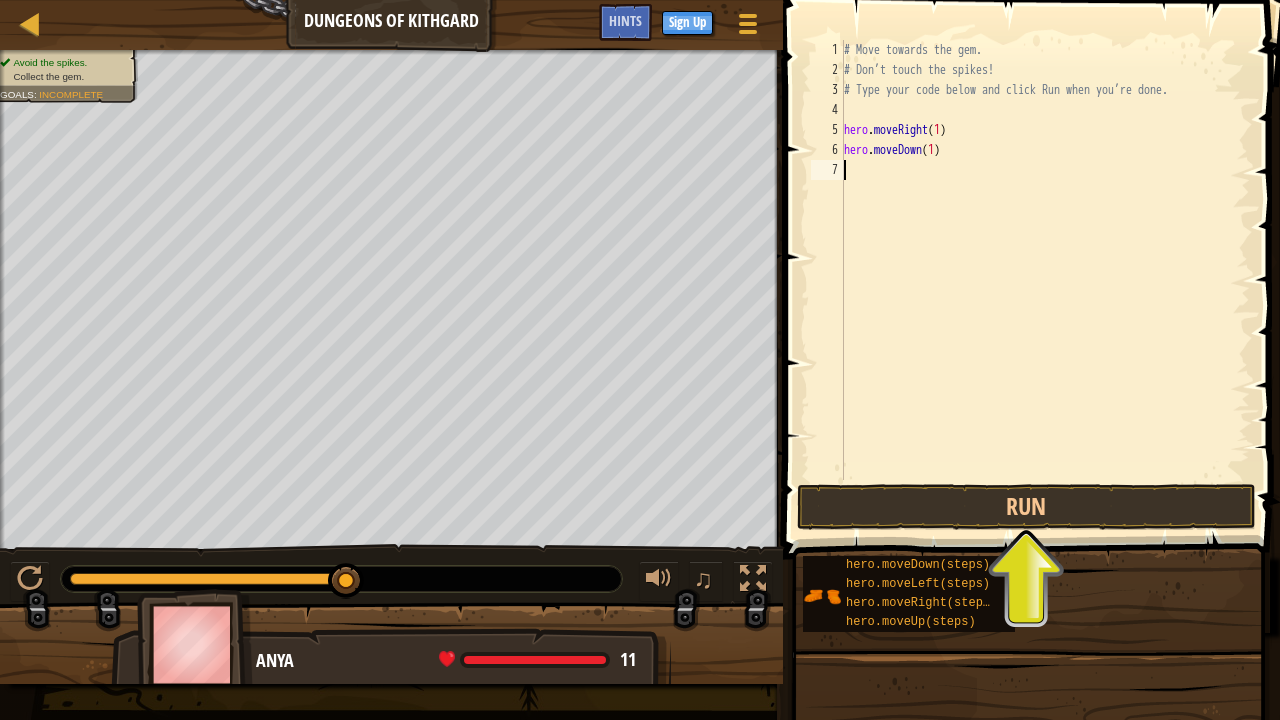 click on "# Move towards the gem. # Don’t touch the spikes! # Type your code below and click Run when you’re done. hero . moveRight ( 1 ) hero . moveDown ( 1 )" at bounding box center (1045, 280) 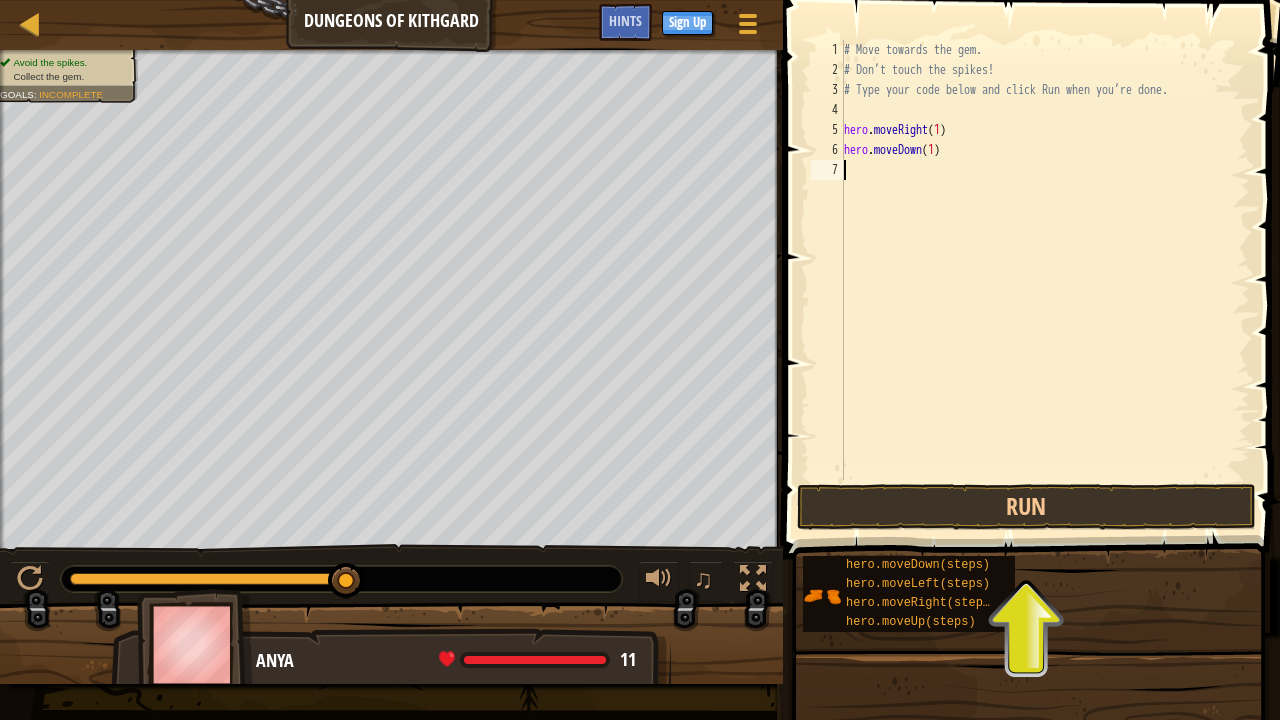 paste on "hero.moveRight(1)" 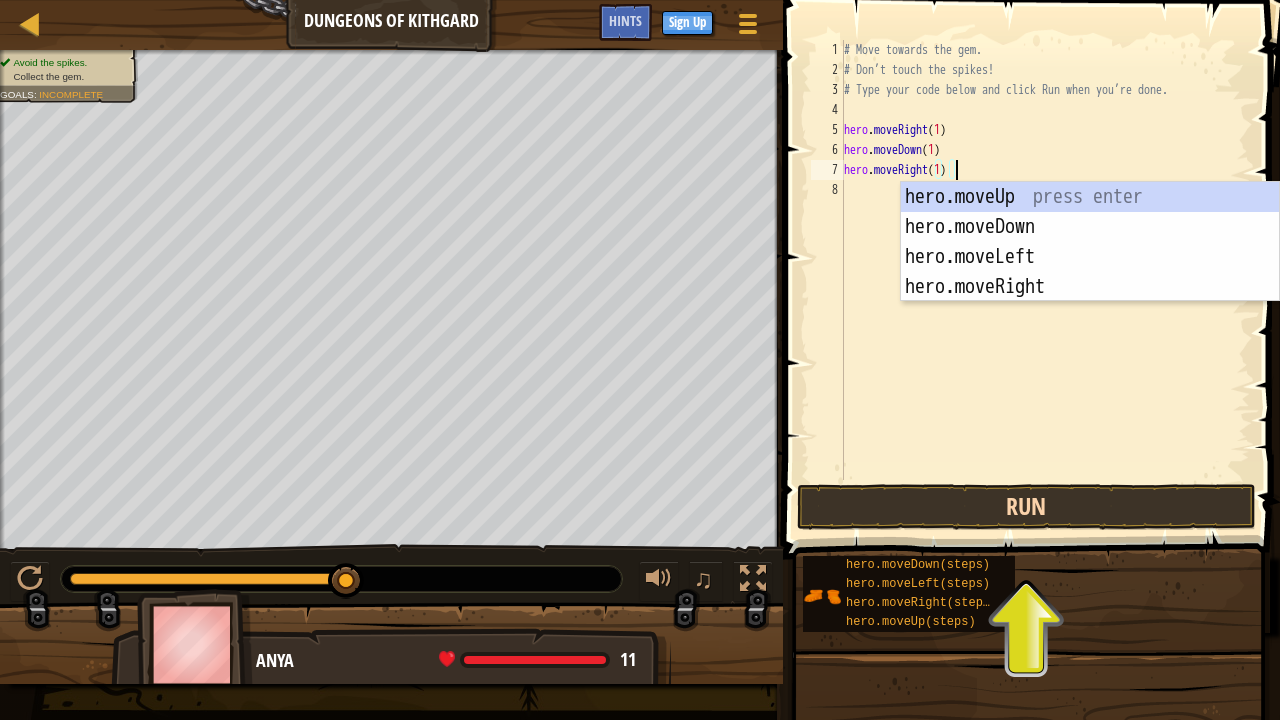 type on "hero.moveRight(1)" 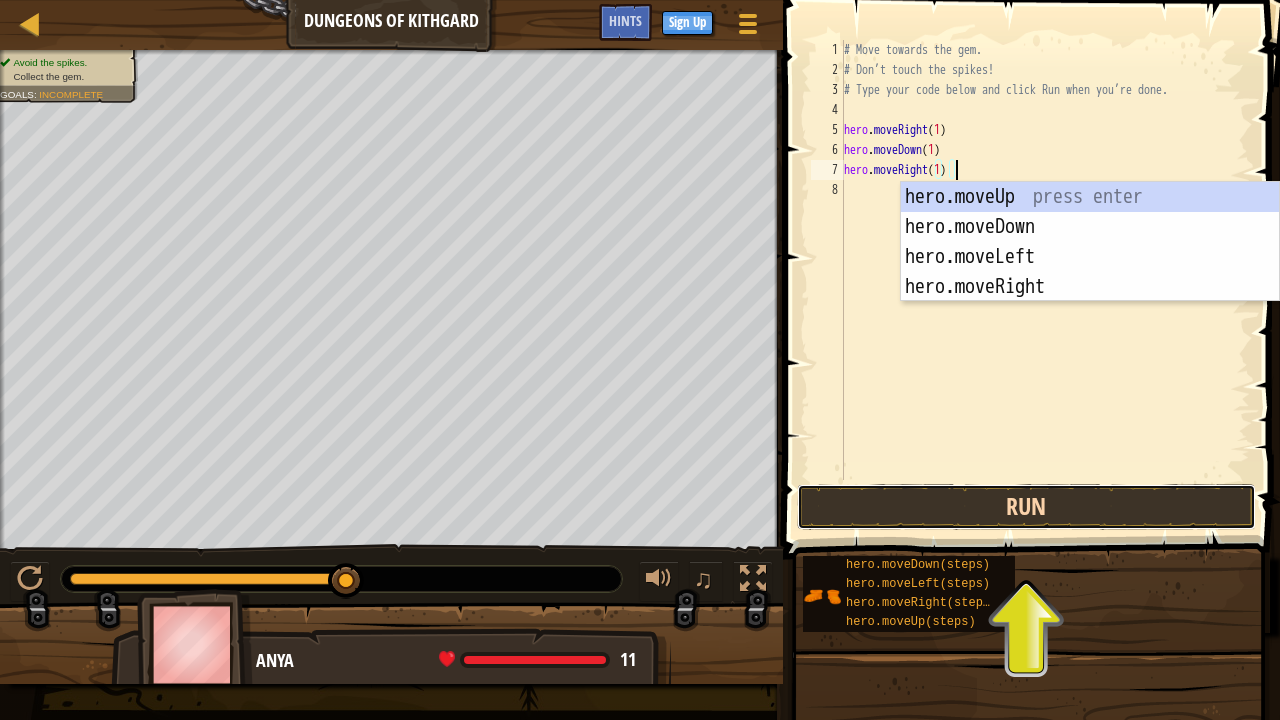 click on "Run" at bounding box center (1026, 507) 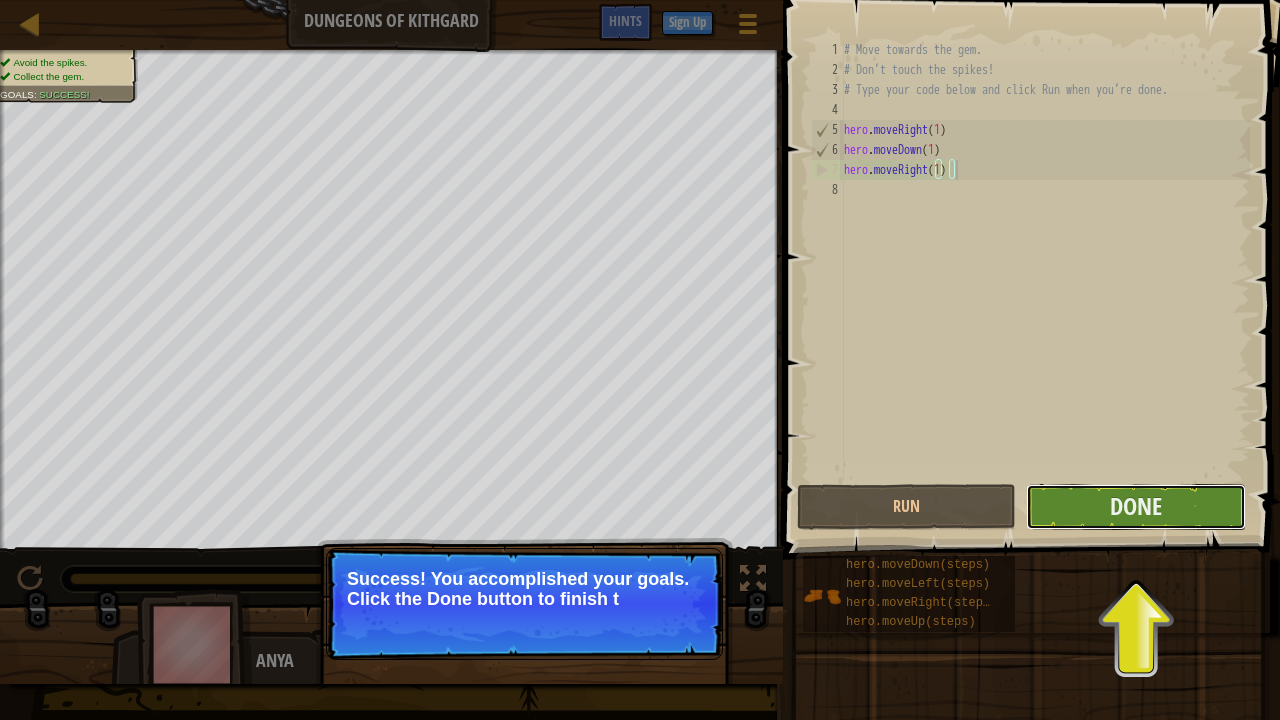 click on "Done" at bounding box center (1135, 507) 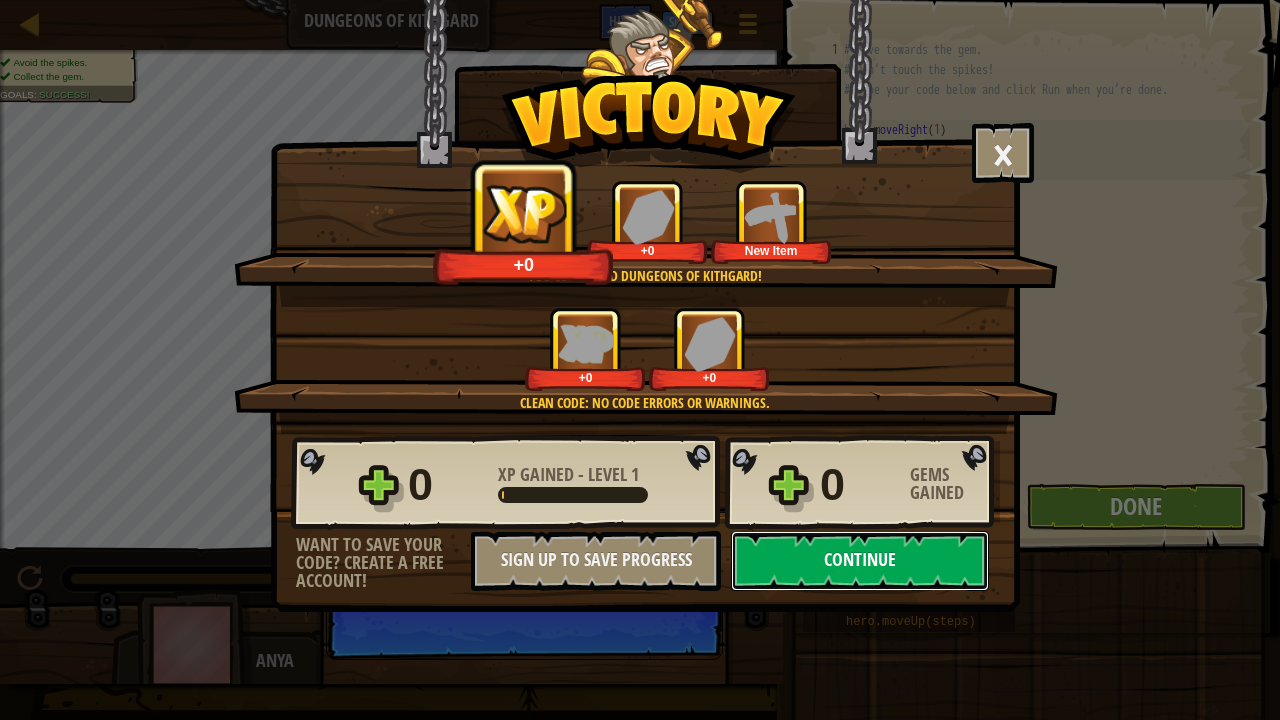 click on "Continue" at bounding box center [860, 561] 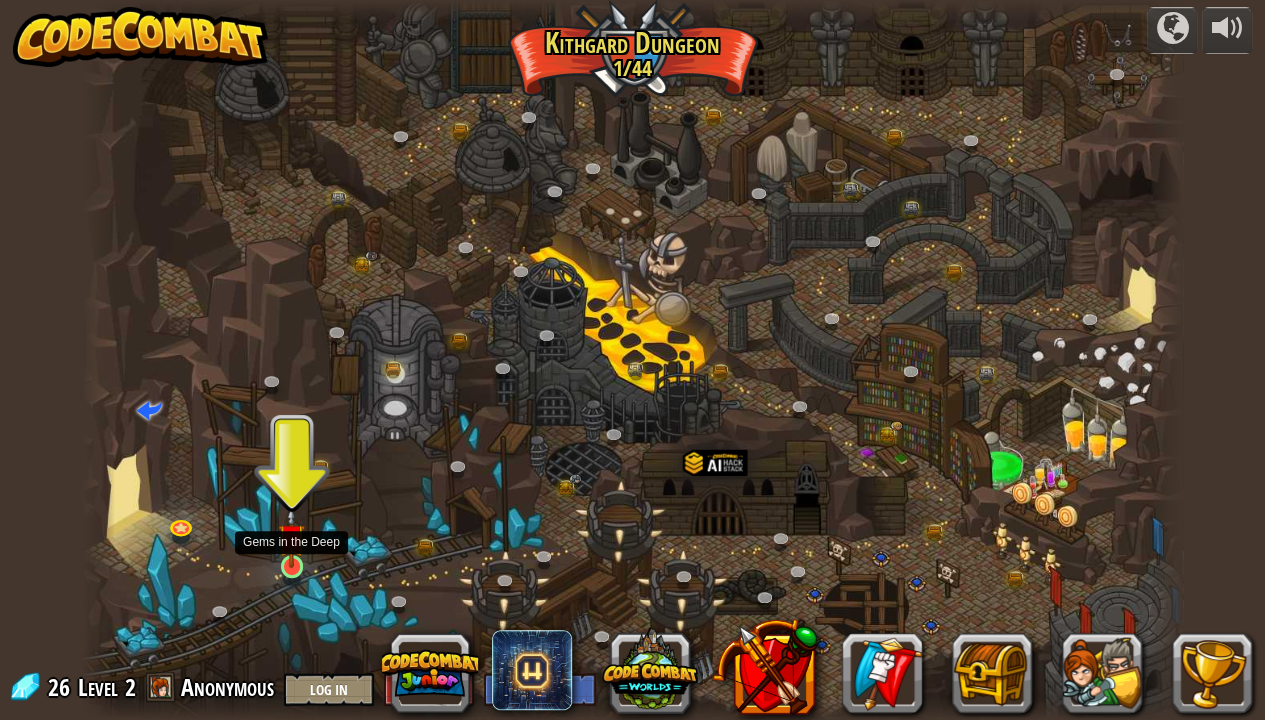 click at bounding box center [291, 537] 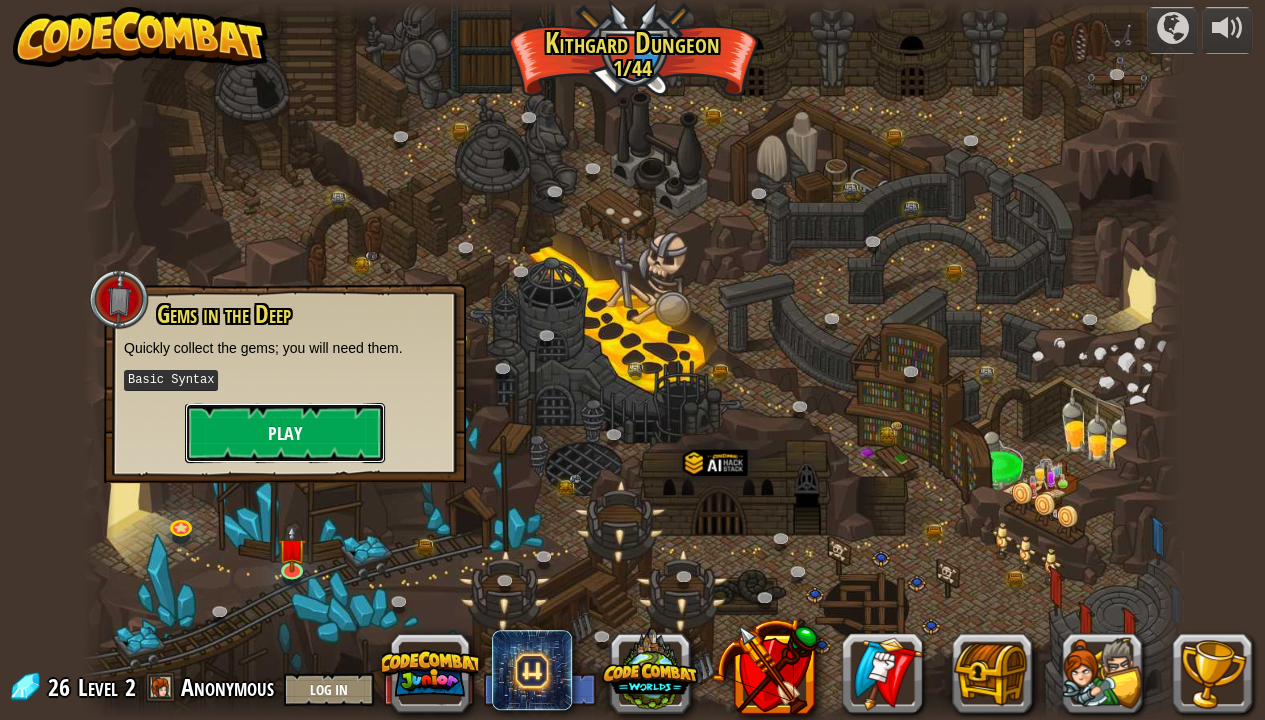 click on "Play" at bounding box center [285, 433] 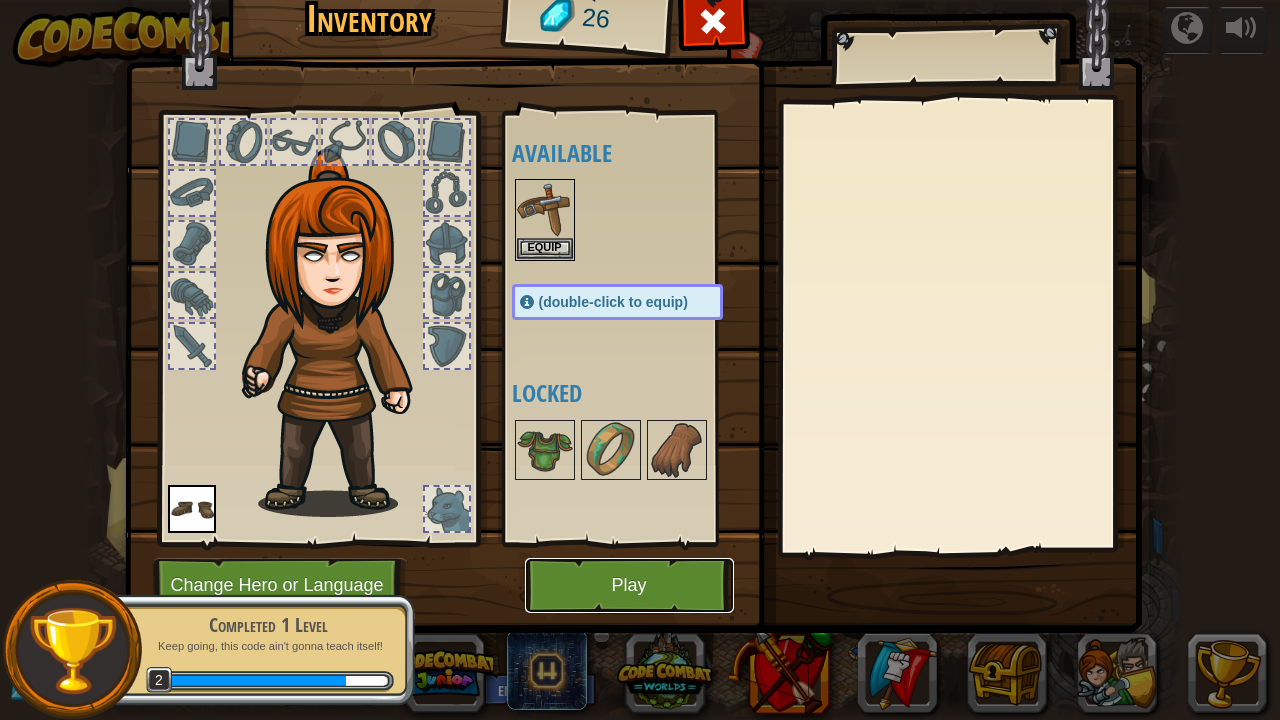 click on "Play" at bounding box center (629, 585) 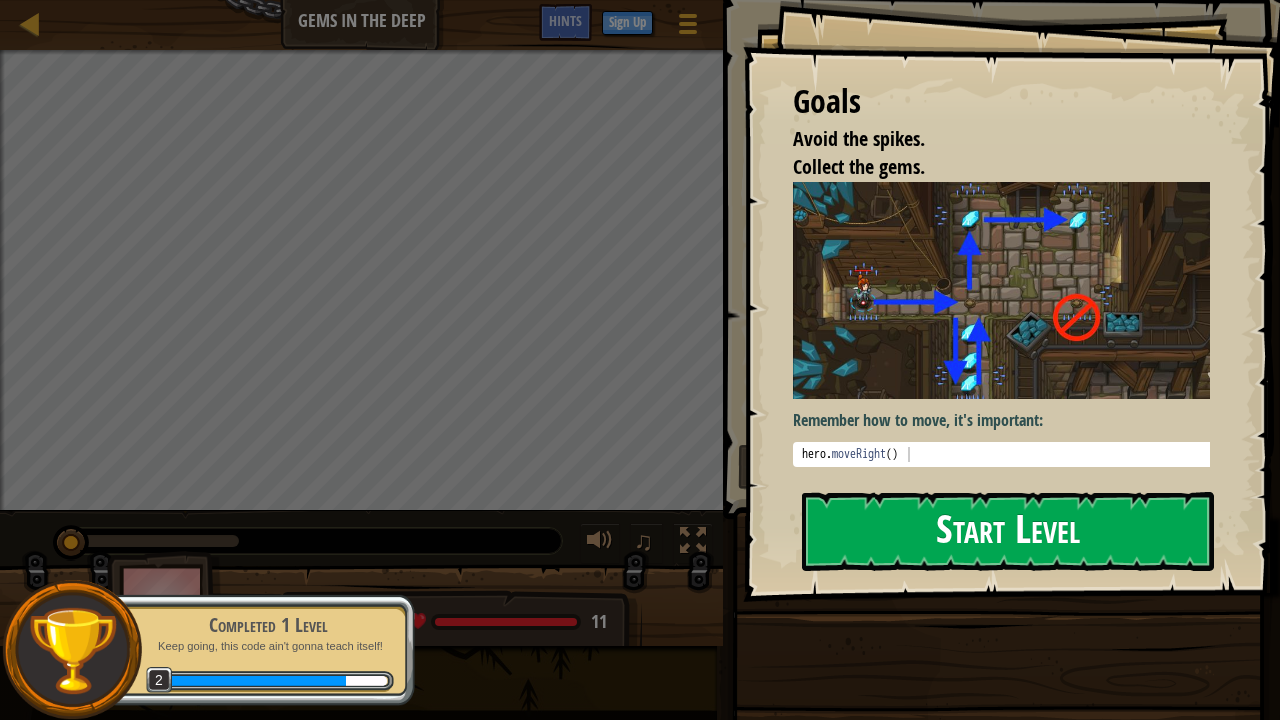 click on "Start Level" at bounding box center (1008, 531) 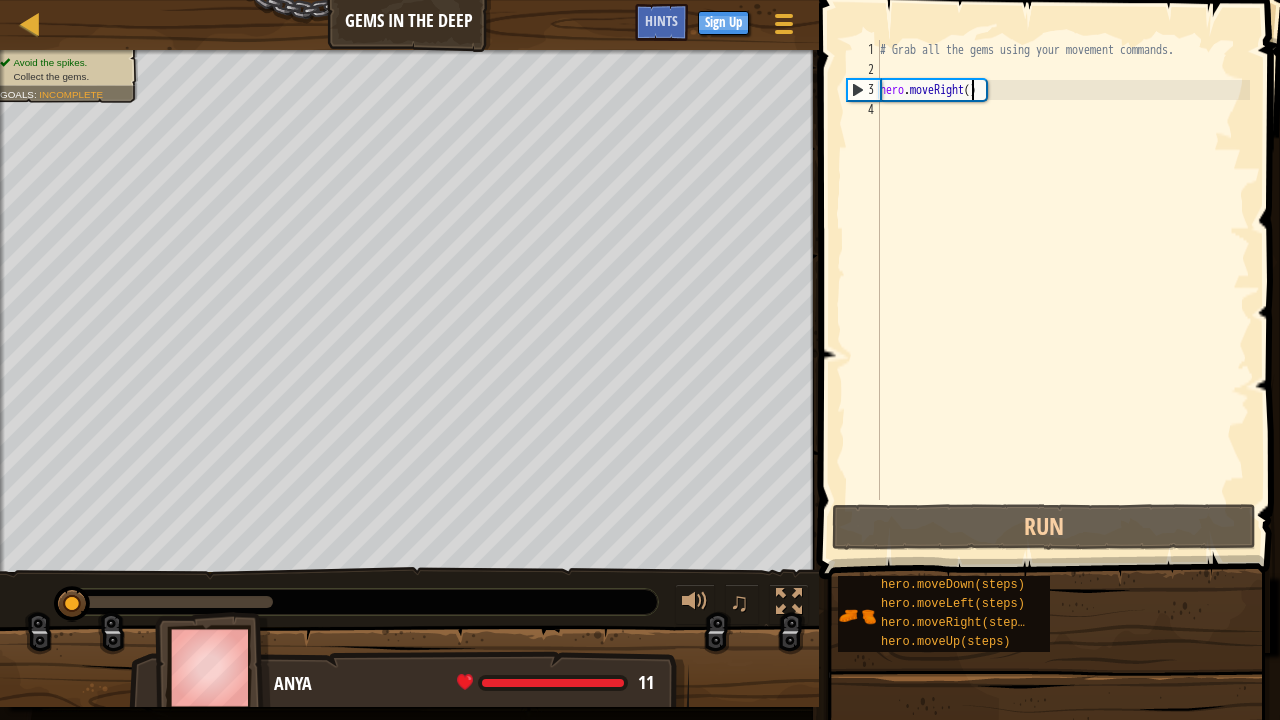 click on "# Grab all the gems using your movement commands. hero . moveRight ( )" at bounding box center [1063, 290] 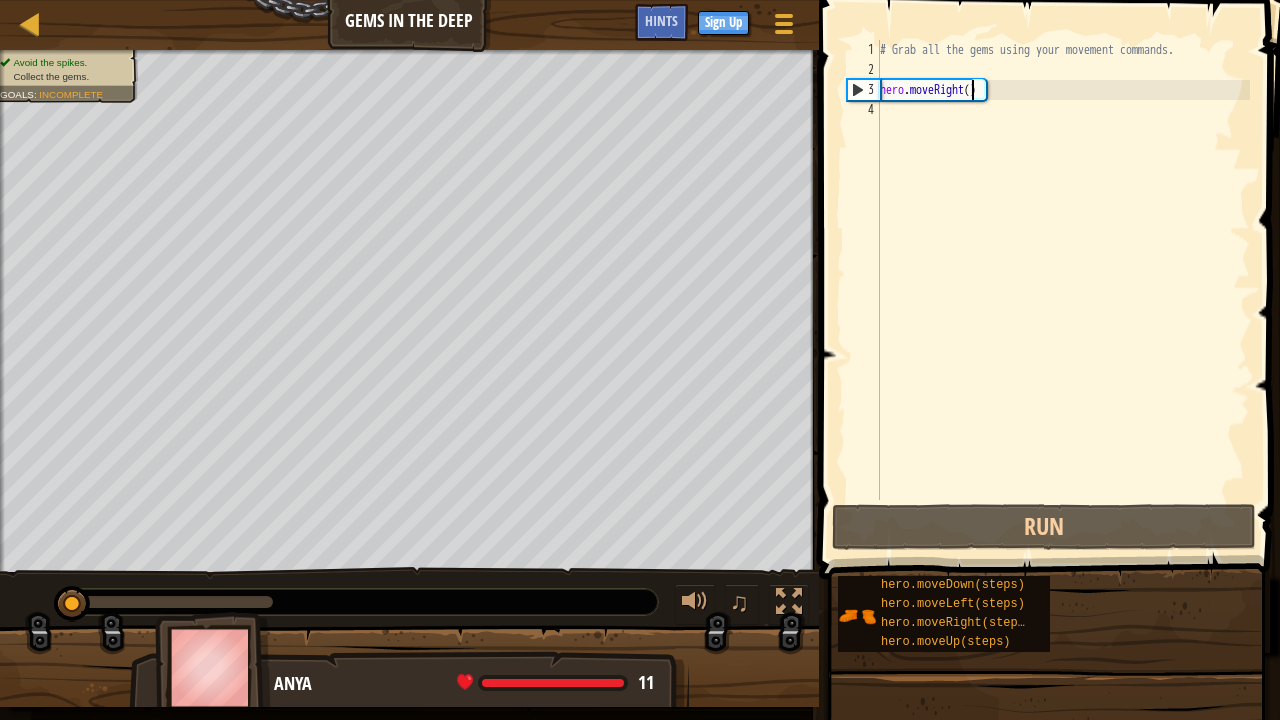 click on "# Grab all the gems using your movement commands. hero . moveRight ( )" at bounding box center [1063, 290] 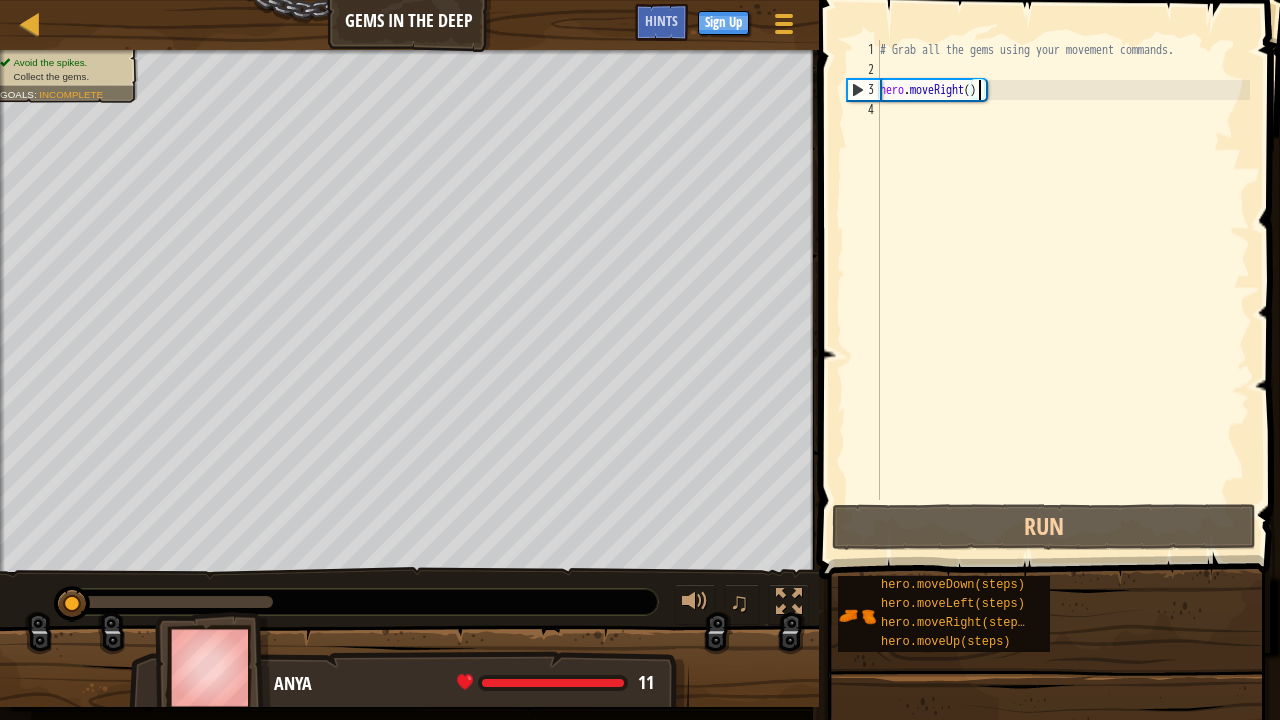 scroll, scrollTop: 9, scrollLeft: 8, axis: both 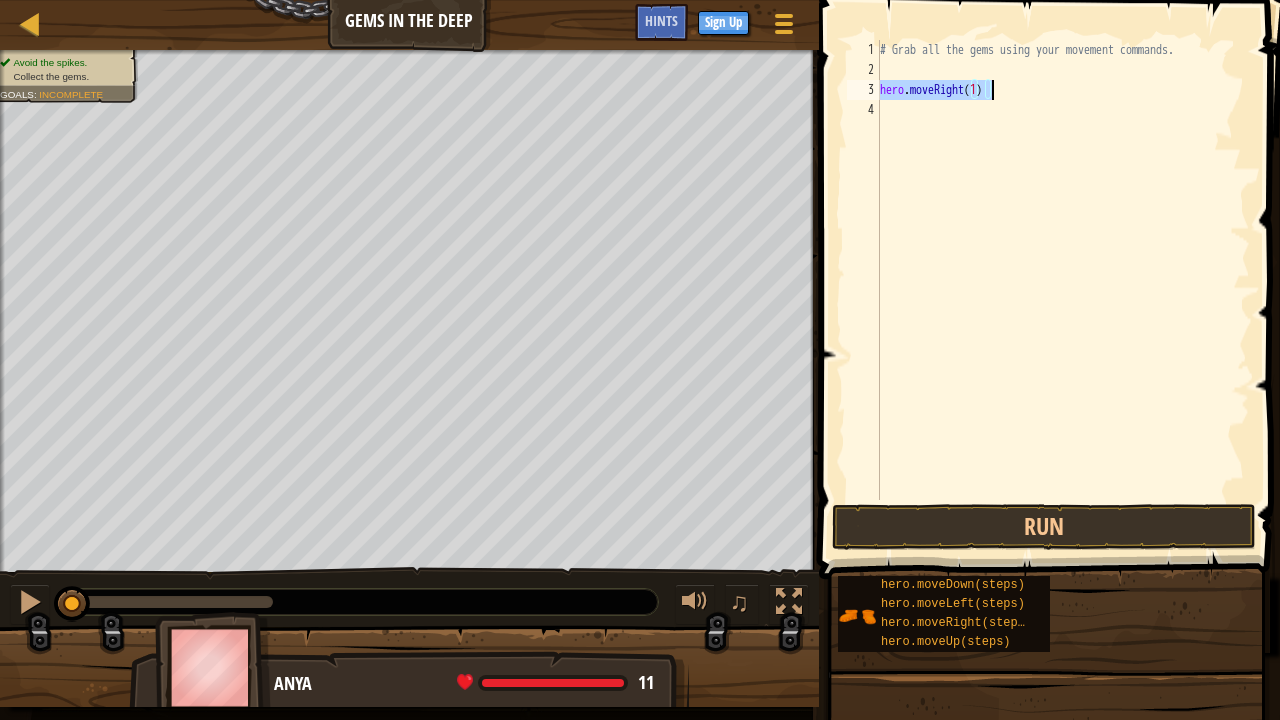 drag, startPoint x: 880, startPoint y: 87, endPoint x: 993, endPoint y: 86, distance: 113.004425 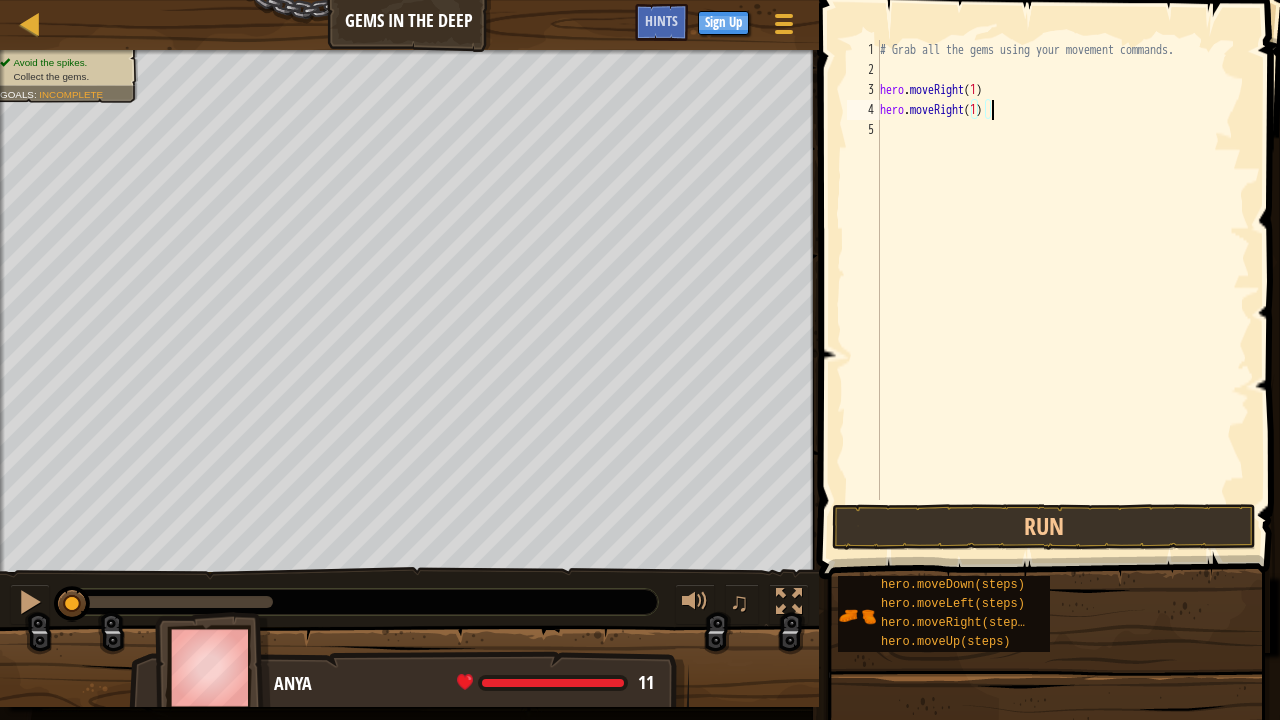 click on "# Grab all the gems using your movement commands. hero . moveRight ( 1 ) hero . moveRight ( 1 )" at bounding box center [1063, 290] 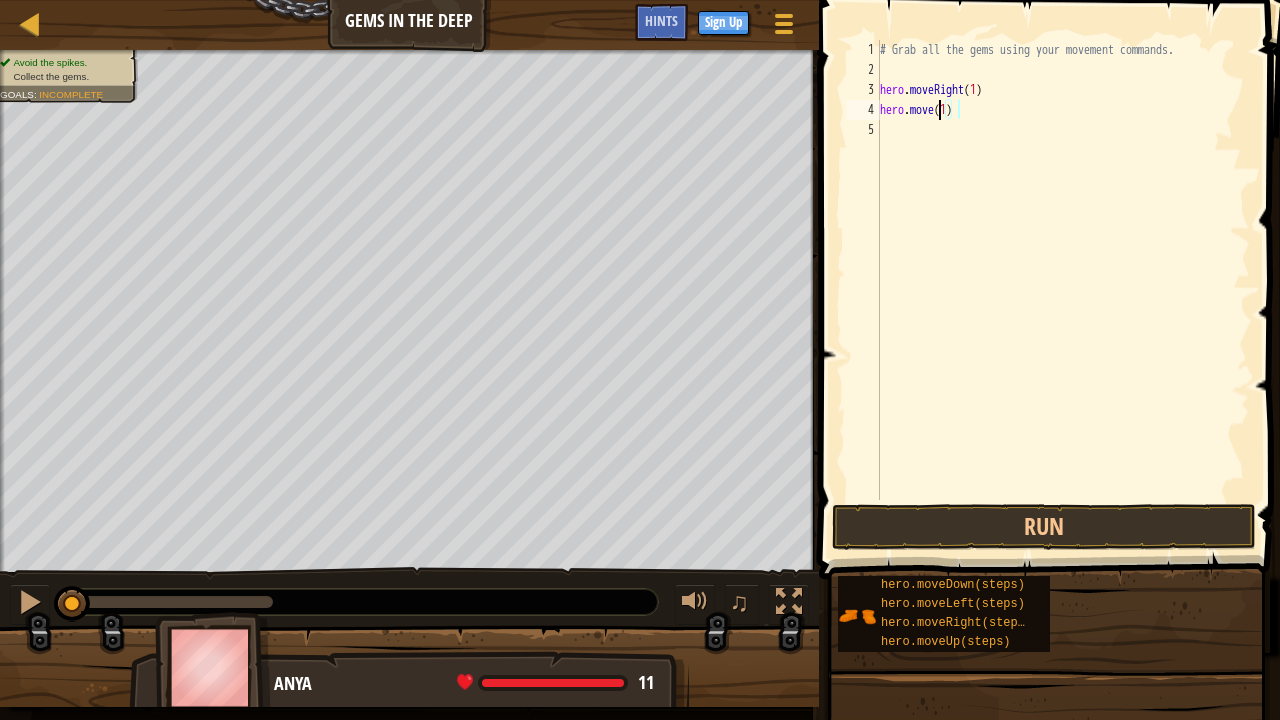 scroll, scrollTop: 9, scrollLeft: 5, axis: both 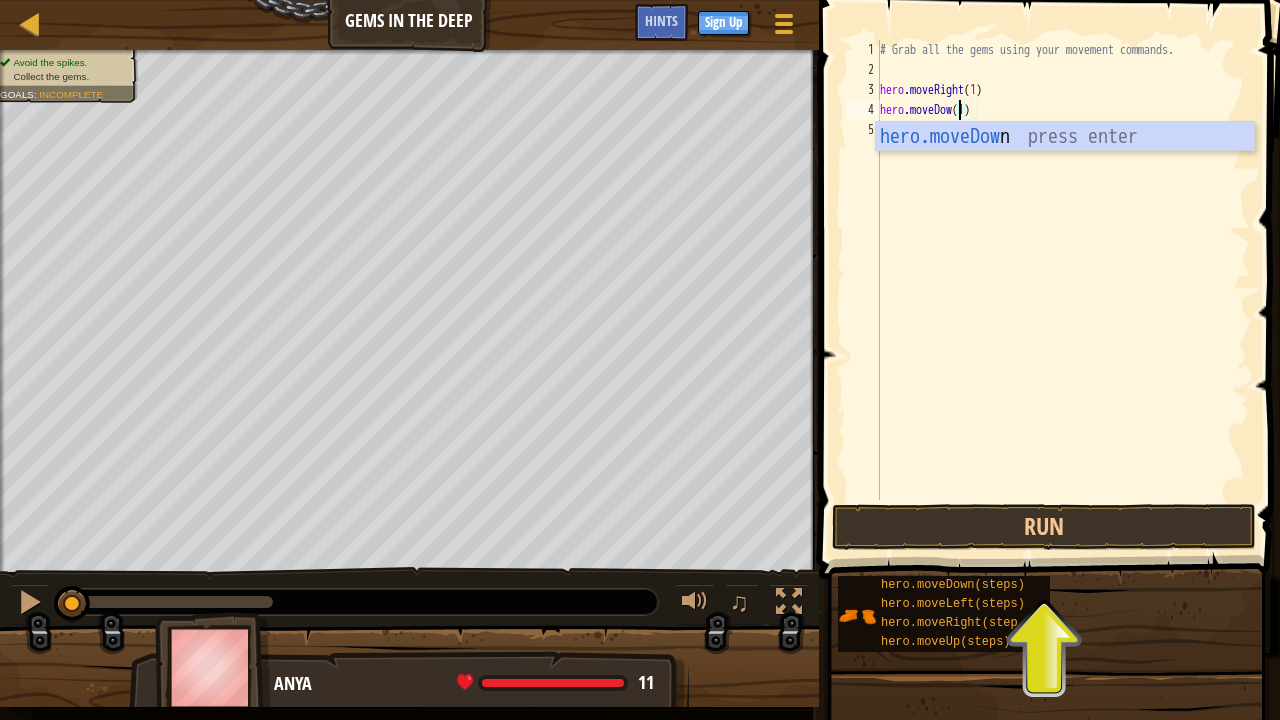 type on "hero.moveDown(1)" 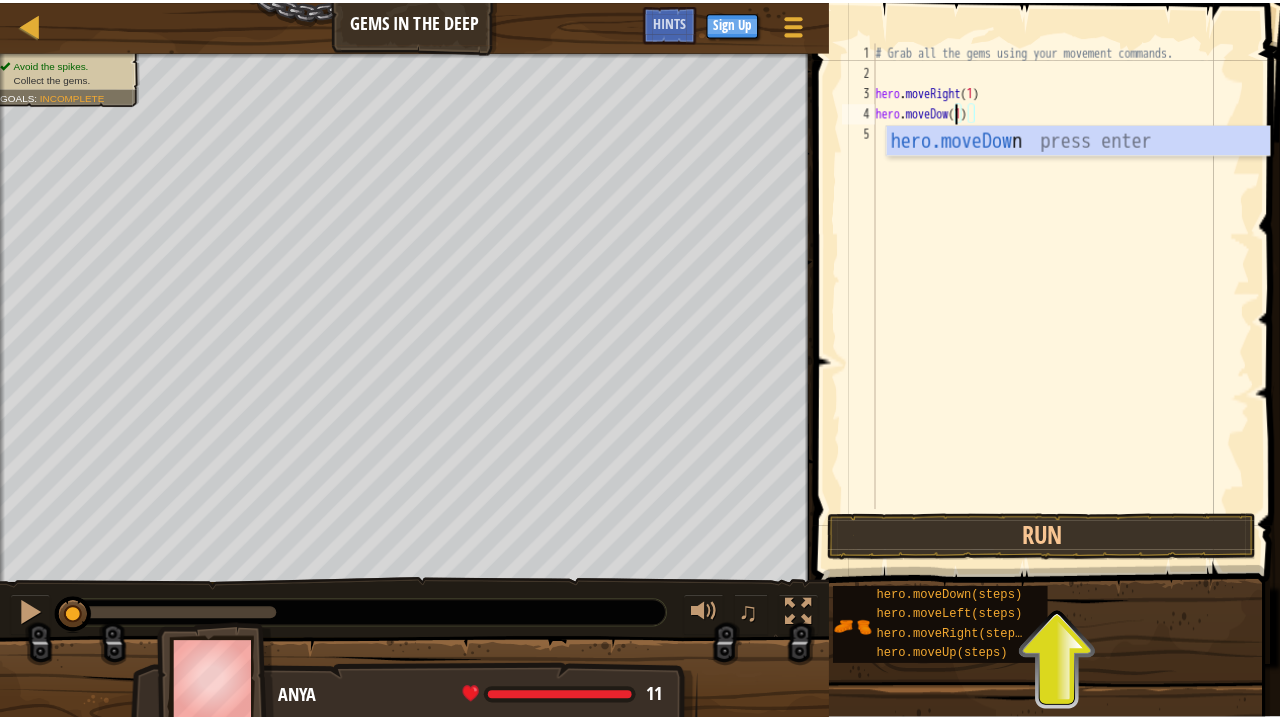 scroll, scrollTop: 9, scrollLeft: 6, axis: both 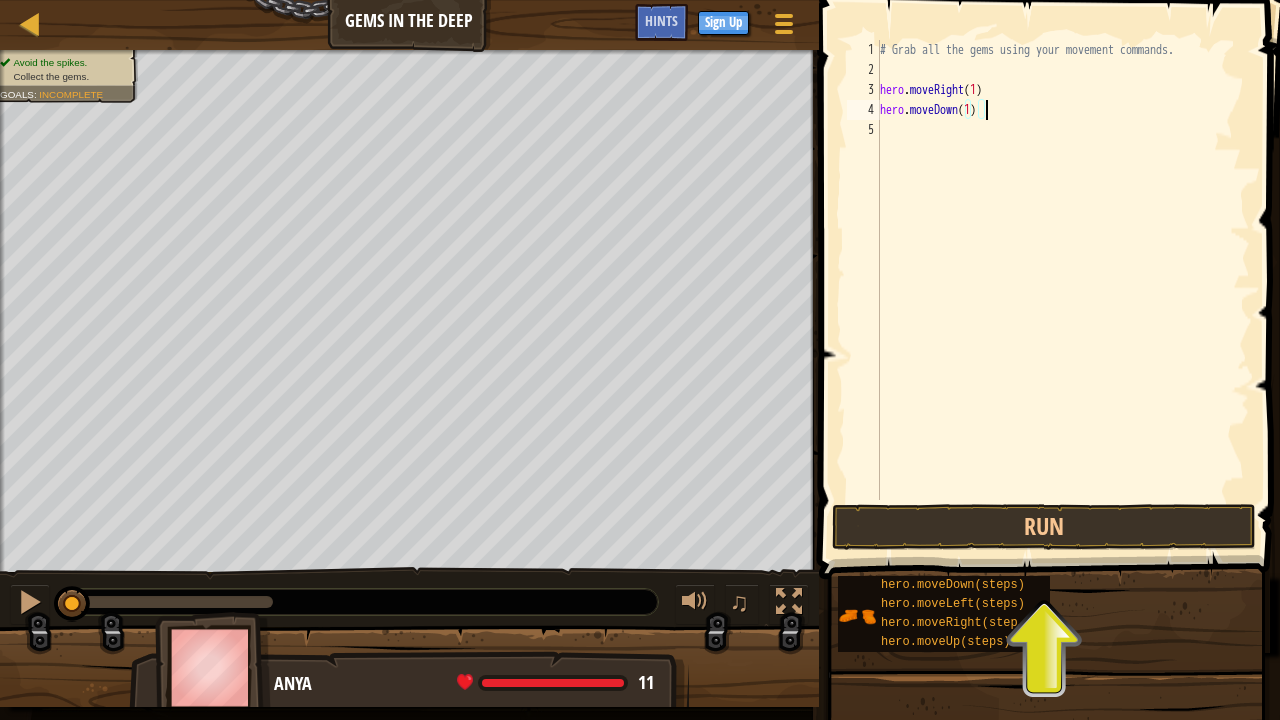 click on "# Grab all the gems using your movement commands. hero . moveRight ( 1 ) hero . moveDown ( 1 )" at bounding box center (1063, 290) 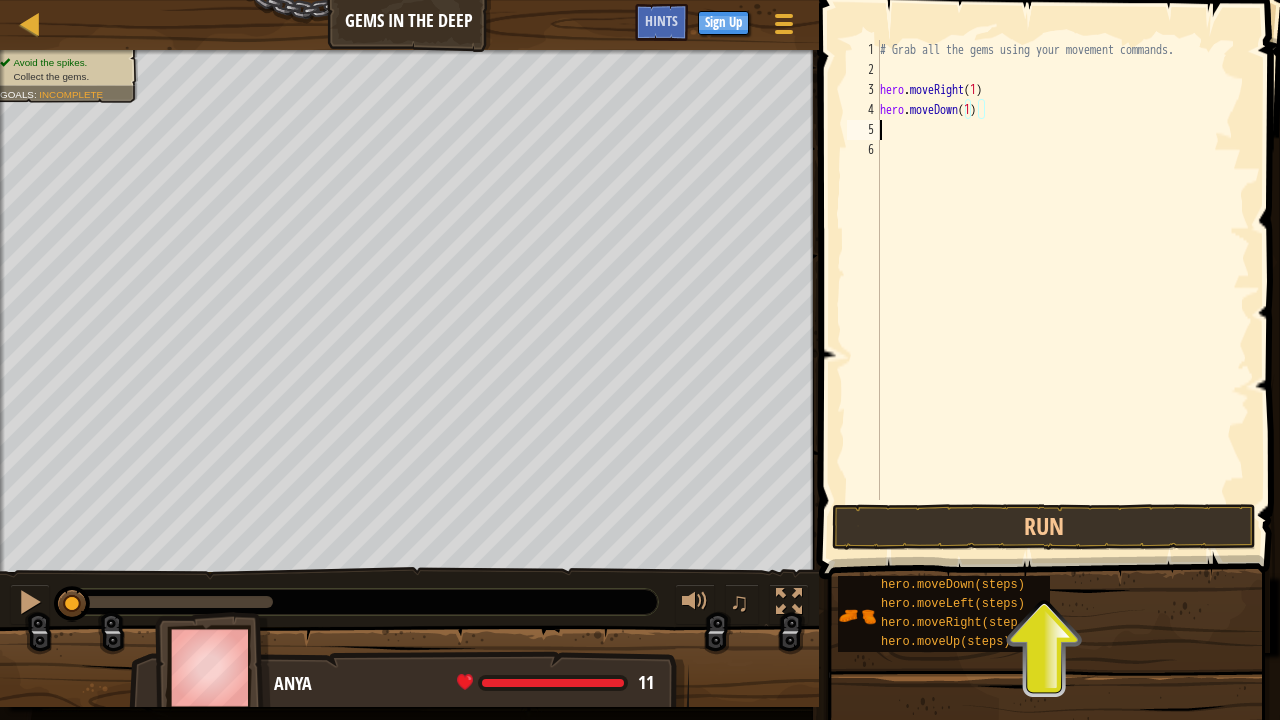 scroll, scrollTop: 9, scrollLeft: 0, axis: vertical 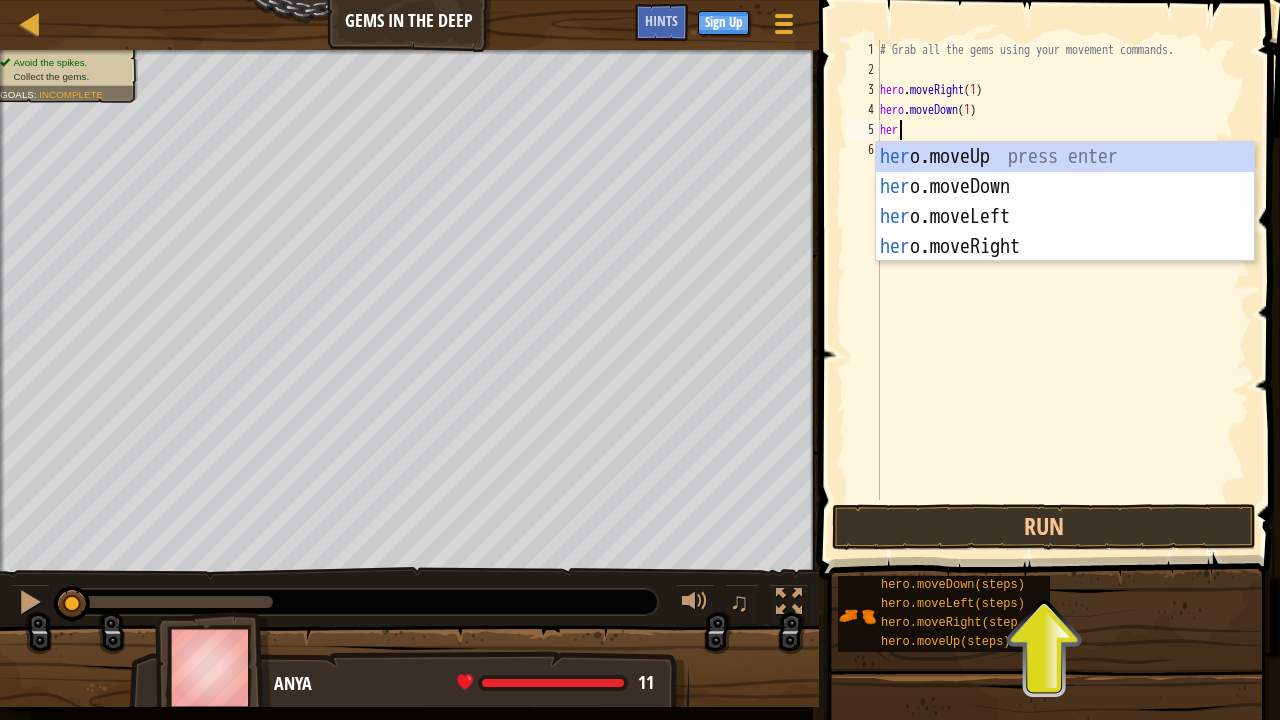 type on "hero" 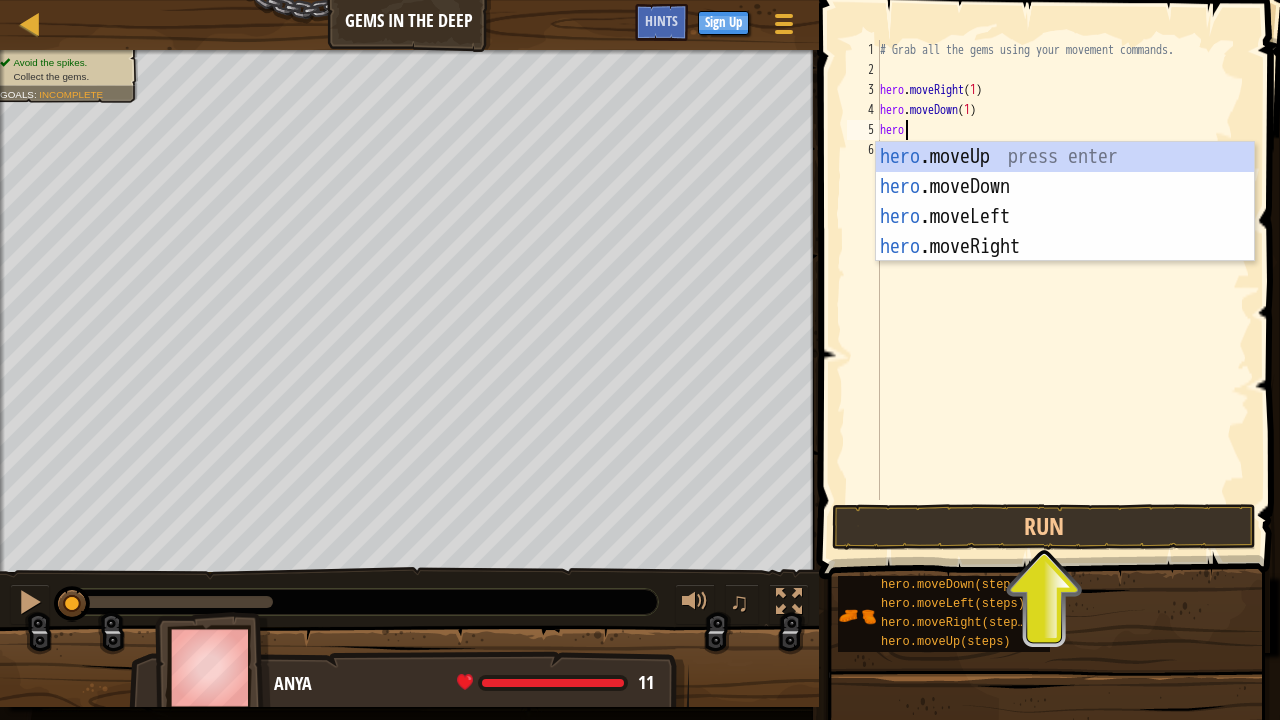 scroll, scrollTop: 9, scrollLeft: 1, axis: both 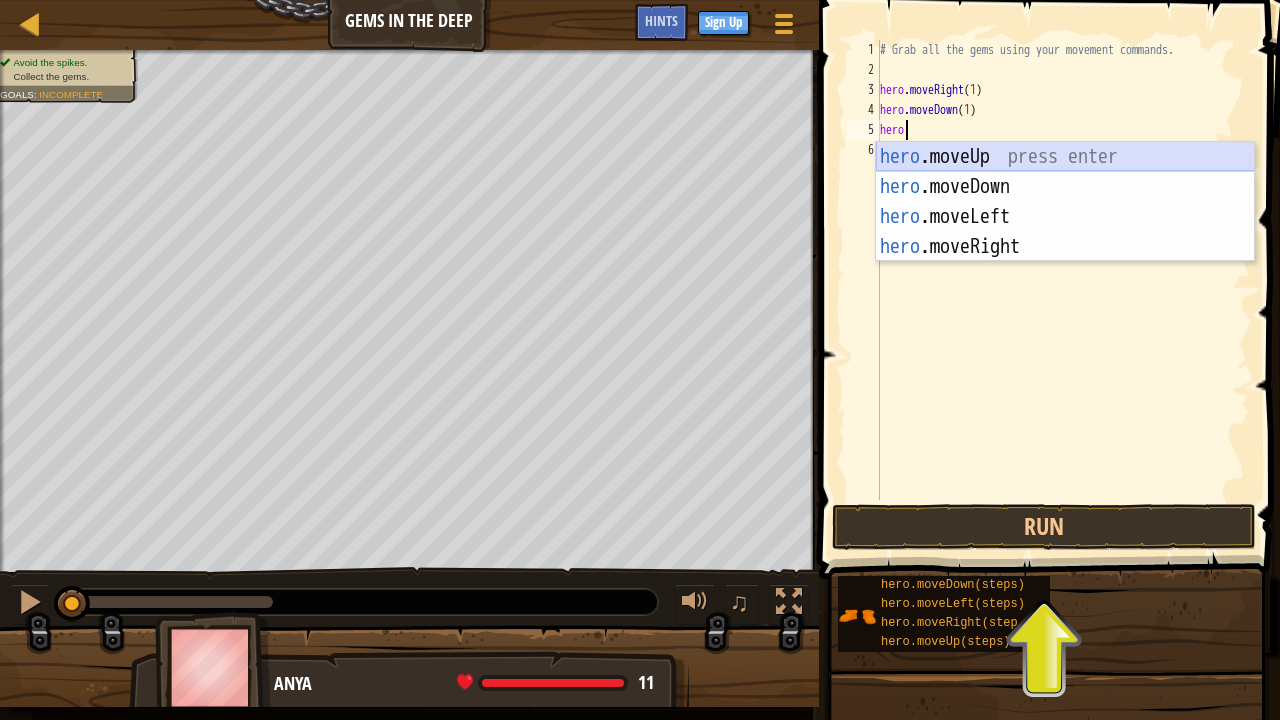 click on "hero .moveUp press enter hero .moveDown press enter hero .moveLeft press enter hero .moveRight press enter" at bounding box center [1065, 232] 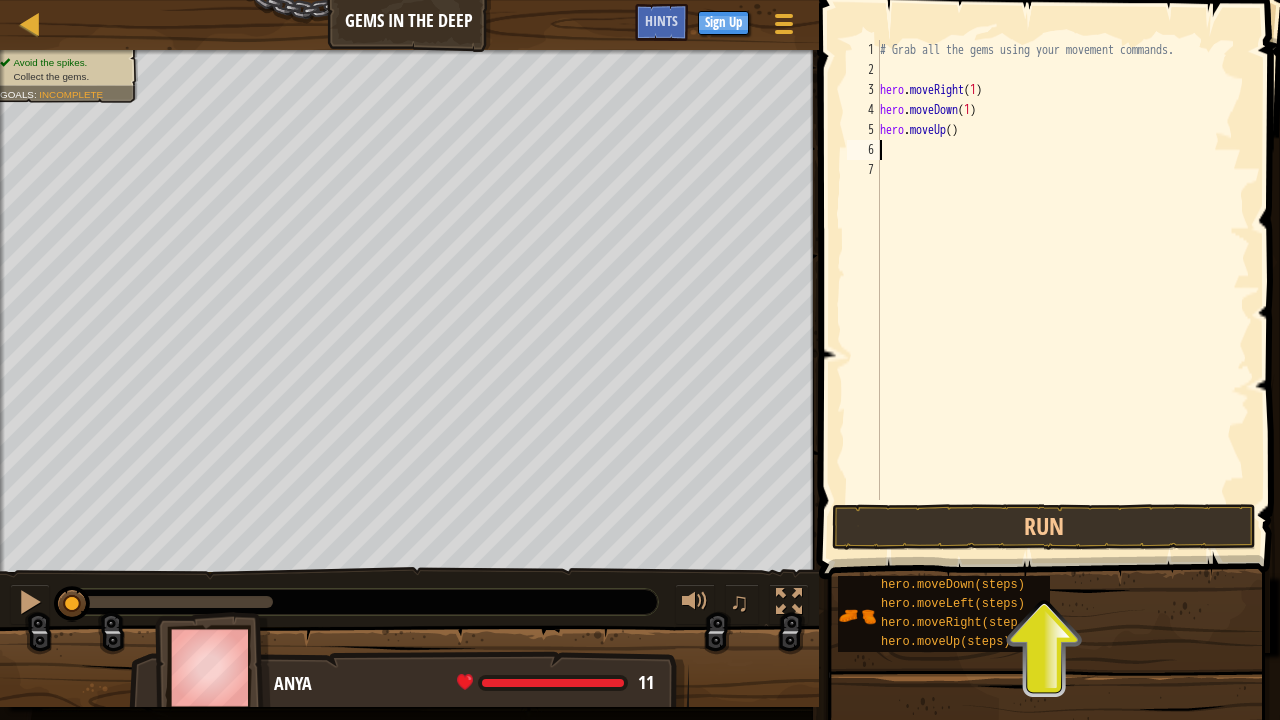 scroll, scrollTop: 9, scrollLeft: 0, axis: vertical 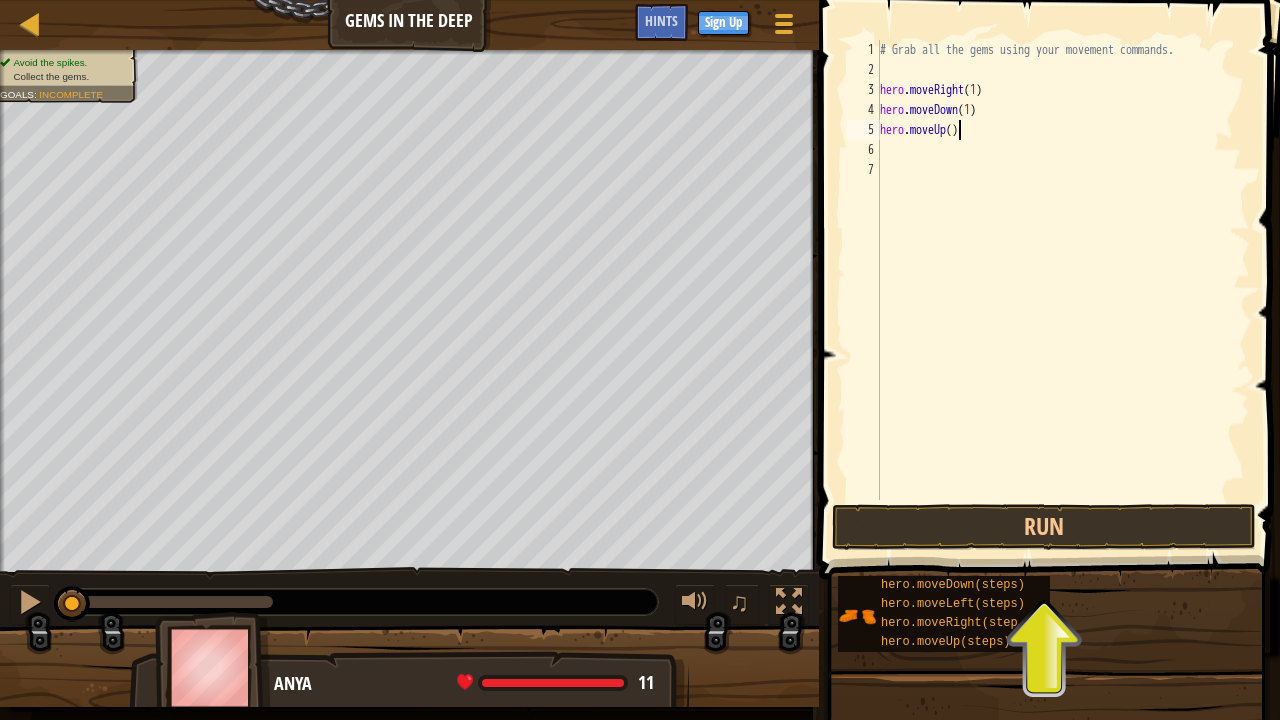 click on "# Grab all the gems using your movement commands. hero . moveRight ( 1 ) hero . moveDown ( 1 ) hero . moveUp ( )" at bounding box center [1063, 290] 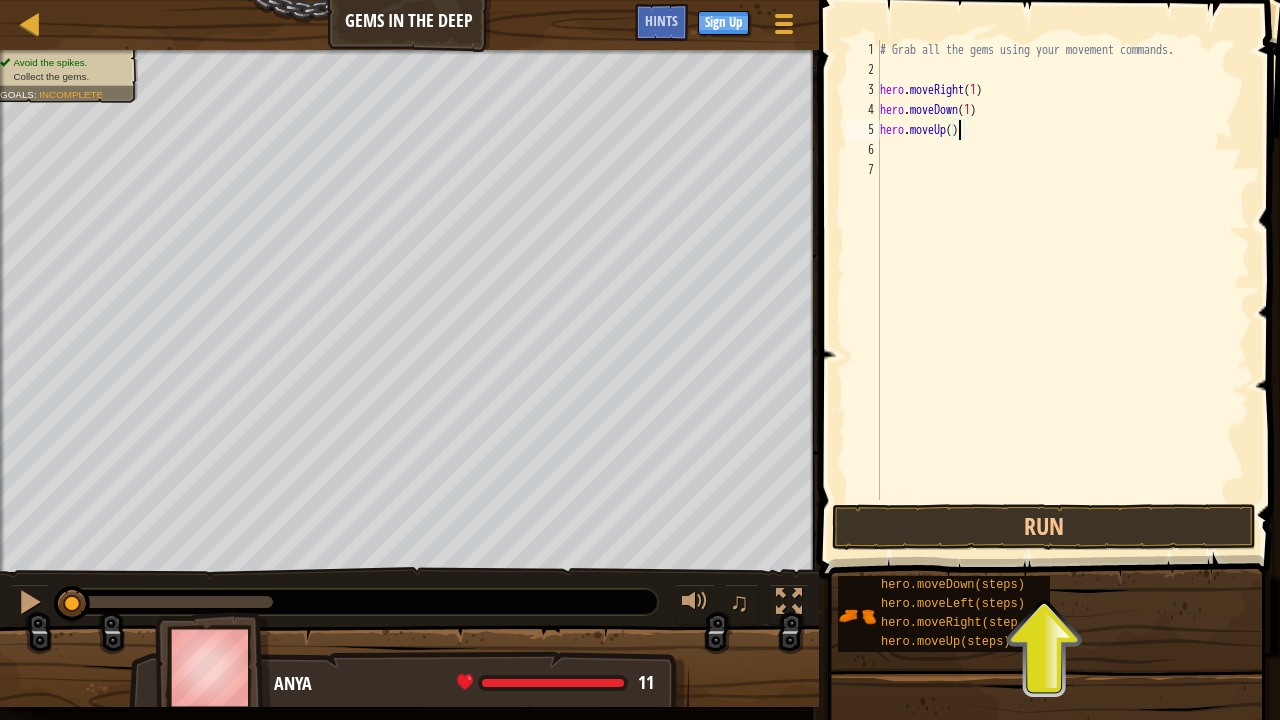type on "hero.moveUp(2)" 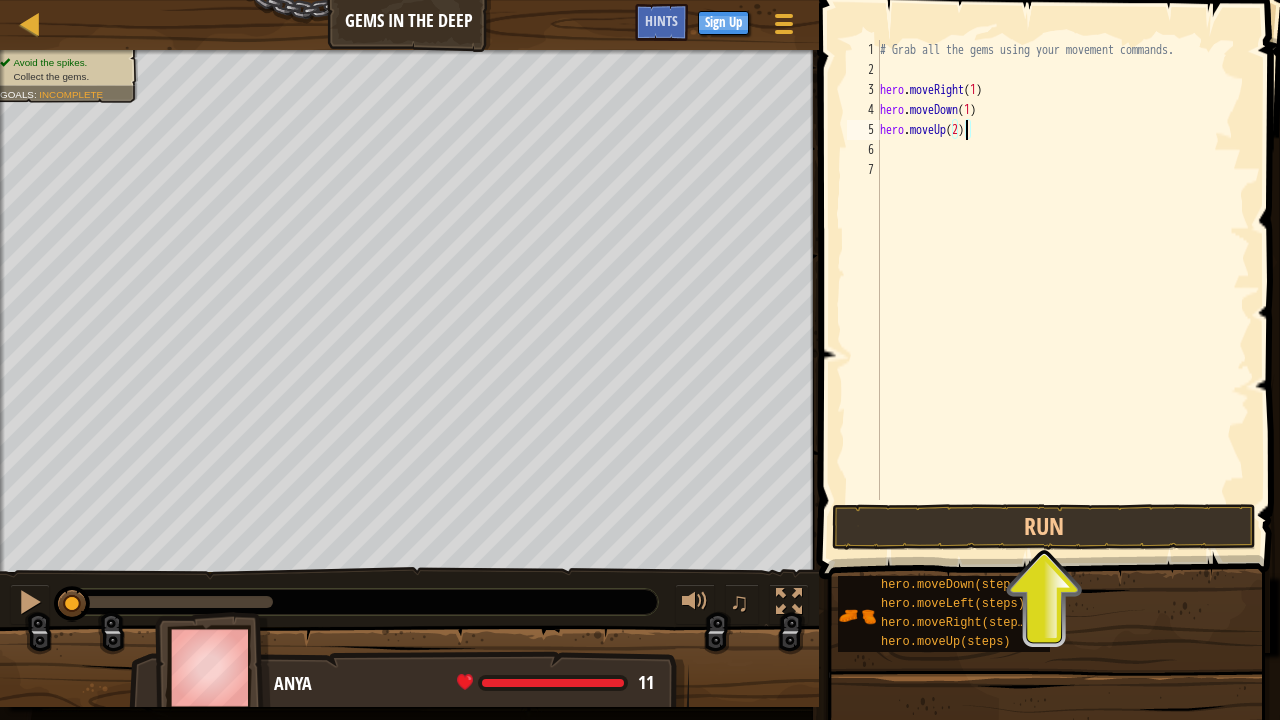 click on "# Grab all the gems using your movement commands. hero . moveRight ( 1 ) hero . moveDown ( 1 ) hero . moveUp ( 2 )" at bounding box center (1063, 290) 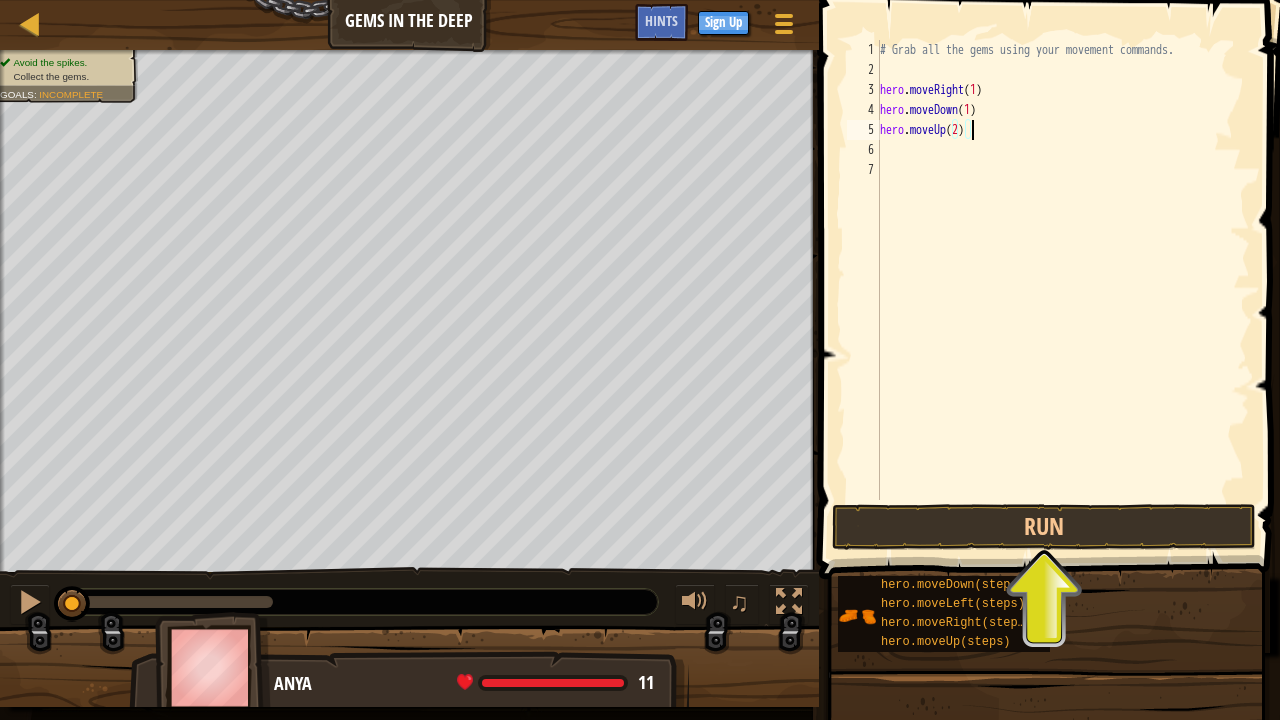 scroll, scrollTop: 9, scrollLeft: 0, axis: vertical 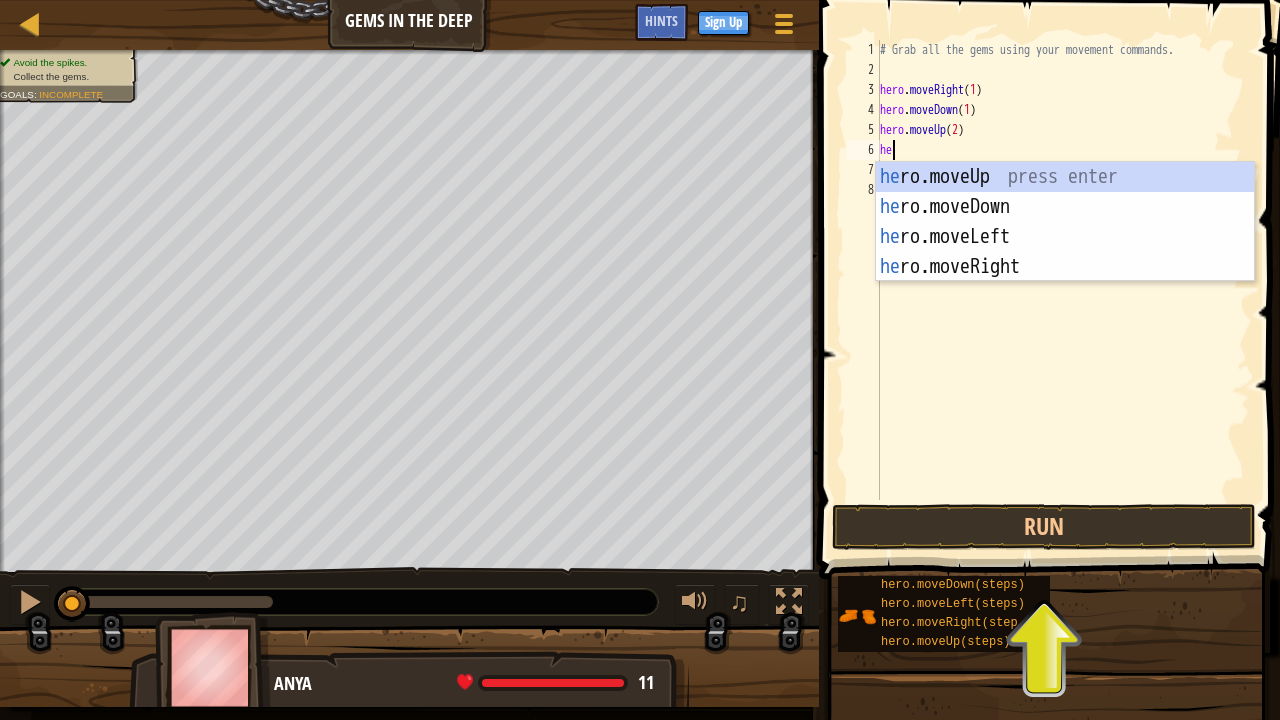 type on "her" 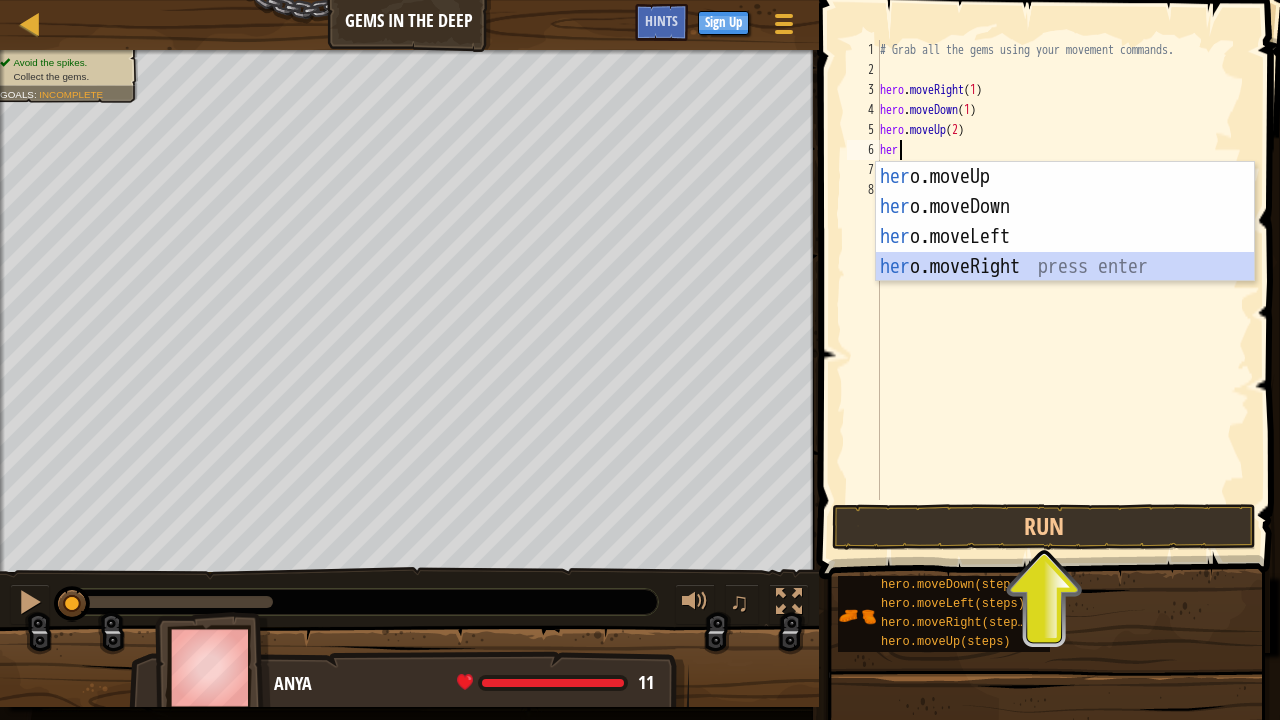 click on "her o.moveUp press enter her o.moveDown press enter her o.moveLeft press enter her o.moveRight press enter" at bounding box center [1065, 252] 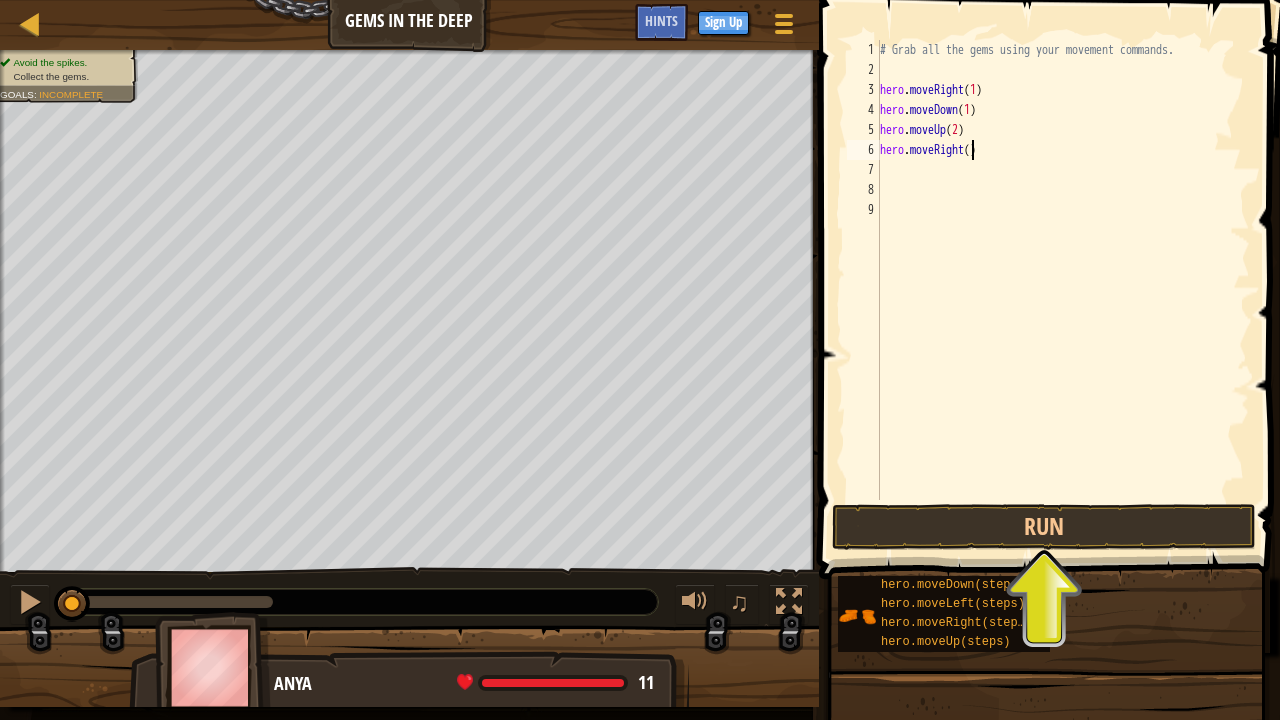 click on "# Grab all the gems using your movement commands. hero . moveRight ( 1 ) hero . moveDown ( 1 ) hero . moveUp ( 2 ) hero . moveRight ( )" at bounding box center [1063, 290] 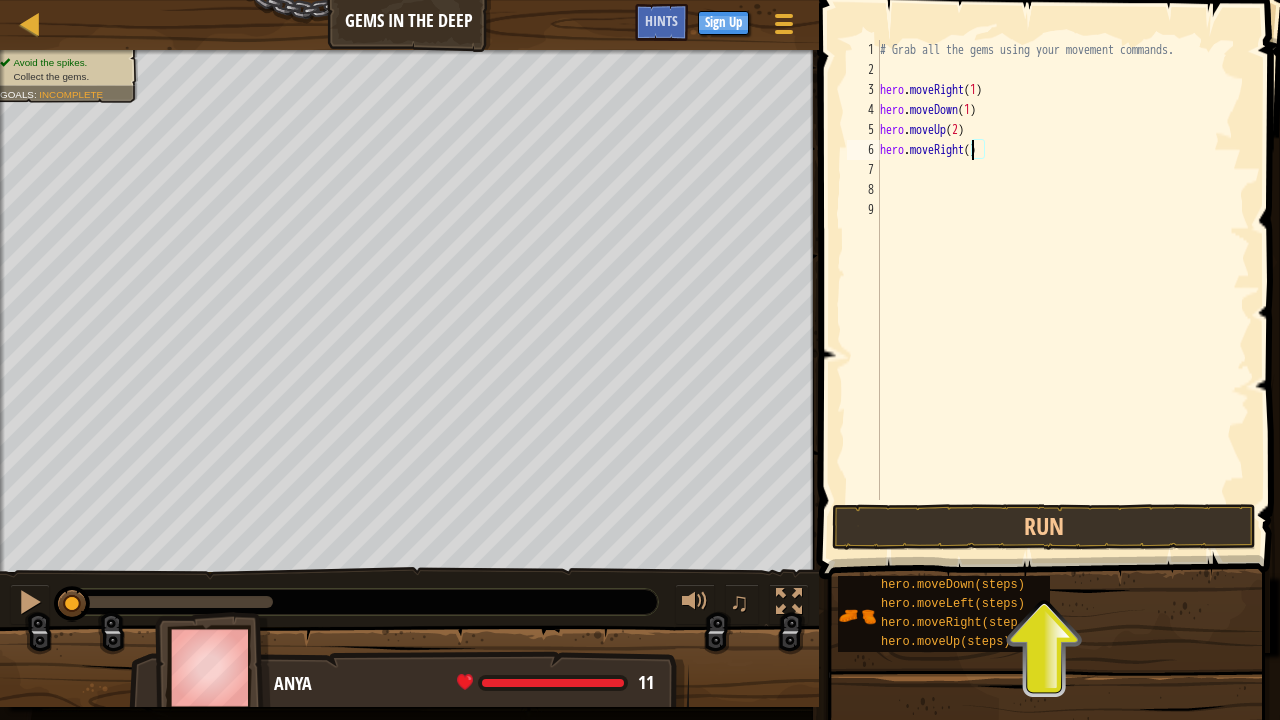 click on "# Grab all the gems using your movement commands. hero . moveRight ( 1 ) hero . moveDown ( 1 ) hero . moveUp ( 2 ) hero . moveRight ( )" at bounding box center [1063, 290] 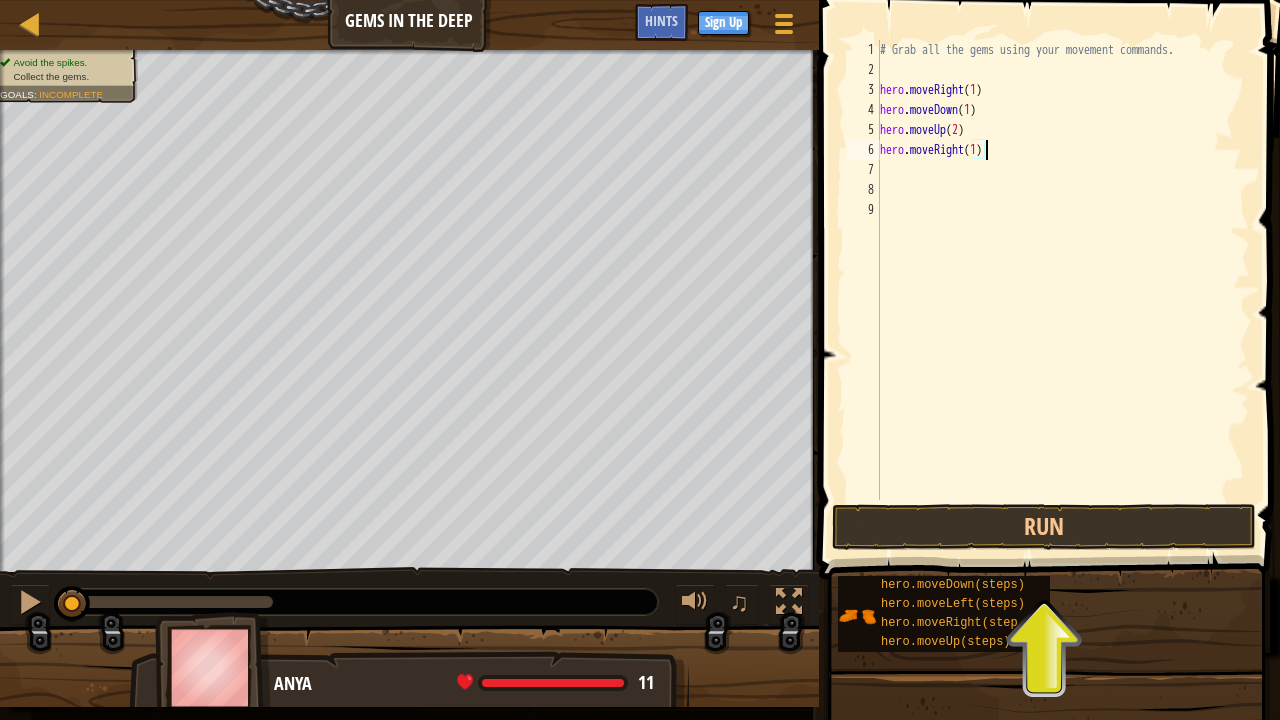 scroll, scrollTop: 9, scrollLeft: 8, axis: both 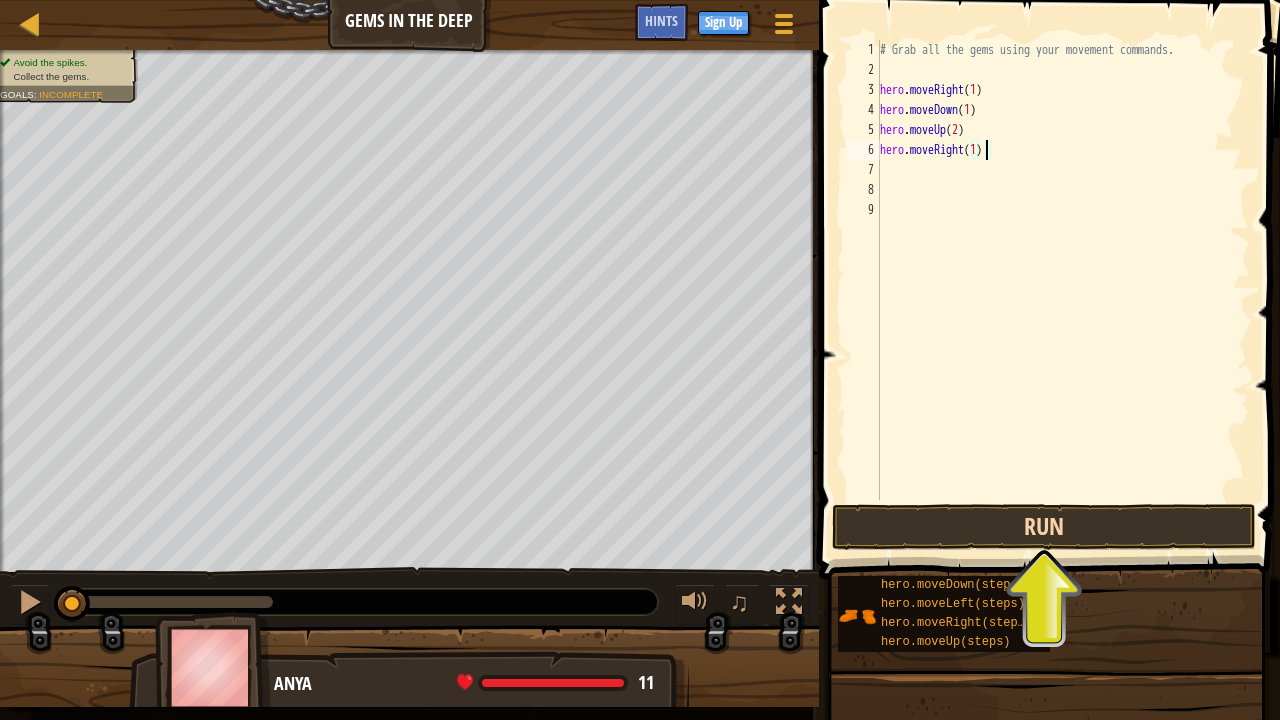 type on "hero.moveRight(1)" 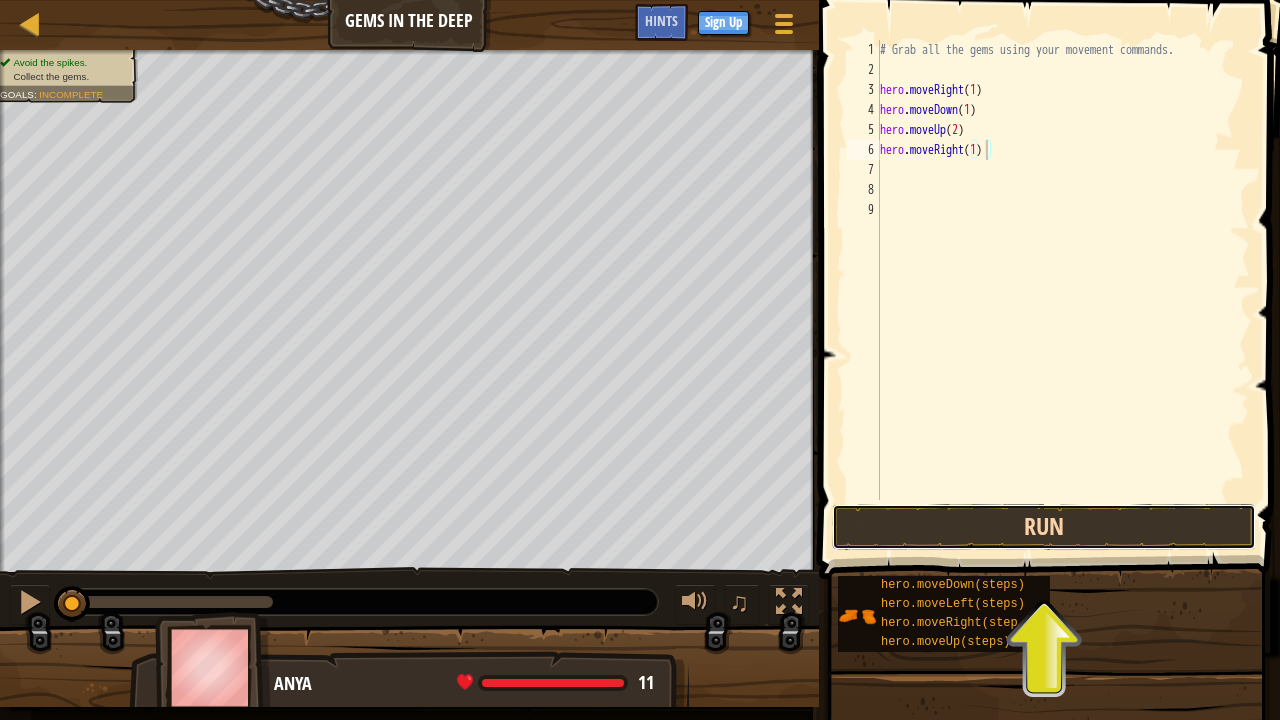 click on "Run" at bounding box center (1044, 527) 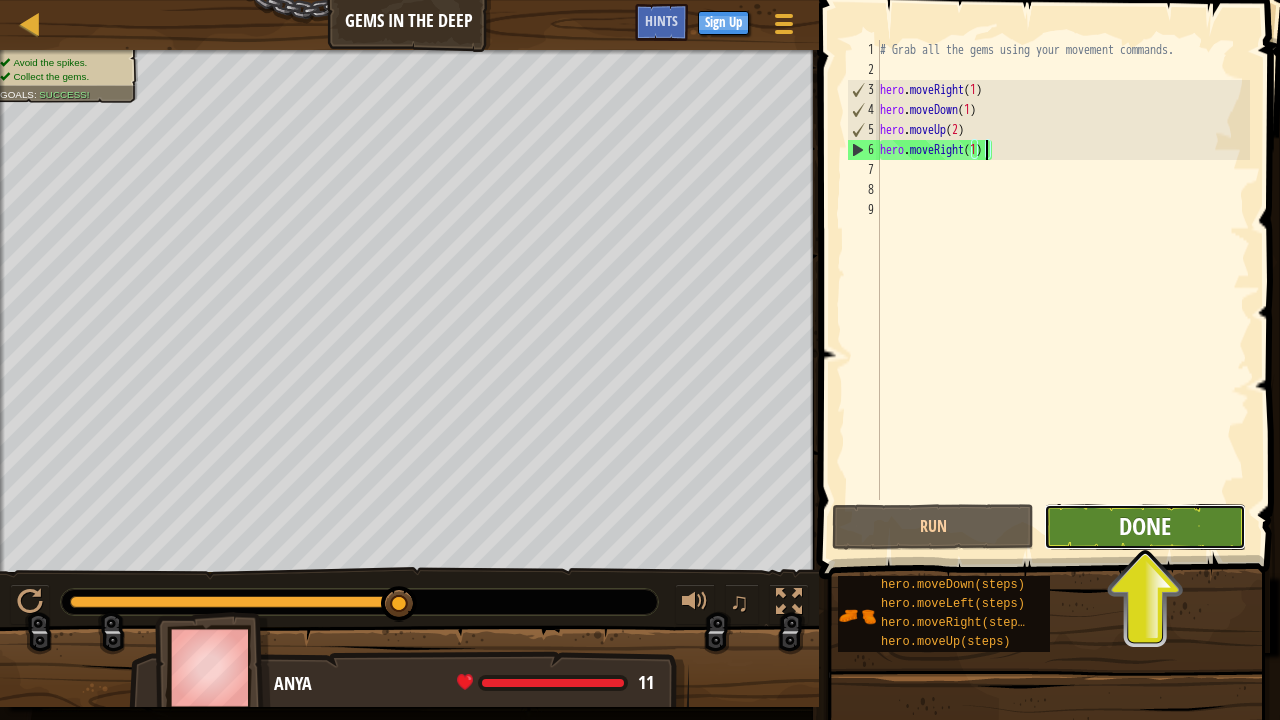click on "Done" at bounding box center [1145, 526] 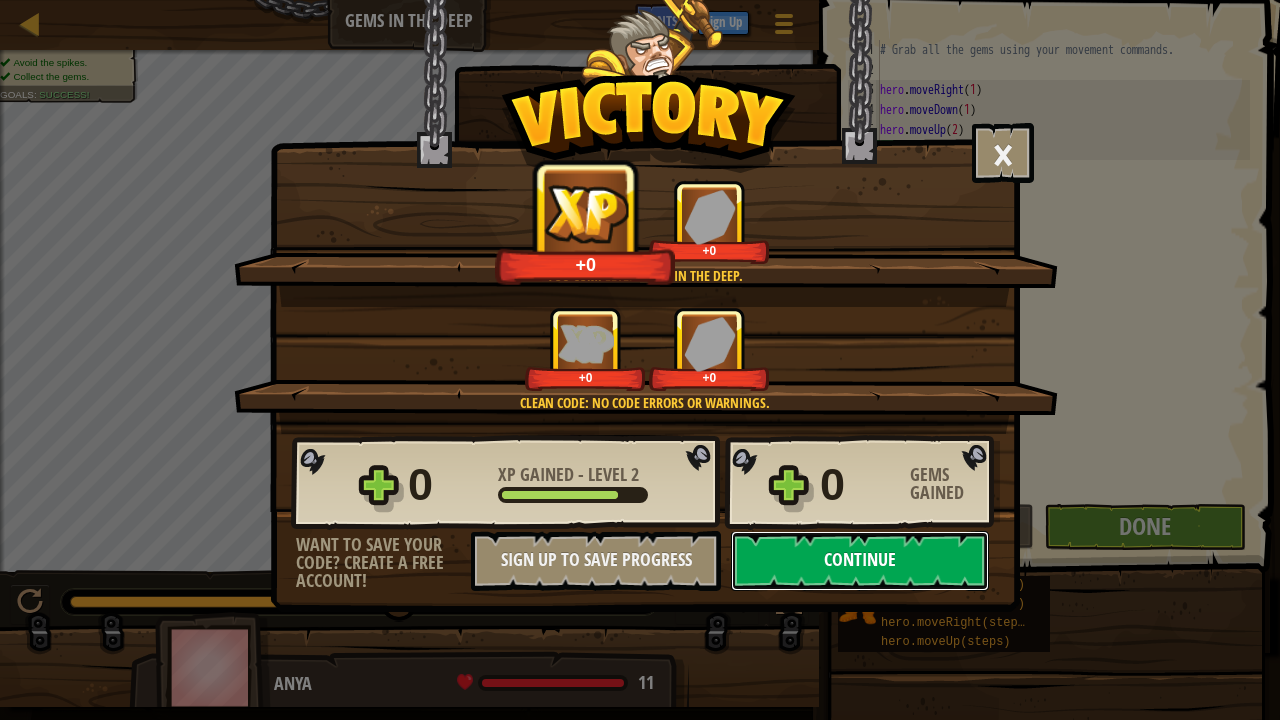 click on "Continue" at bounding box center [860, 561] 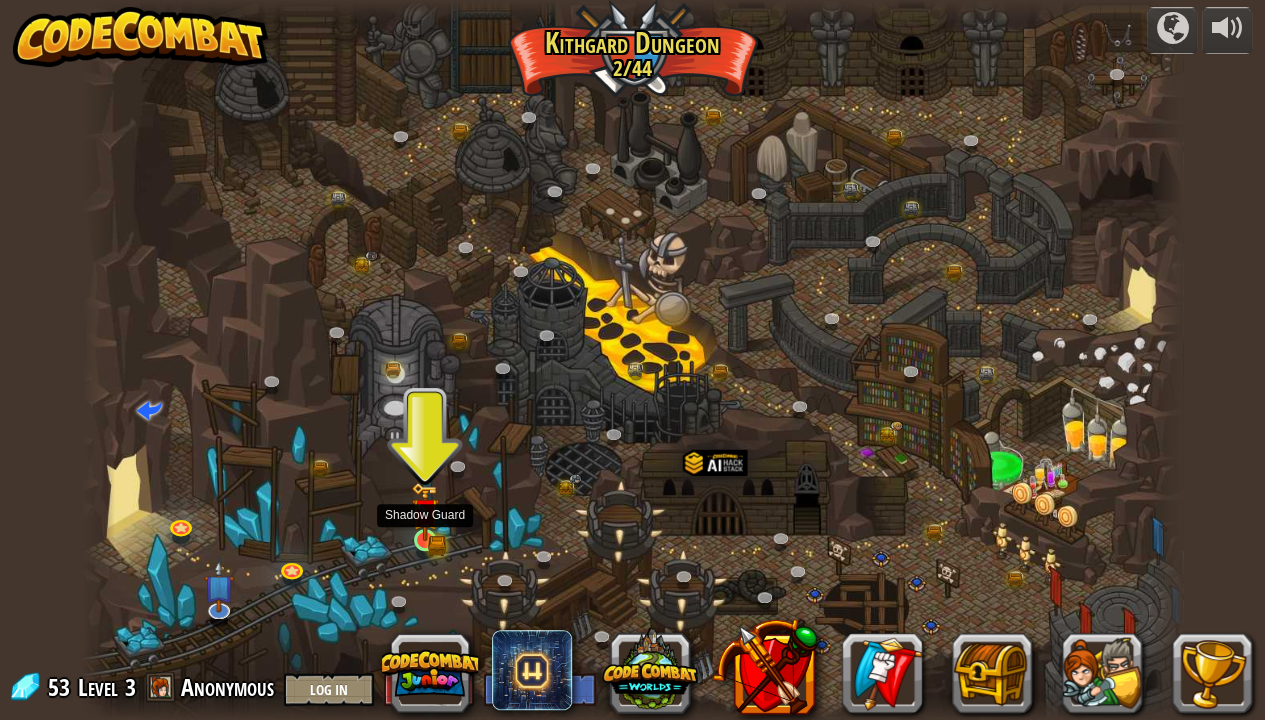 click at bounding box center (425, 512) 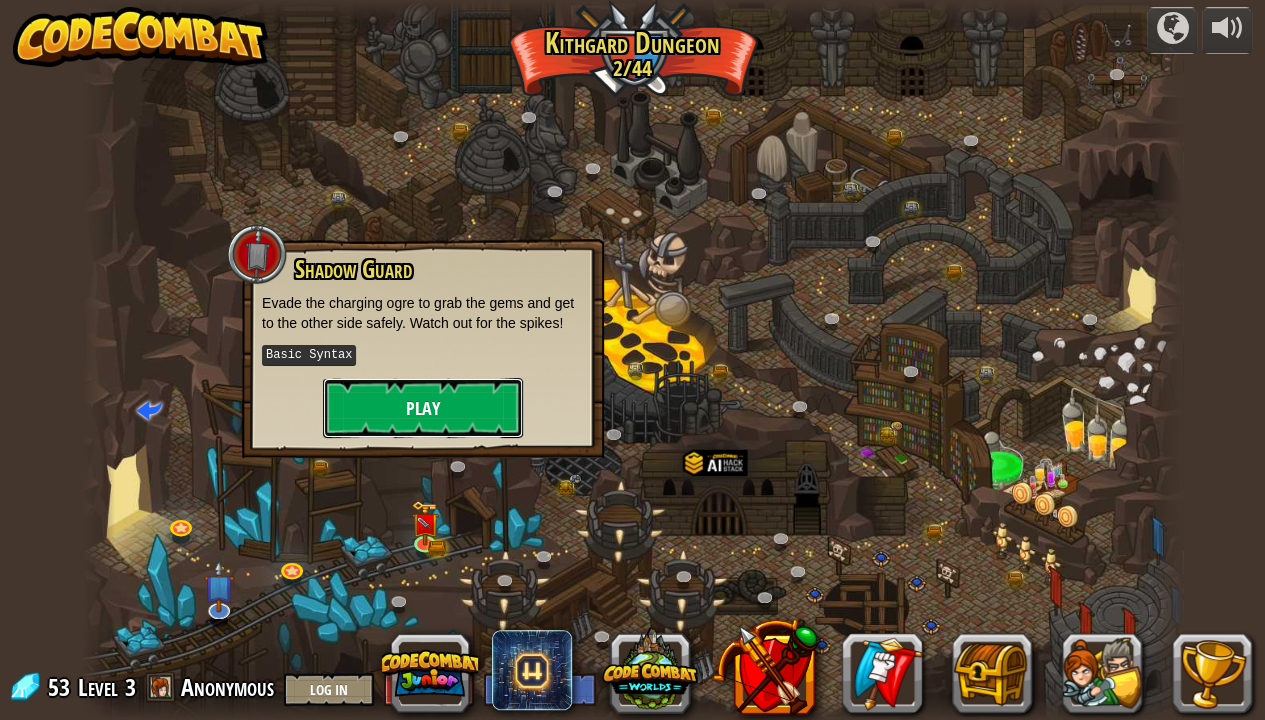 click on "Play" at bounding box center (423, 408) 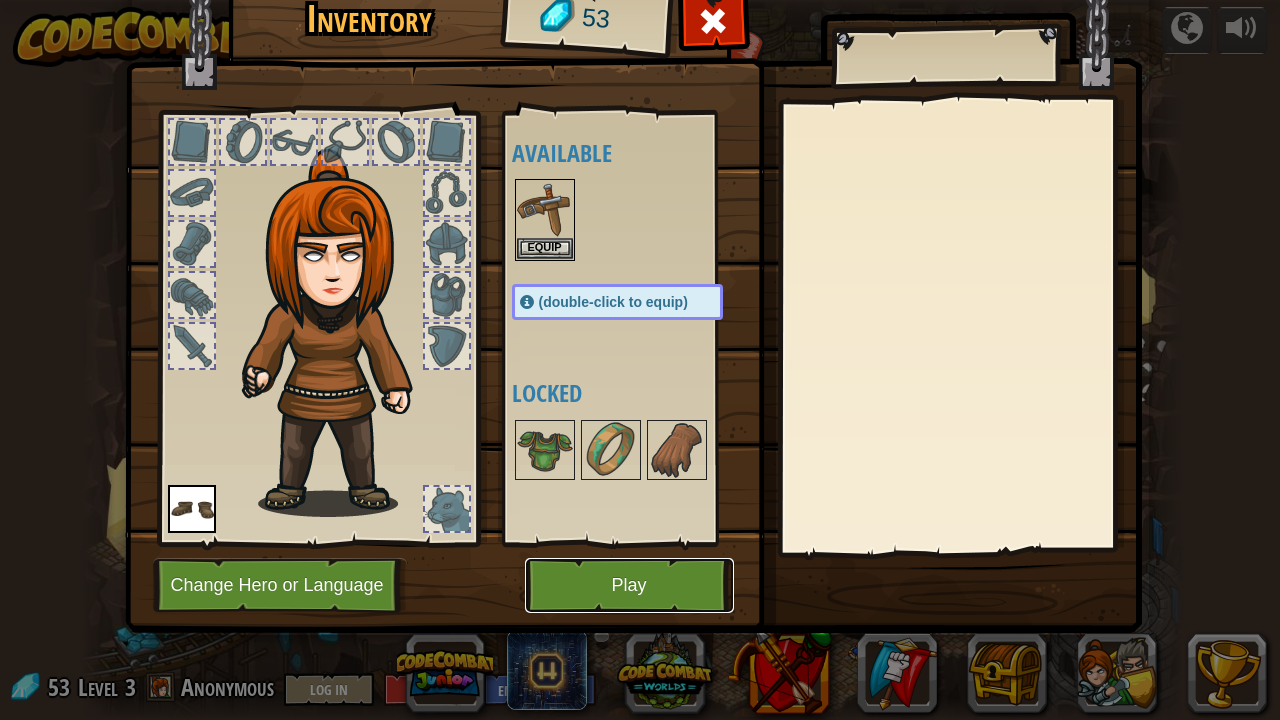 click on "Play" at bounding box center [629, 585] 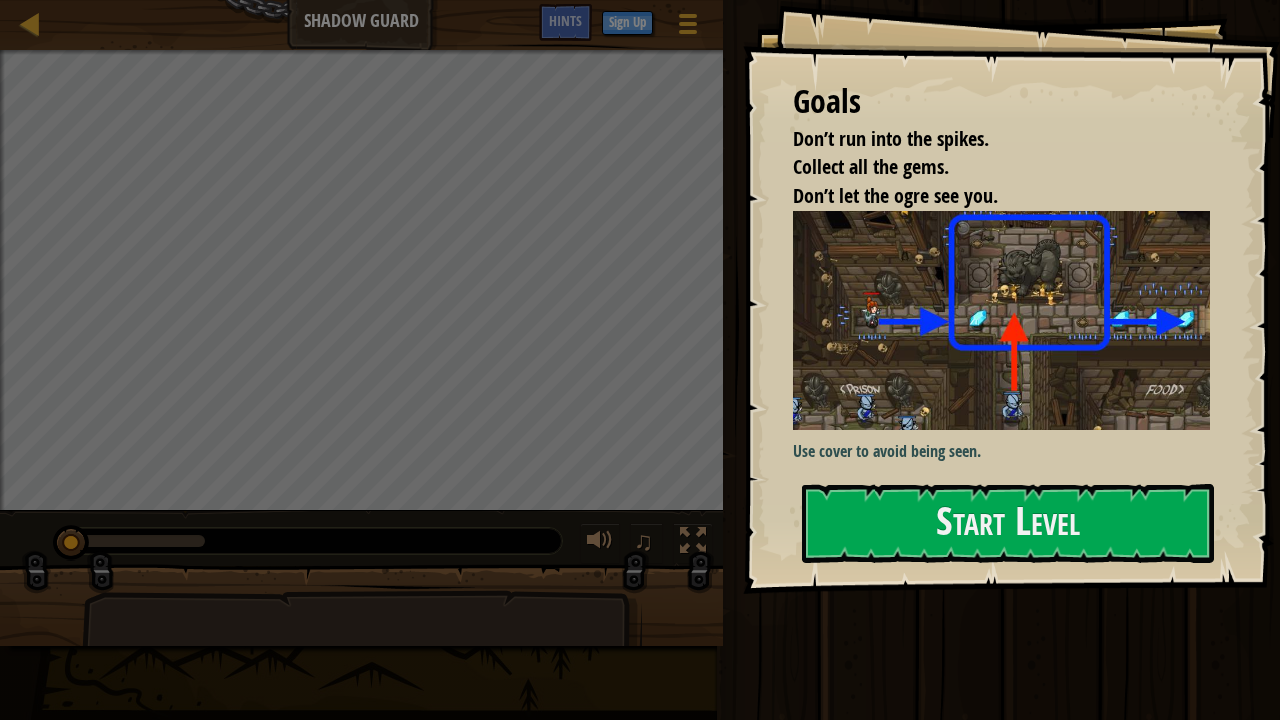 click on "Goals Don’t run into the spikes. Collect all the gems. Don’t let the ogre see you.
Use cover to avoid being seen.
Start Level Error loading from server. Try refreshing the page. You'll need a subscription to play this level. Subscribe You'll need to join a course to play this level. Back to my courses Ask your teacher to assign a license to you so you can continue to play CodeCombat! Back to my courses This level is locked. Back to my courses" at bounding box center [1011, 297] 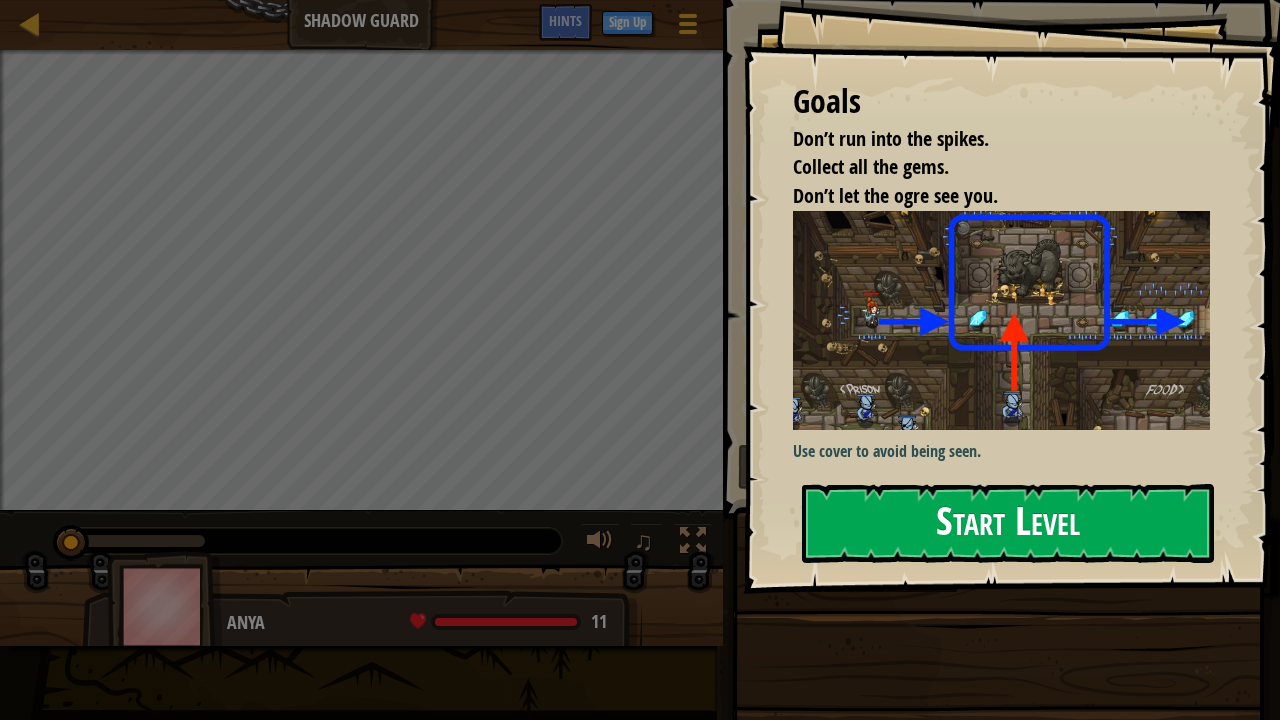 click on "Start Level" at bounding box center [1008, 523] 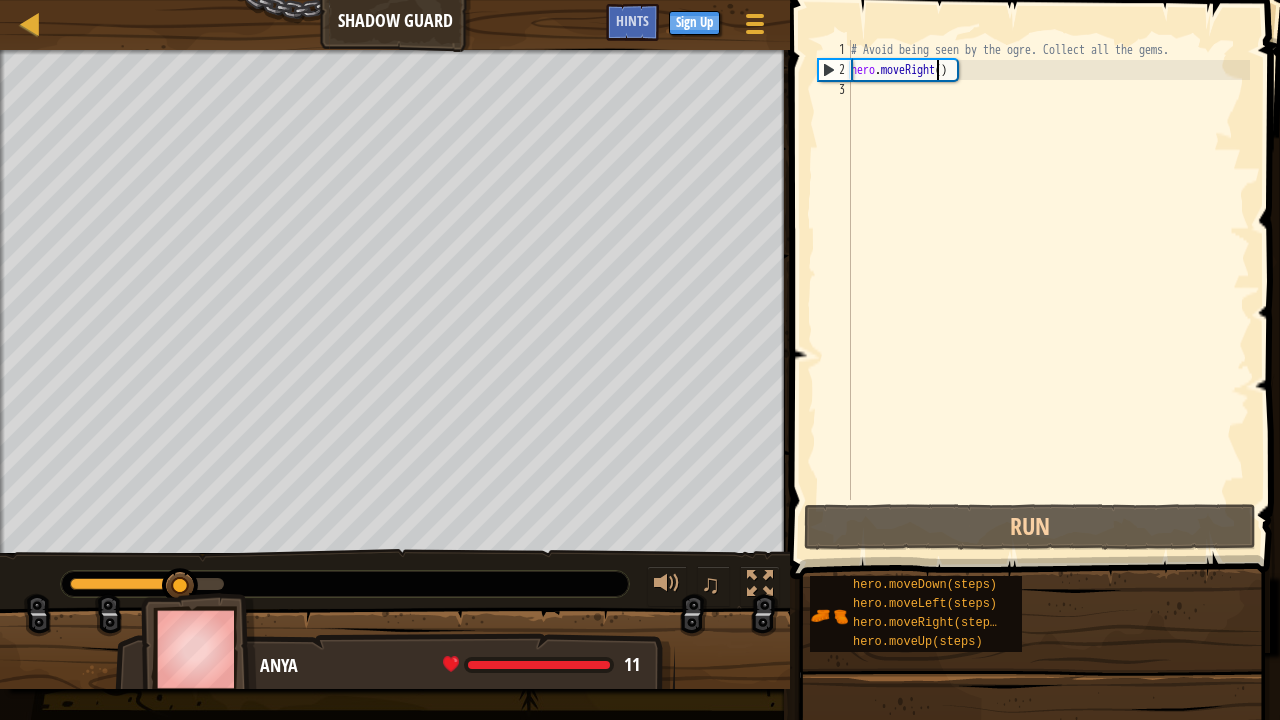 click on "# Avoid being seen by the ogre. Collect all the gems. hero . moveRight ( )" at bounding box center (1048, 290) 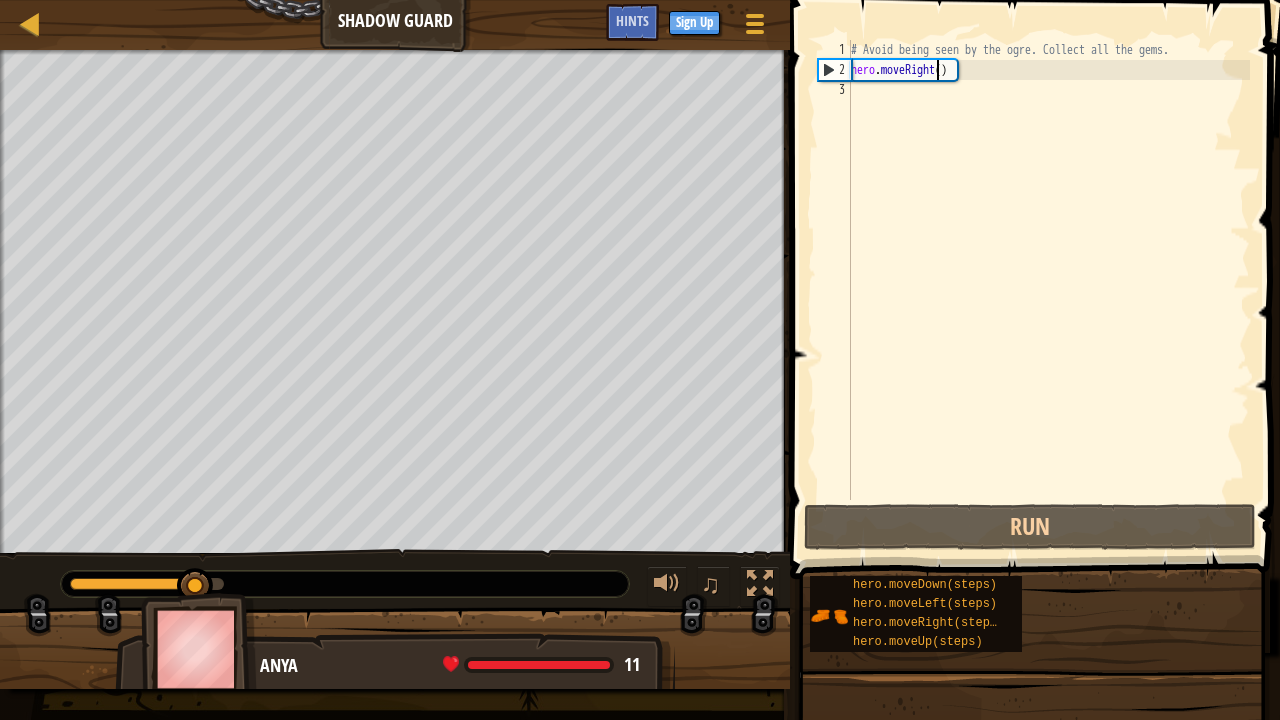 click on "# Avoid being seen by the ogre. Collect all the gems. hero . moveRight ( )" at bounding box center (1048, 290) 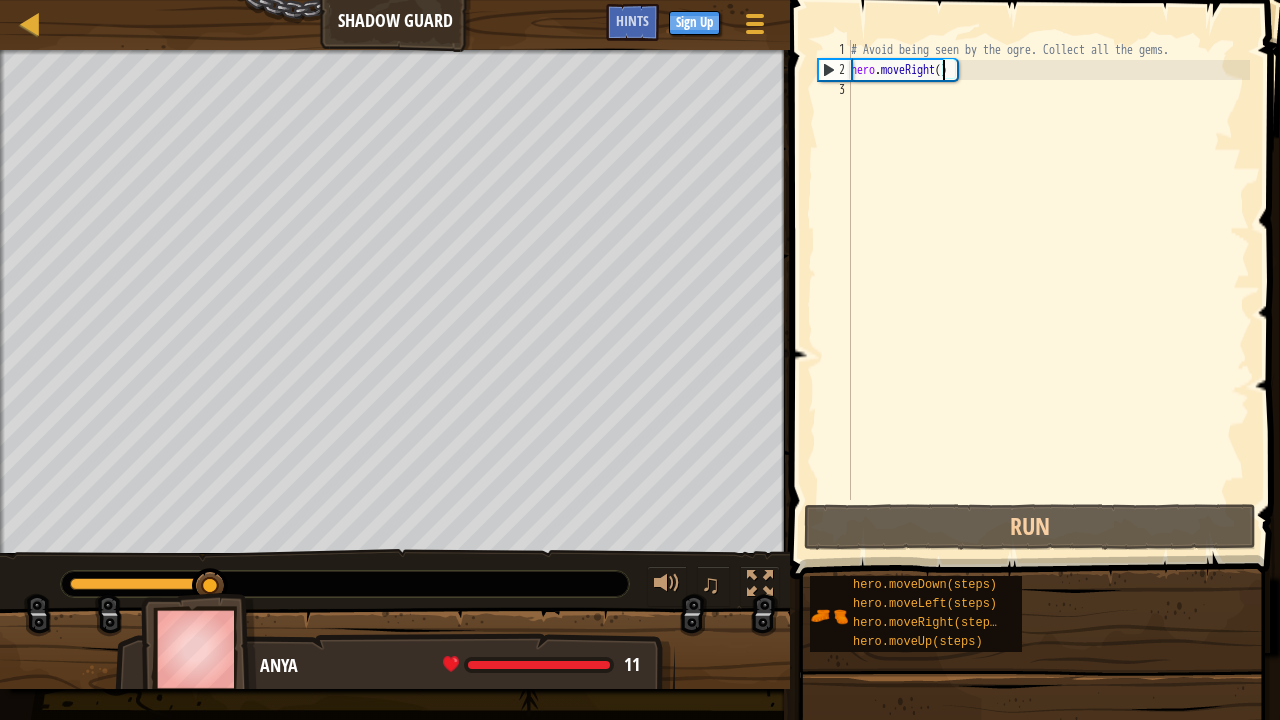 click on "# Avoid being seen by the ogre. Collect all the gems. hero . moveRight ( )" at bounding box center (1048, 290) 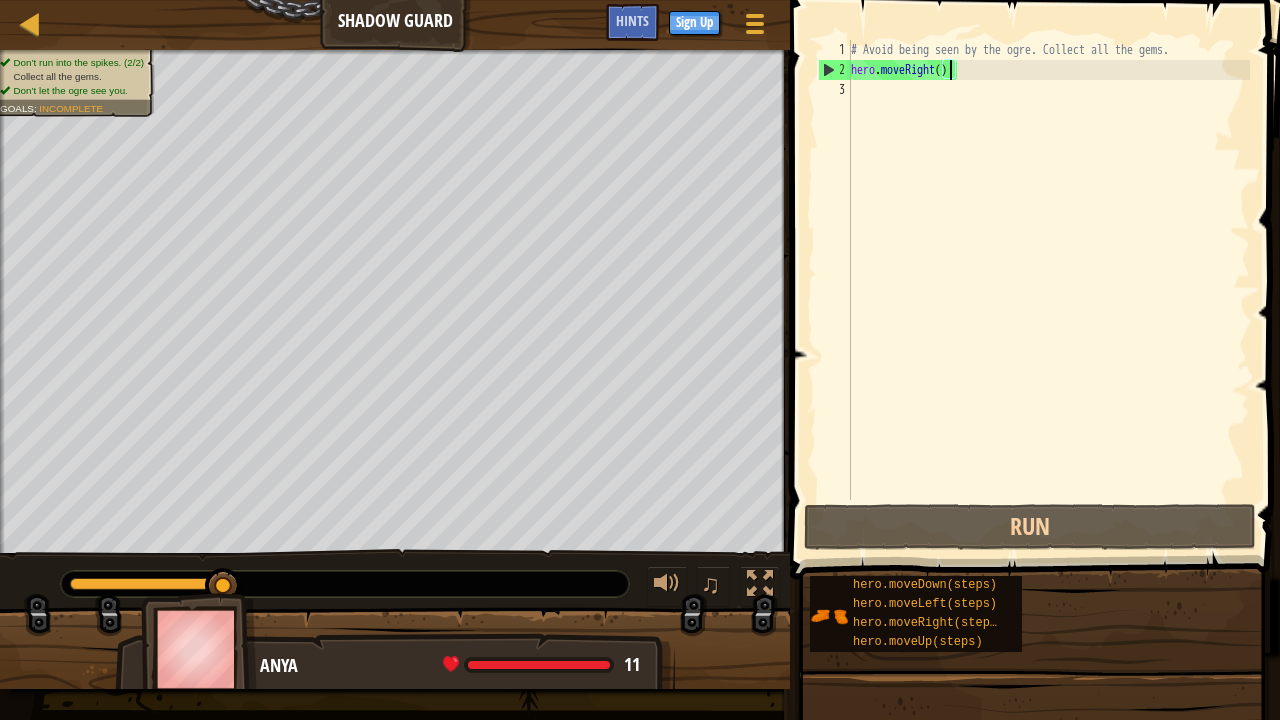 scroll, scrollTop: 9, scrollLeft: 8, axis: both 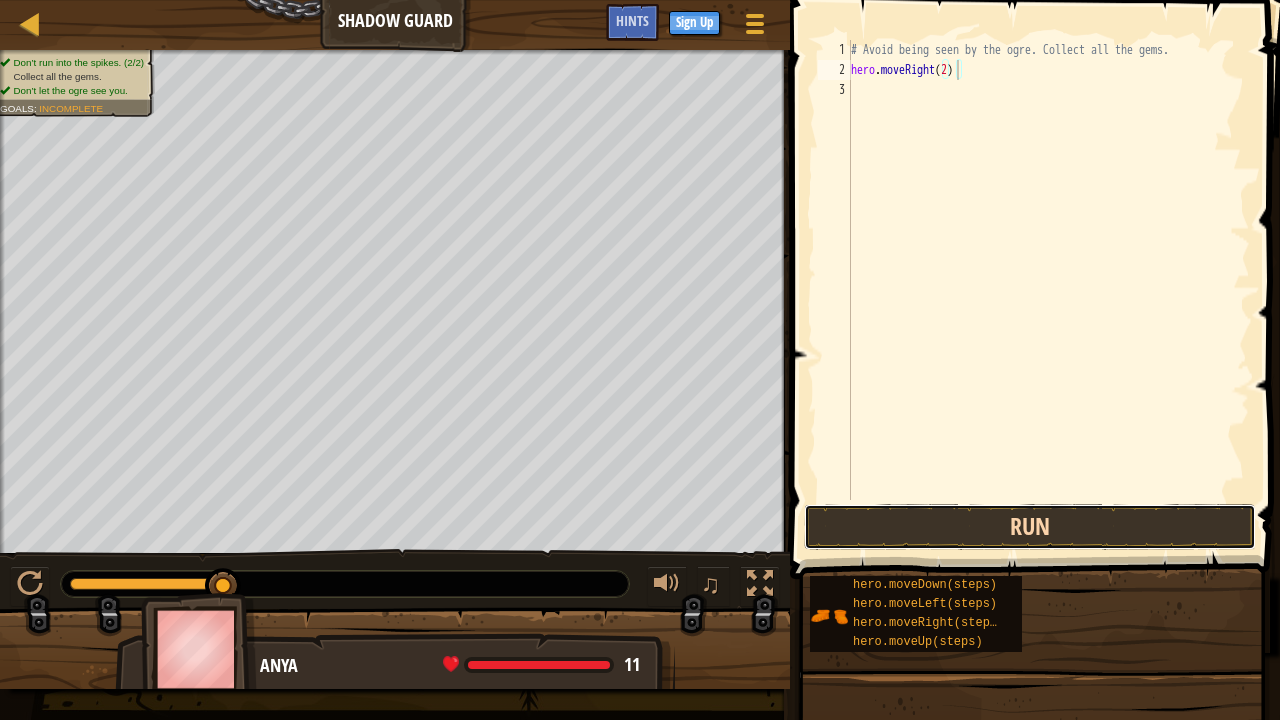 click on "Run" at bounding box center [1030, 527] 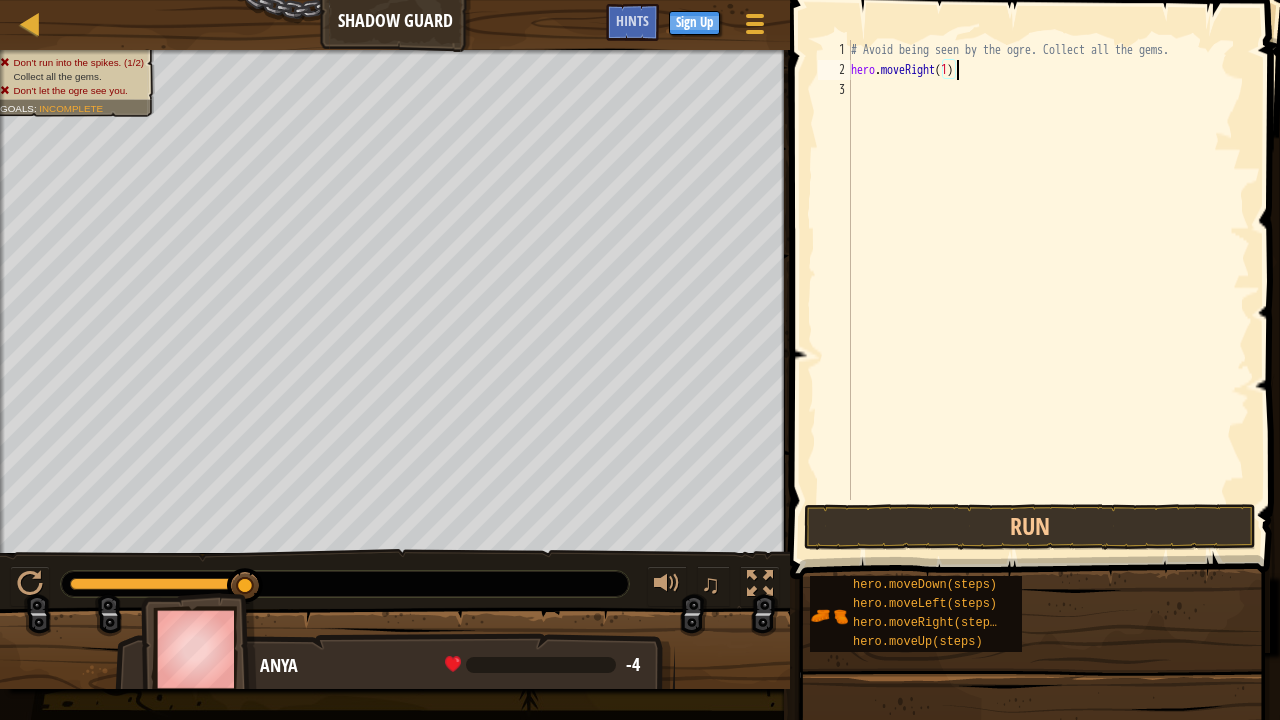 type on "hero.moveRight(1)" 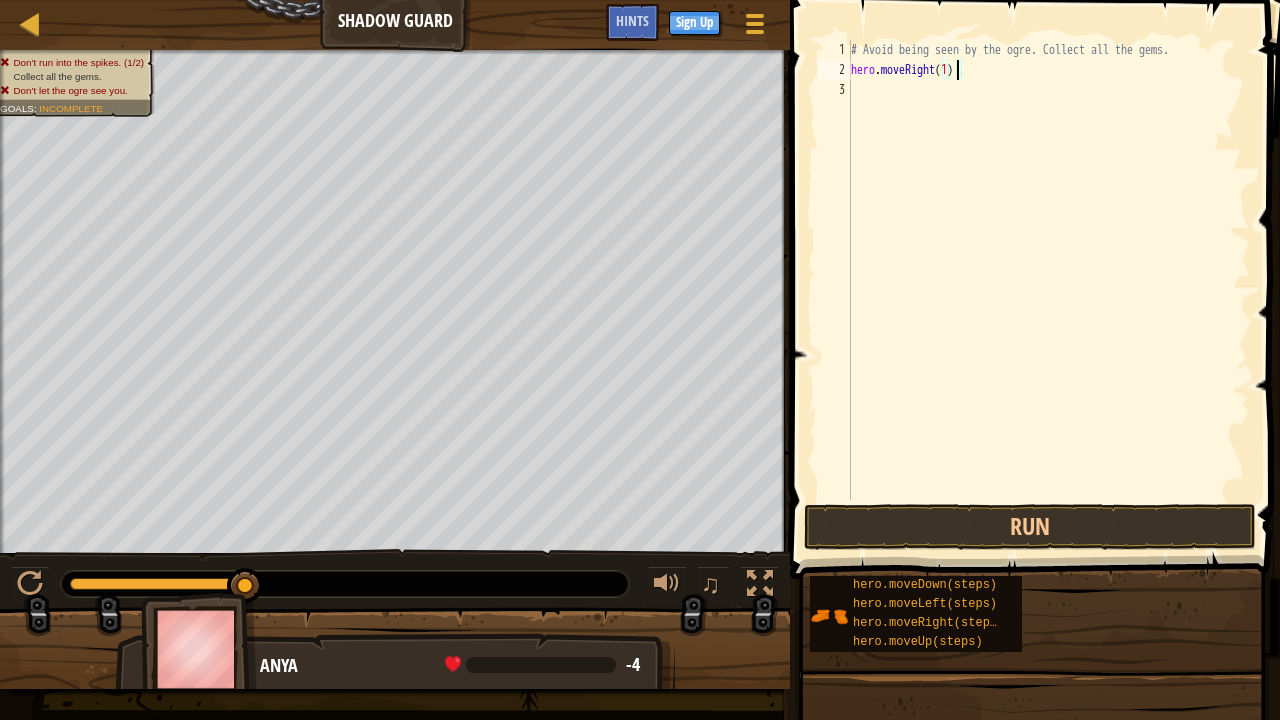 click on "# Avoid being seen by the ogre. Collect all the gems. hero . moveRight ( 1 )" at bounding box center [1048, 290] 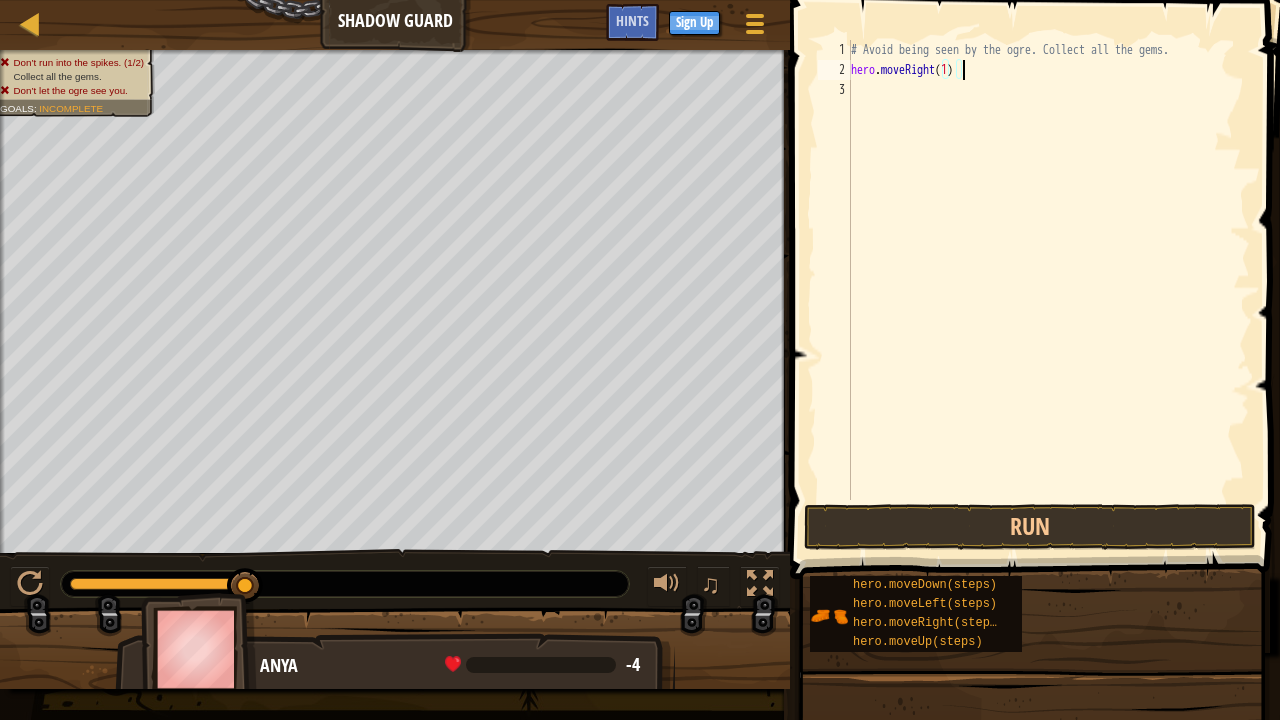 scroll, scrollTop: 9, scrollLeft: 0, axis: vertical 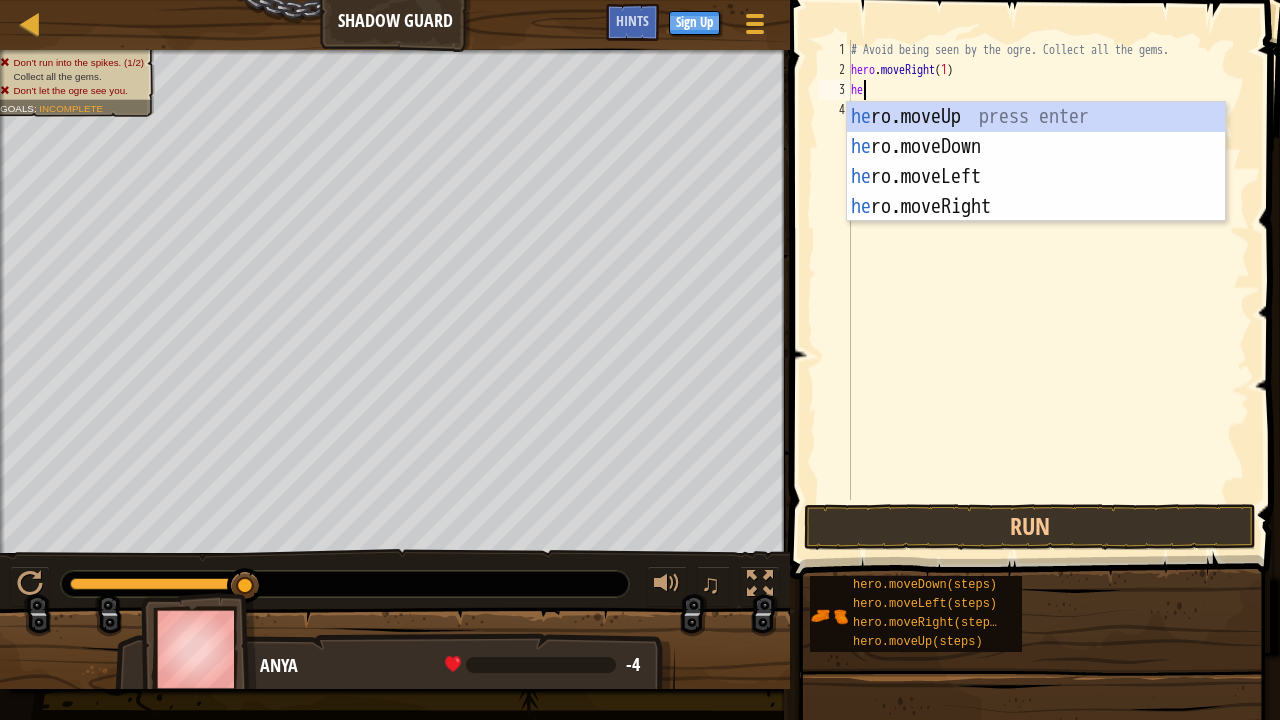 type on "her" 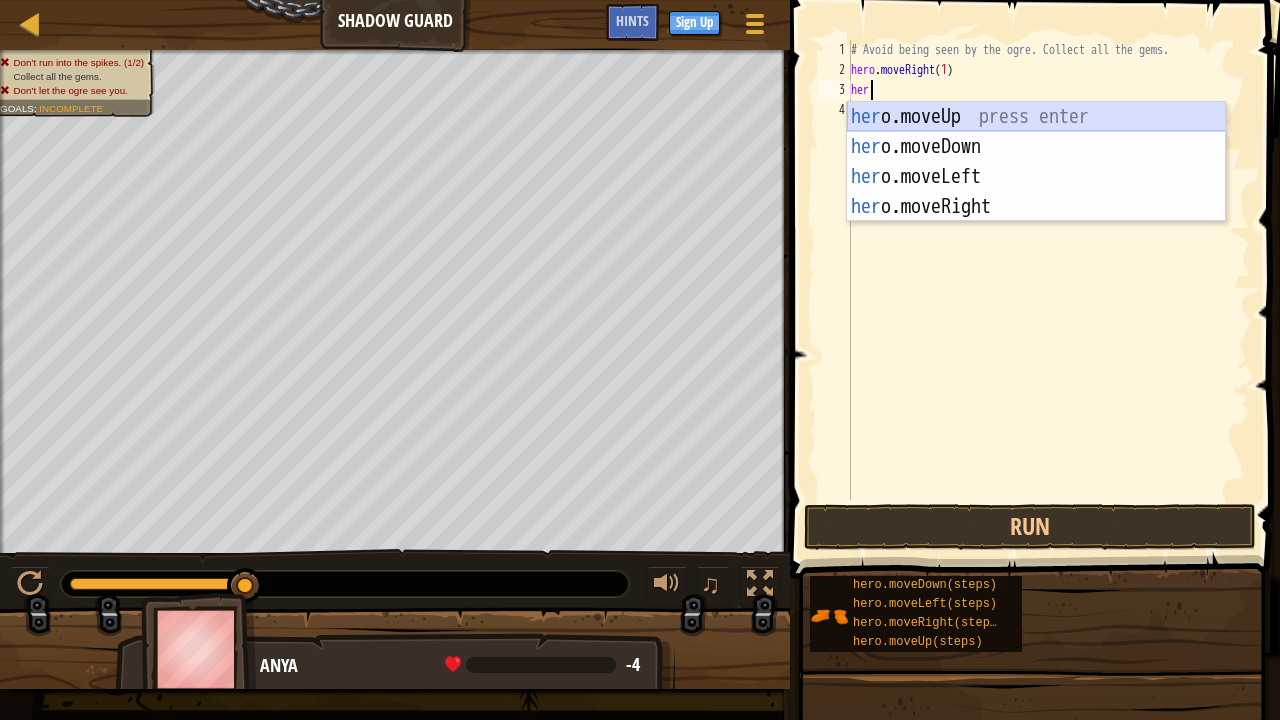click on "her o.moveUp press enter her o.moveDown press enter her o.moveLeft press enter her o.moveRight press enter" at bounding box center [1036, 192] 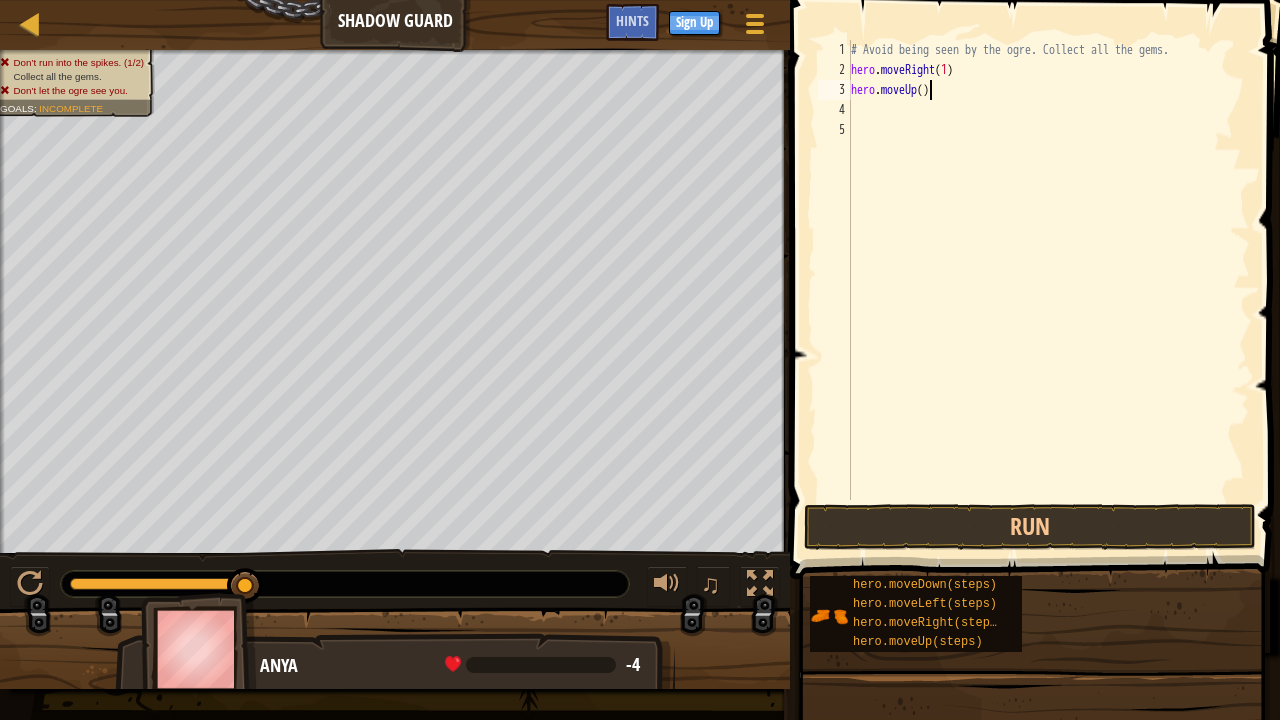 click on "# Avoid being seen by the ogre. Collect all the gems. hero . moveRight ( 1 ) hero . moveUp ( )" at bounding box center [1048, 290] 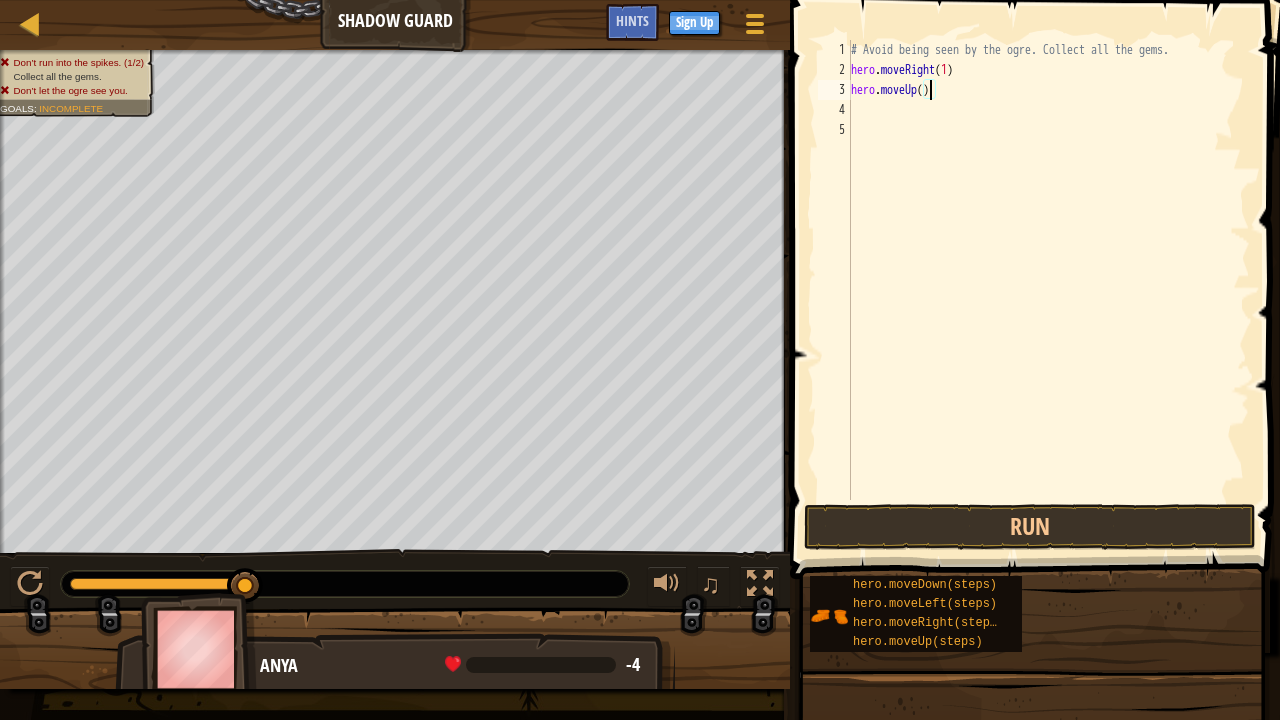 type on "hero.moveUp(1)" 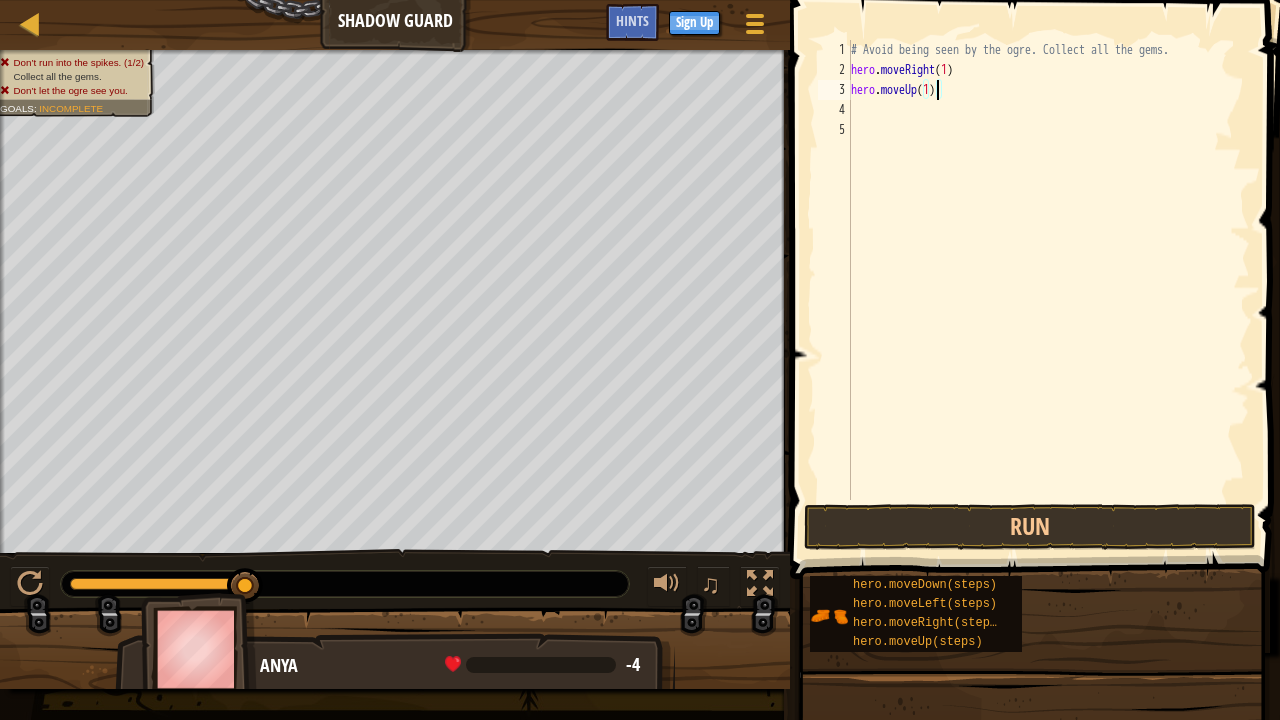 click on "# Avoid being seen by the ogre. Collect all the gems. hero . moveRight ( 1 ) hero . moveUp ( 1 )" at bounding box center (1048, 290) 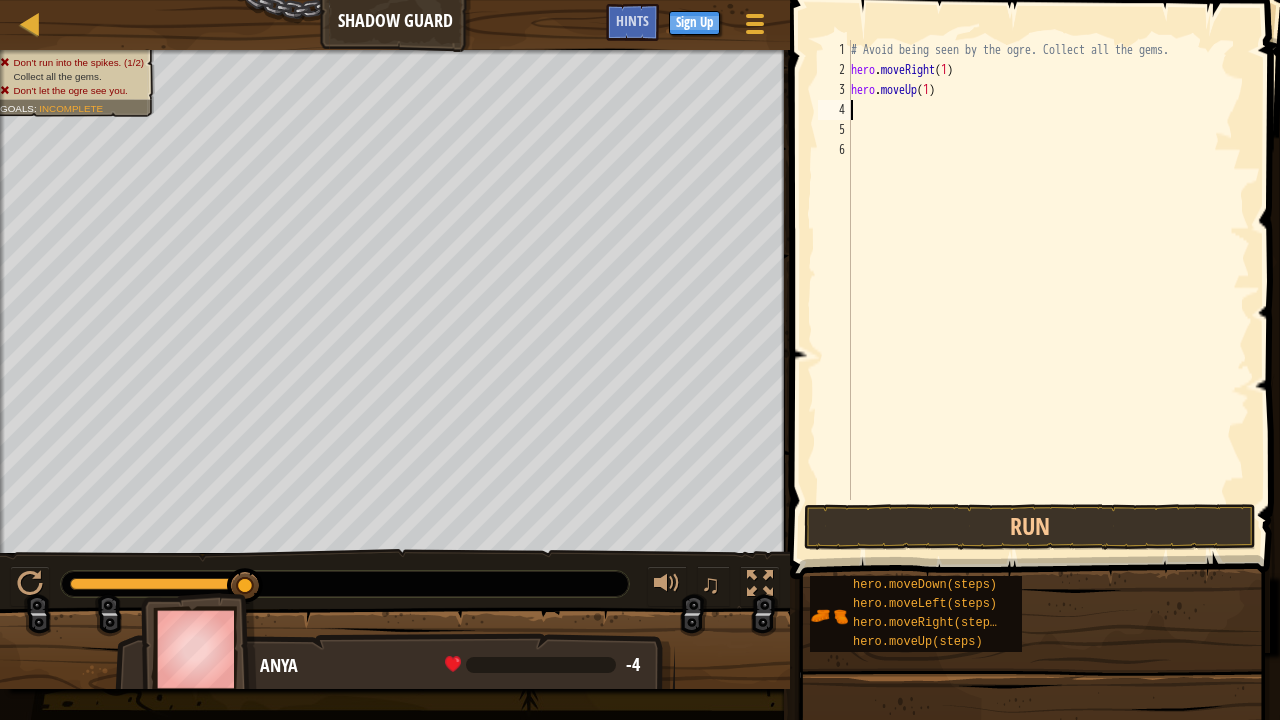 scroll, scrollTop: 9, scrollLeft: 0, axis: vertical 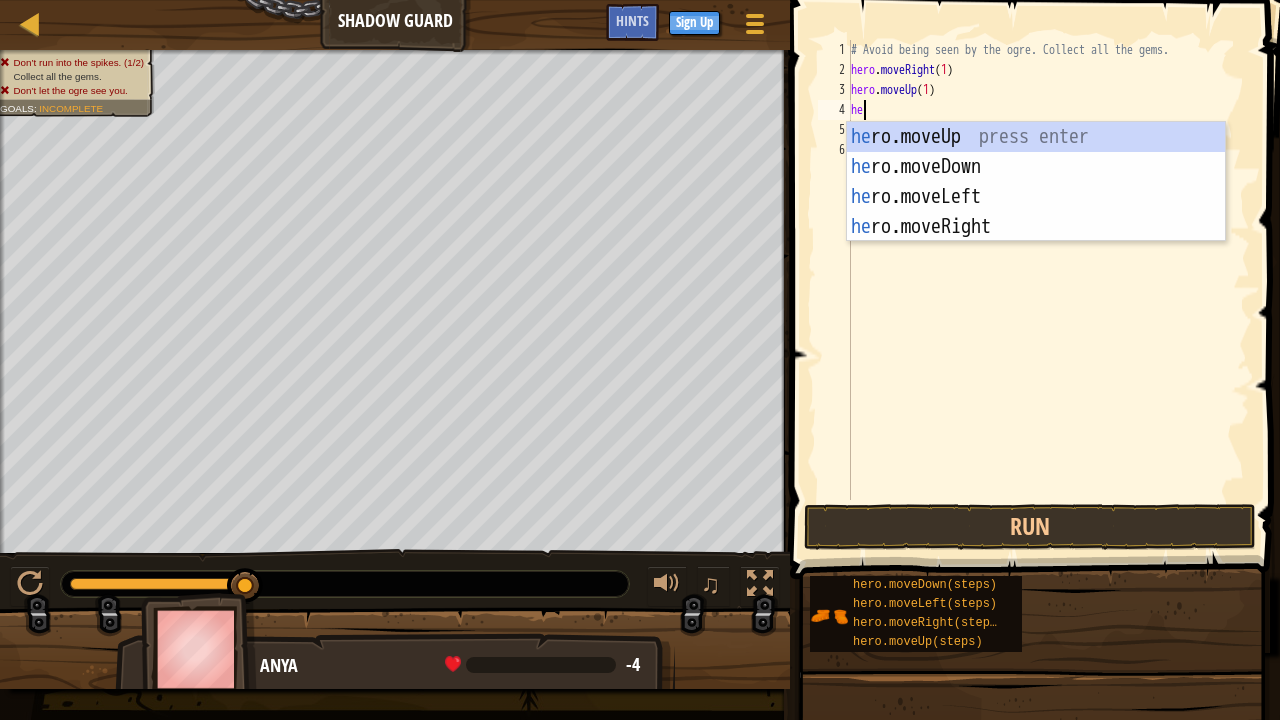 type on "her" 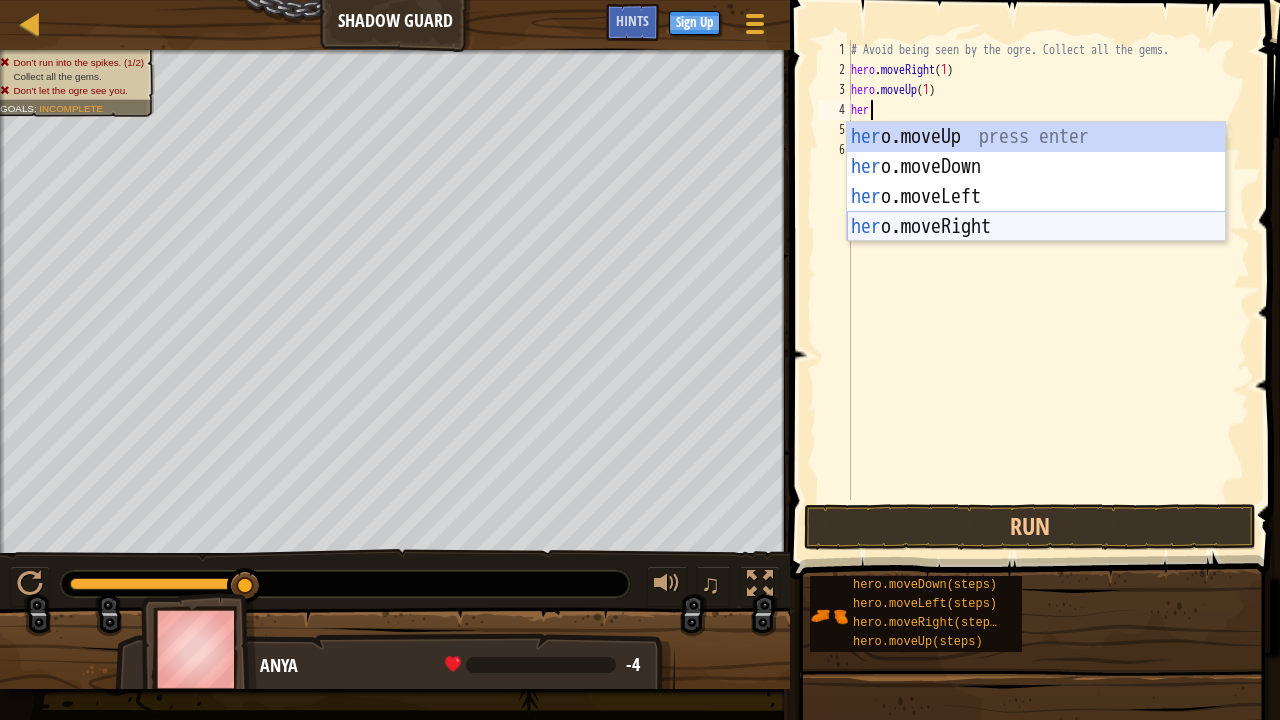 click on "her o.moveUp press enter her o.moveDown press enter her o.moveLeft press enter her o.moveRight press enter" at bounding box center (1036, 212) 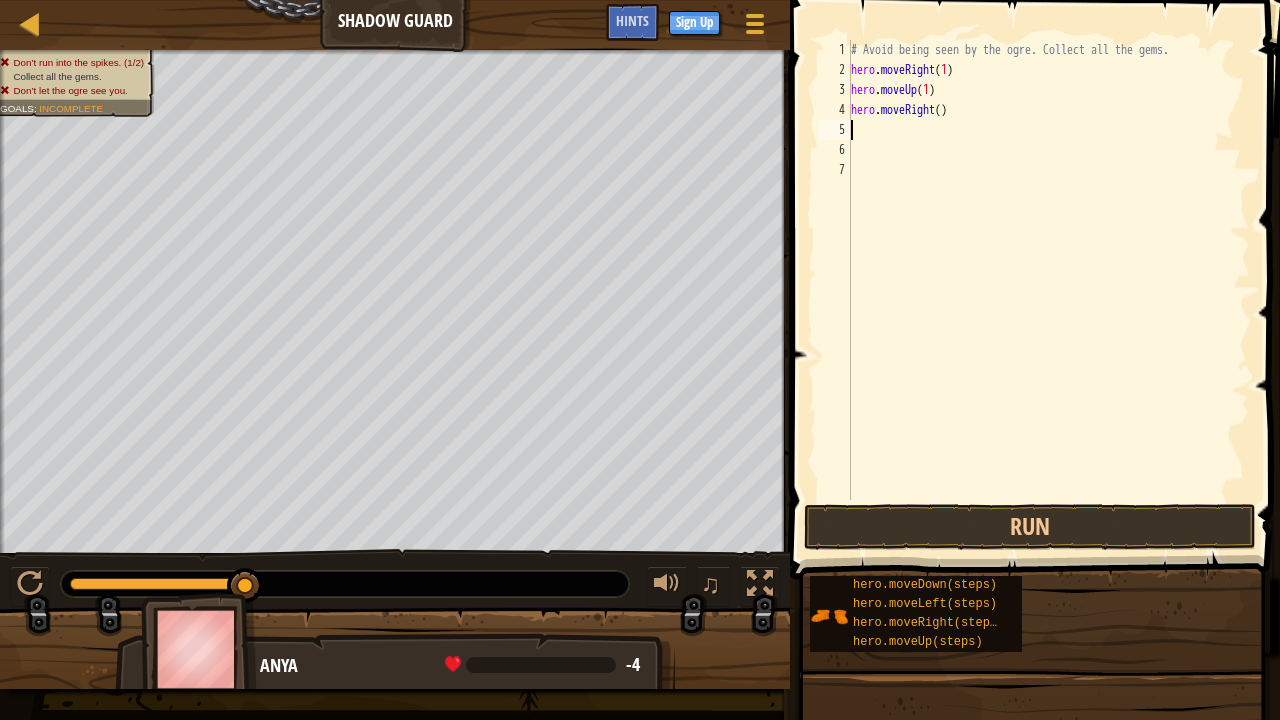 click on "# Avoid being seen by the ogre. Collect all the gems. hero . moveRight ( 1 ) hero . moveUp ( 1 ) hero . moveRight ( )" at bounding box center (1048, 290) 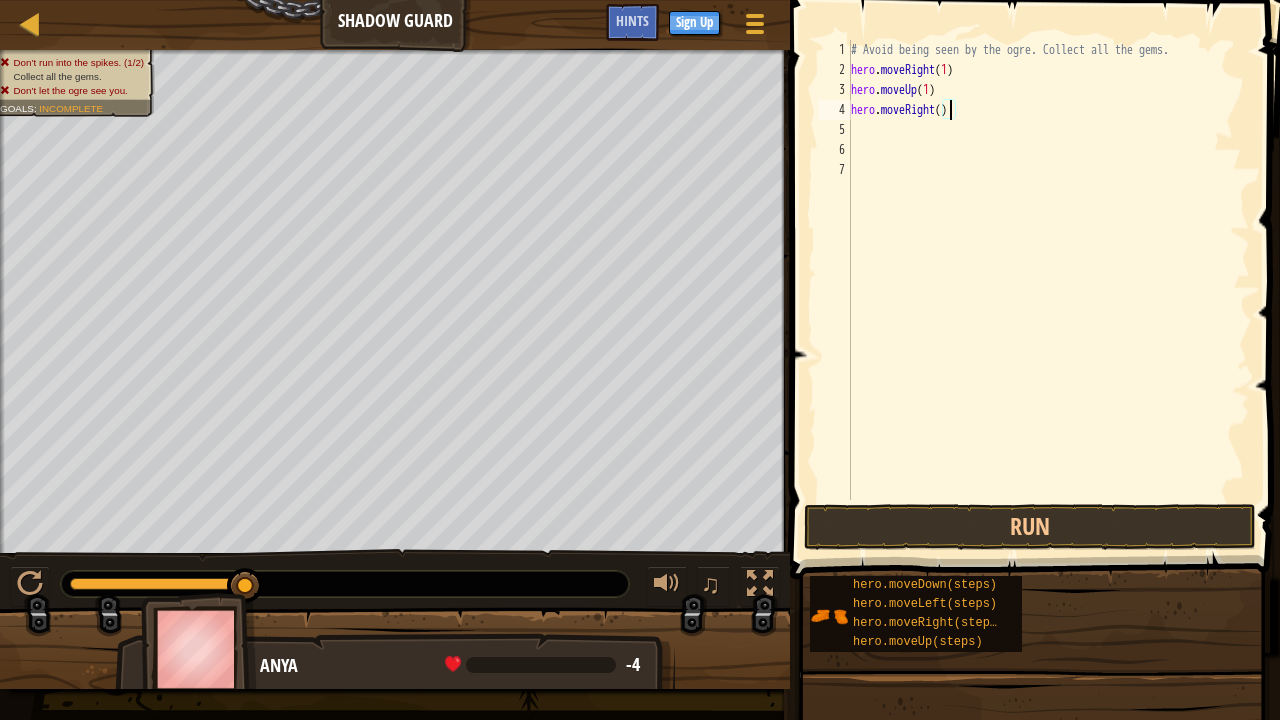 type on "hero.moveRight(1)" 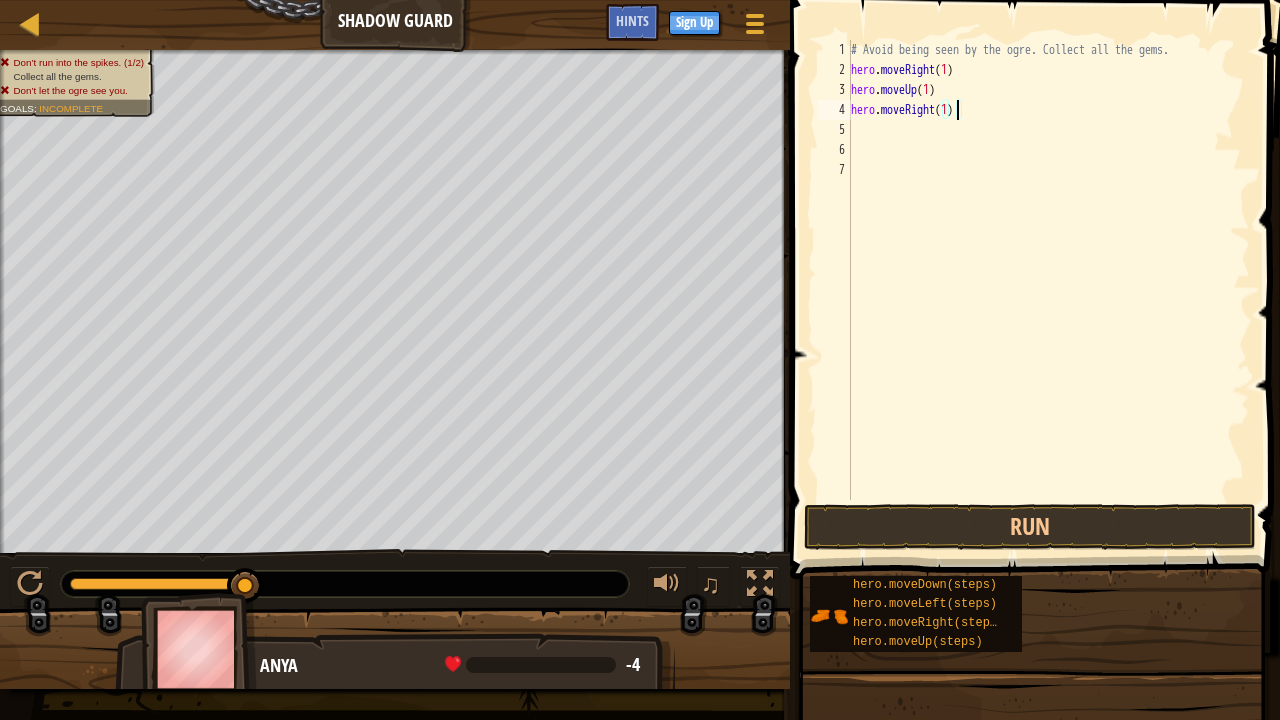 scroll, scrollTop: 9, scrollLeft: 8, axis: both 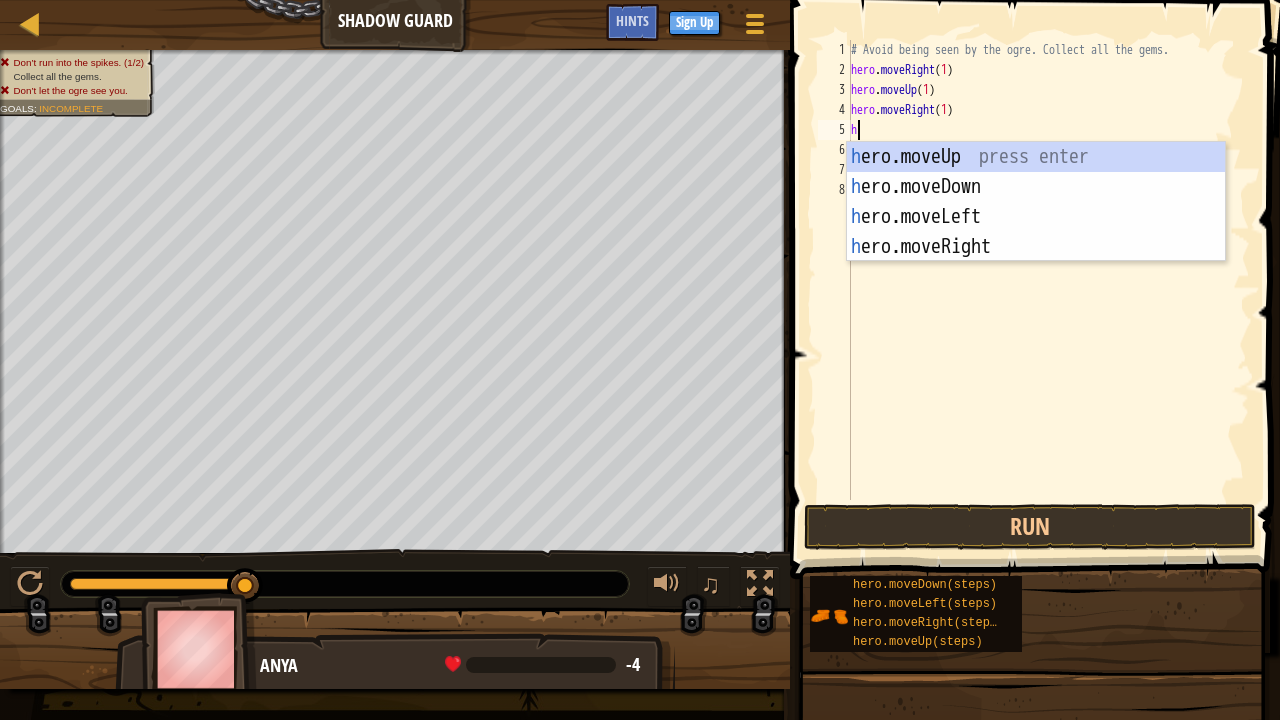 type on "her" 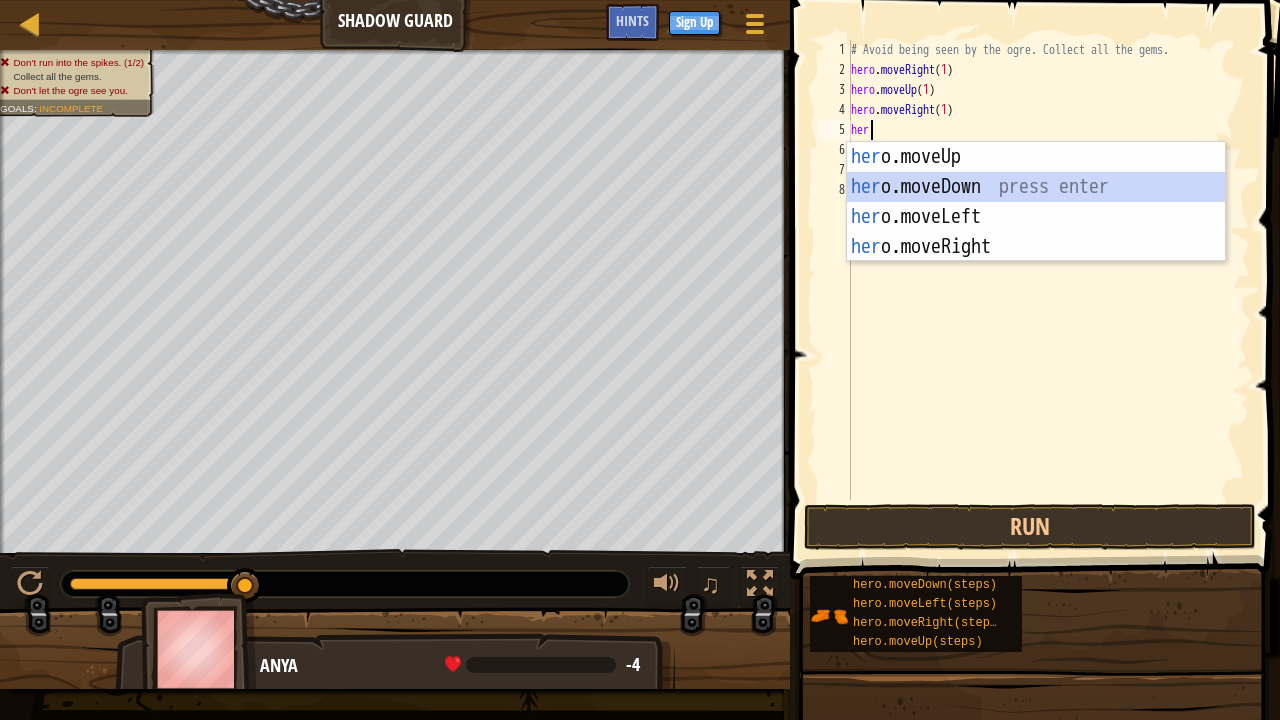 click on "her o.moveUp press enter her o.moveDown press enter her o.moveLeft press enter her o.moveRight press enter" at bounding box center [1036, 232] 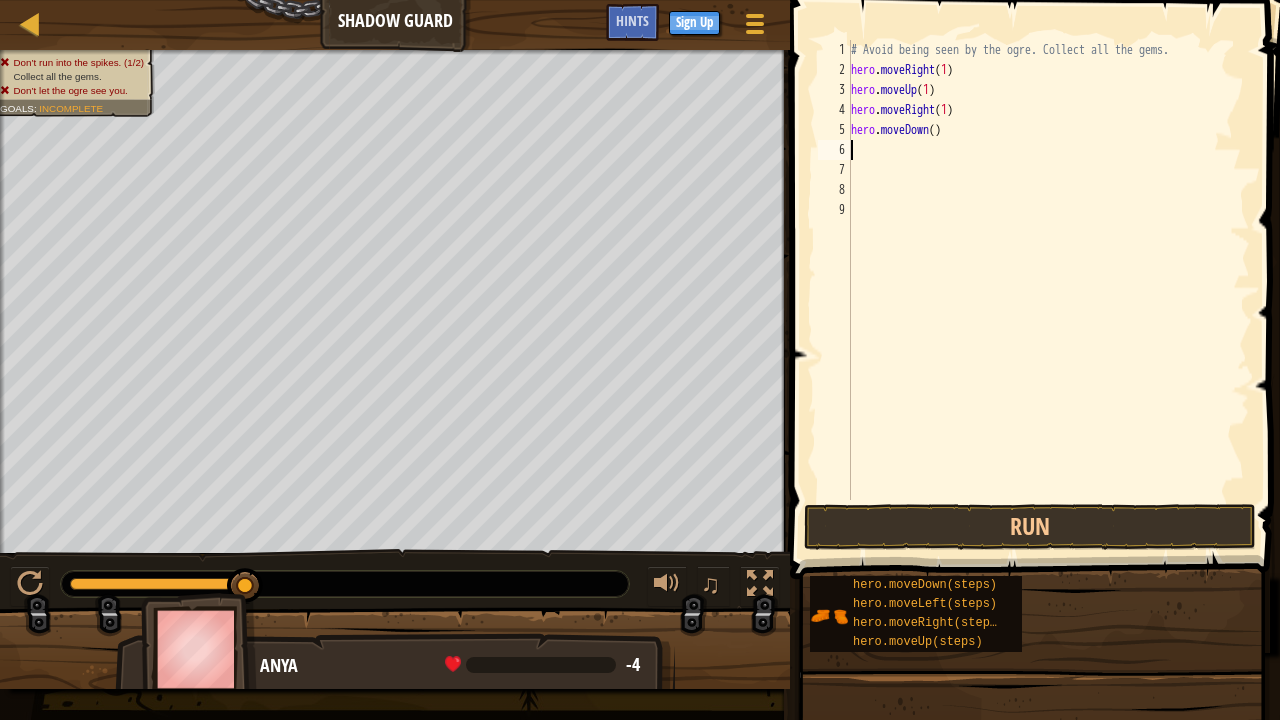 click on "# Avoid being seen by the ogre. Collect all the gems. hero . moveRight ( 1 ) hero . moveUp ( 1 ) hero . moveRight ( 1 ) hero . moveDown ( )" at bounding box center (1048, 290) 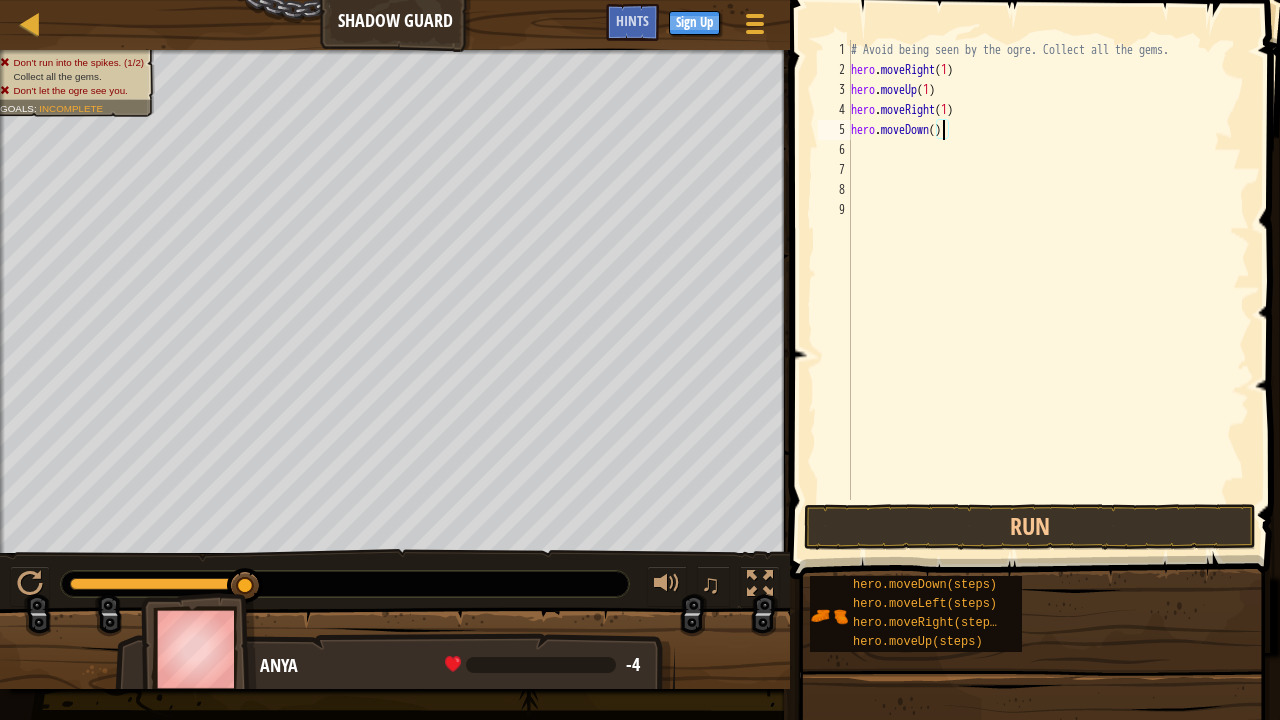 type on "hero.moveDown(1)" 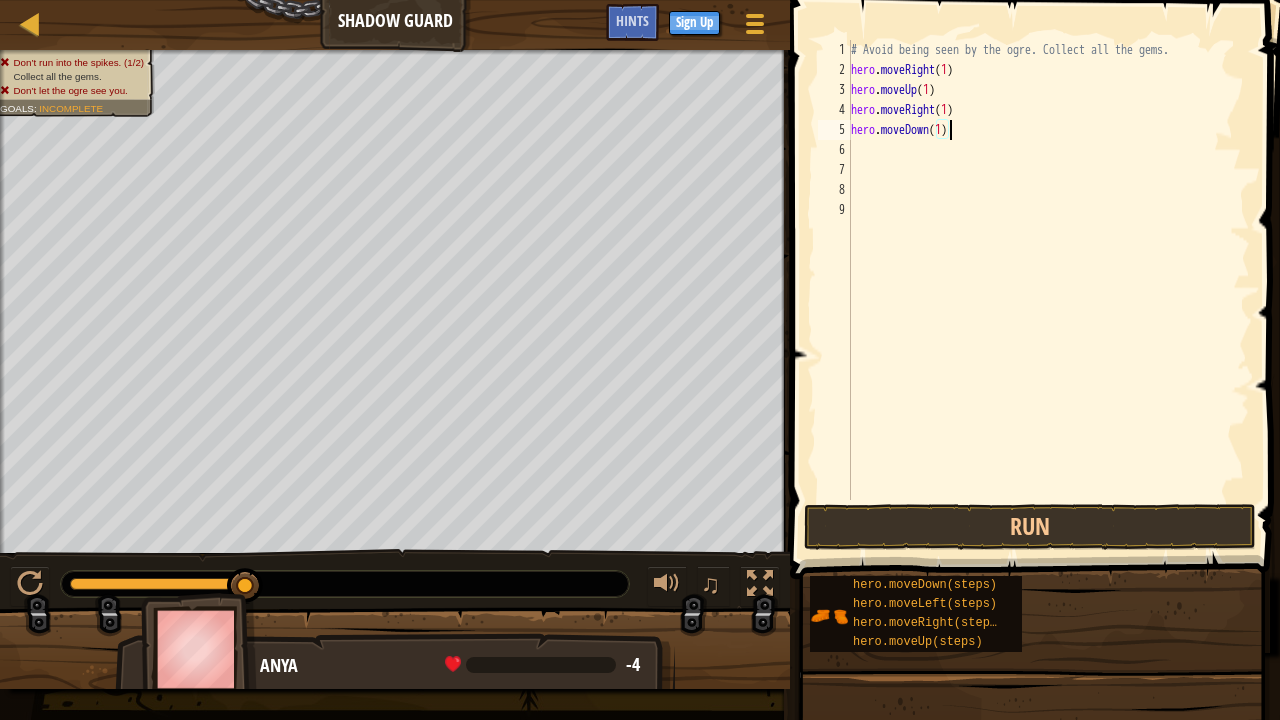 scroll, scrollTop: 9, scrollLeft: 8, axis: both 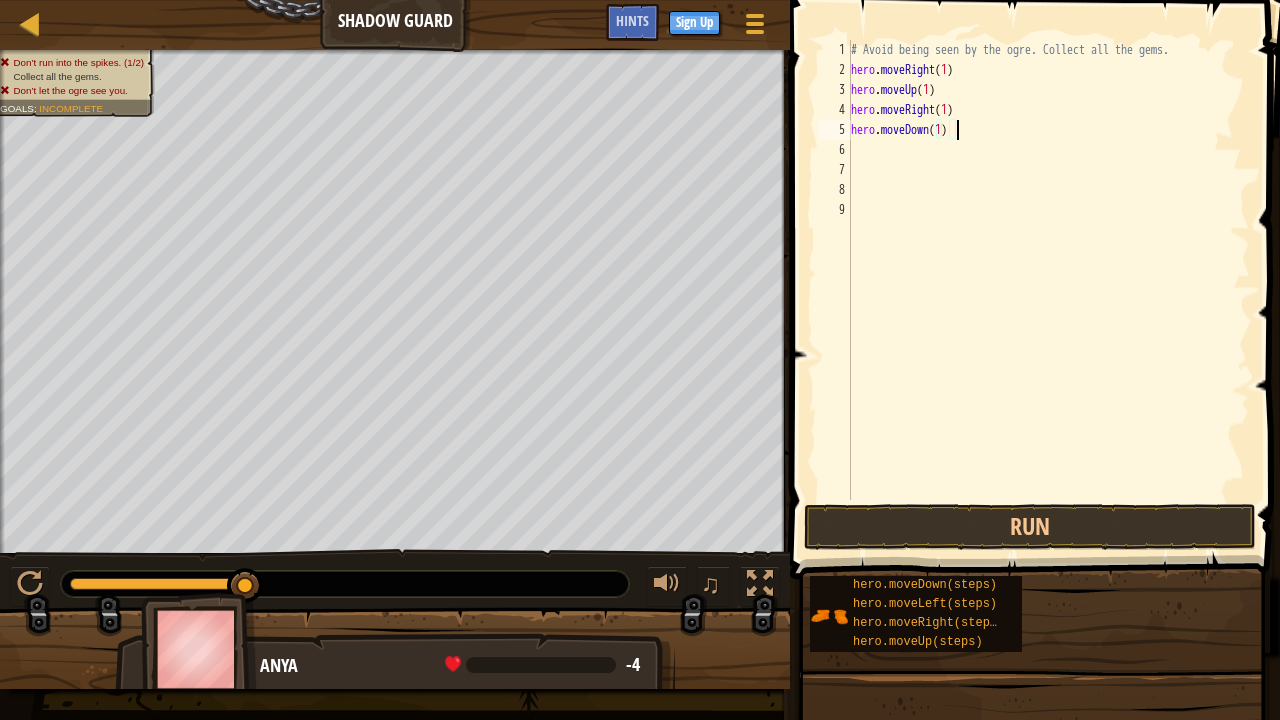 click on "# Avoid being seen by the ogre. Collect all the gems. hero . moveRight ( 1 ) hero . moveUp ( 1 ) hero . moveRight ( 1 ) hero . moveDown ( 1 )" at bounding box center [1048, 290] 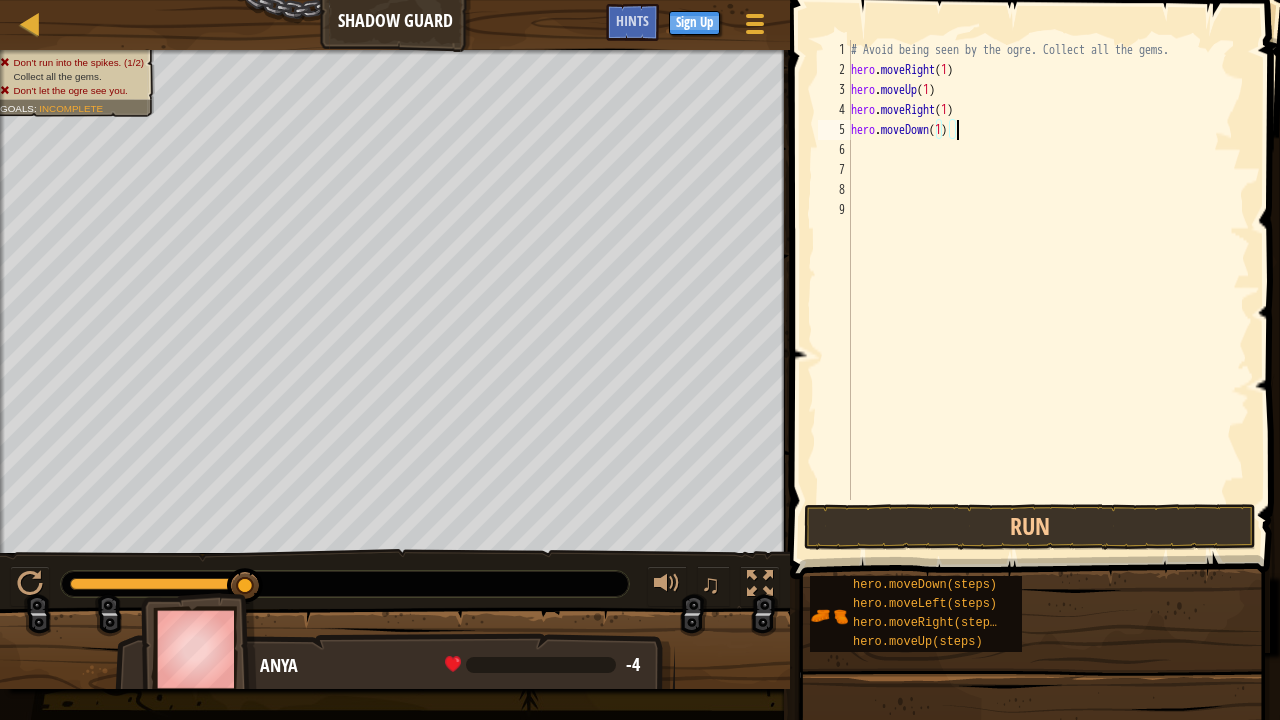 scroll, scrollTop: 9, scrollLeft: 0, axis: vertical 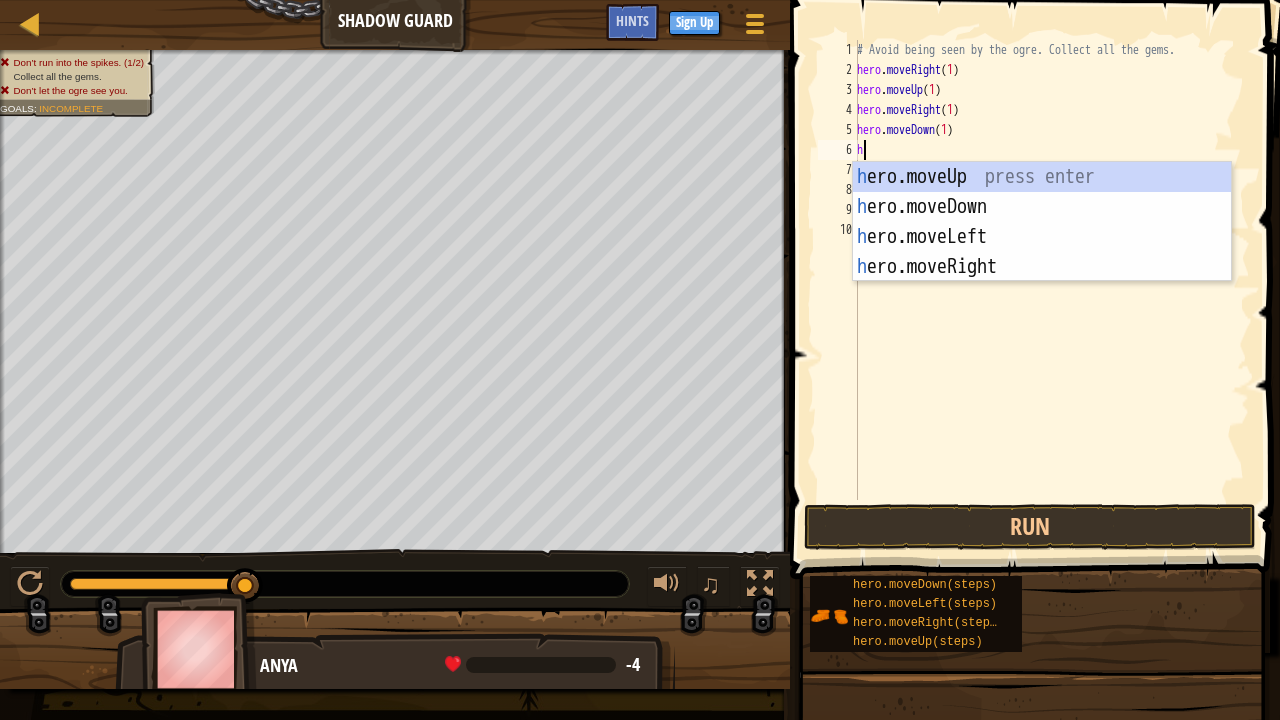 type on "h" 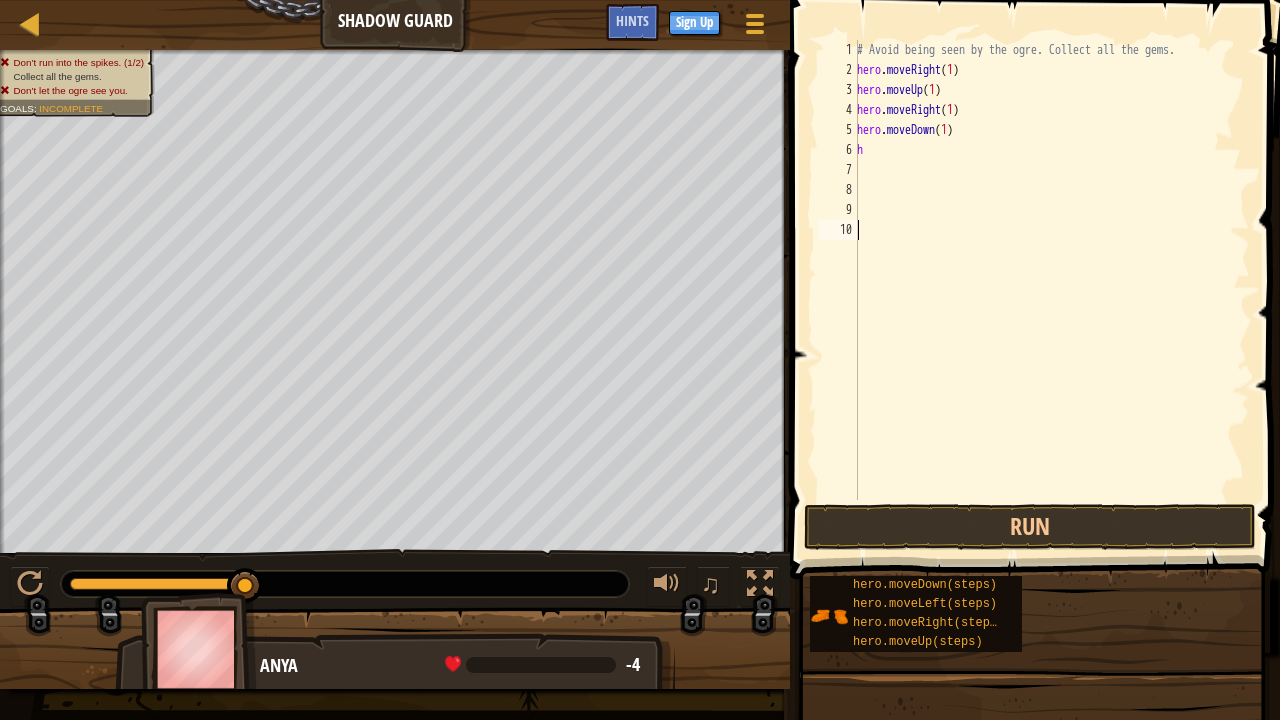 click on "# Avoid being seen by the ogre. Collect all the gems. hero . moveRight ( 1 ) hero . moveUp ( 1 ) hero . moveRight ( 1 ) hero . moveDown ( 1 ) h" at bounding box center [1051, 290] 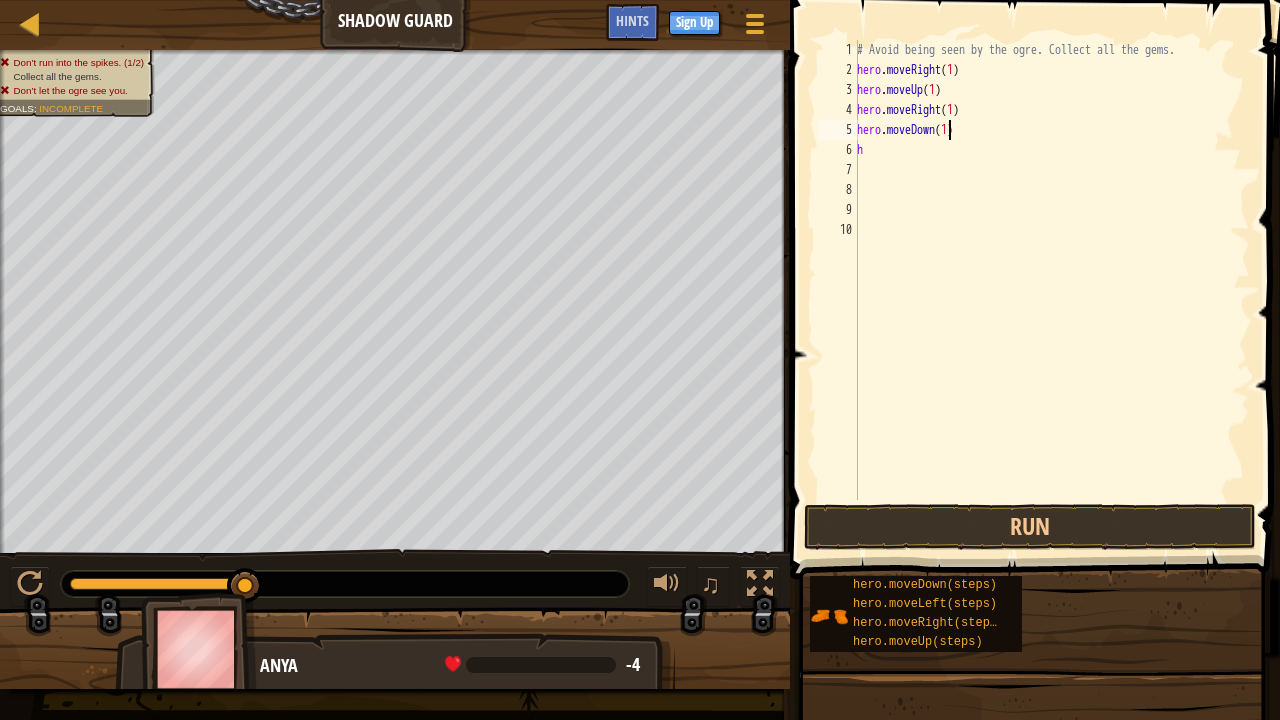 click on "# Avoid being seen by the ogre. Collect all the gems. hero . moveRight ( 1 ) hero . moveUp ( 1 ) hero . moveRight ( 1 ) hero . moveDown ( 1 ) h" at bounding box center [1051, 290] 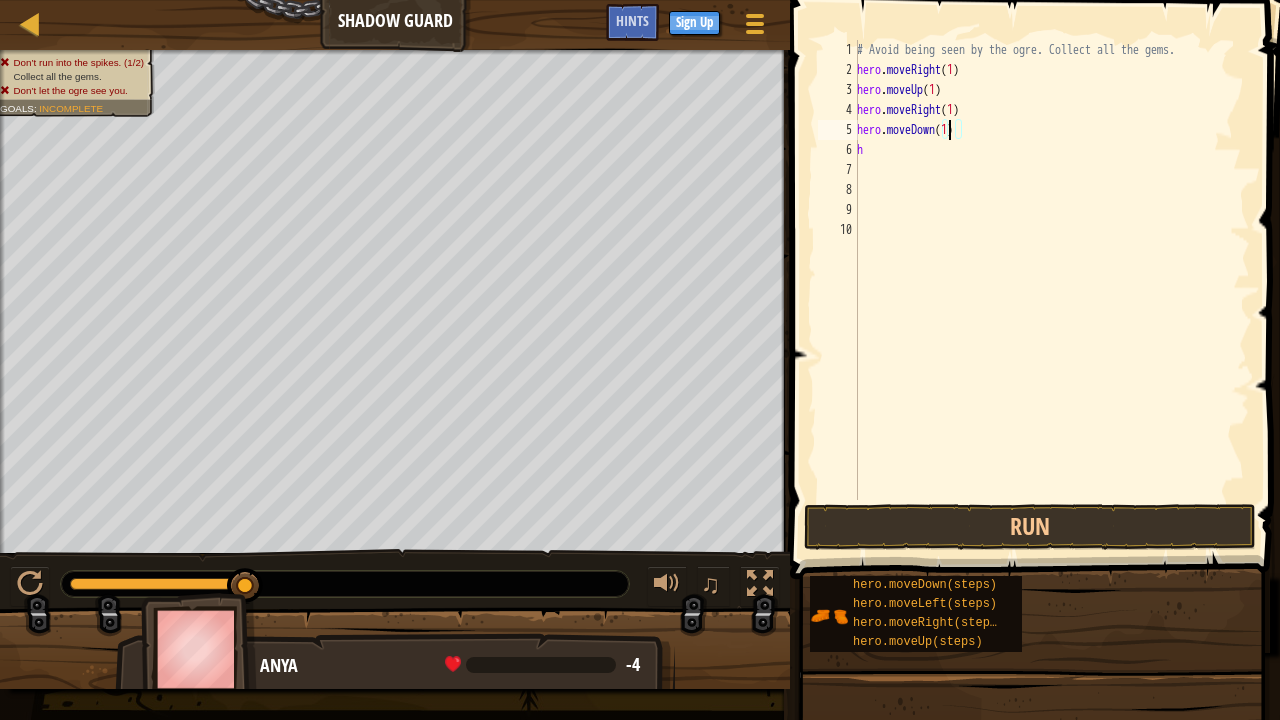 click on "# Avoid being seen by the ogre. Collect all the gems. hero . moveRight ( 1 ) hero . moveUp ( 1 ) hero . moveRight ( 1 ) hero . moveDown ( 1 ) h" at bounding box center [1051, 290] 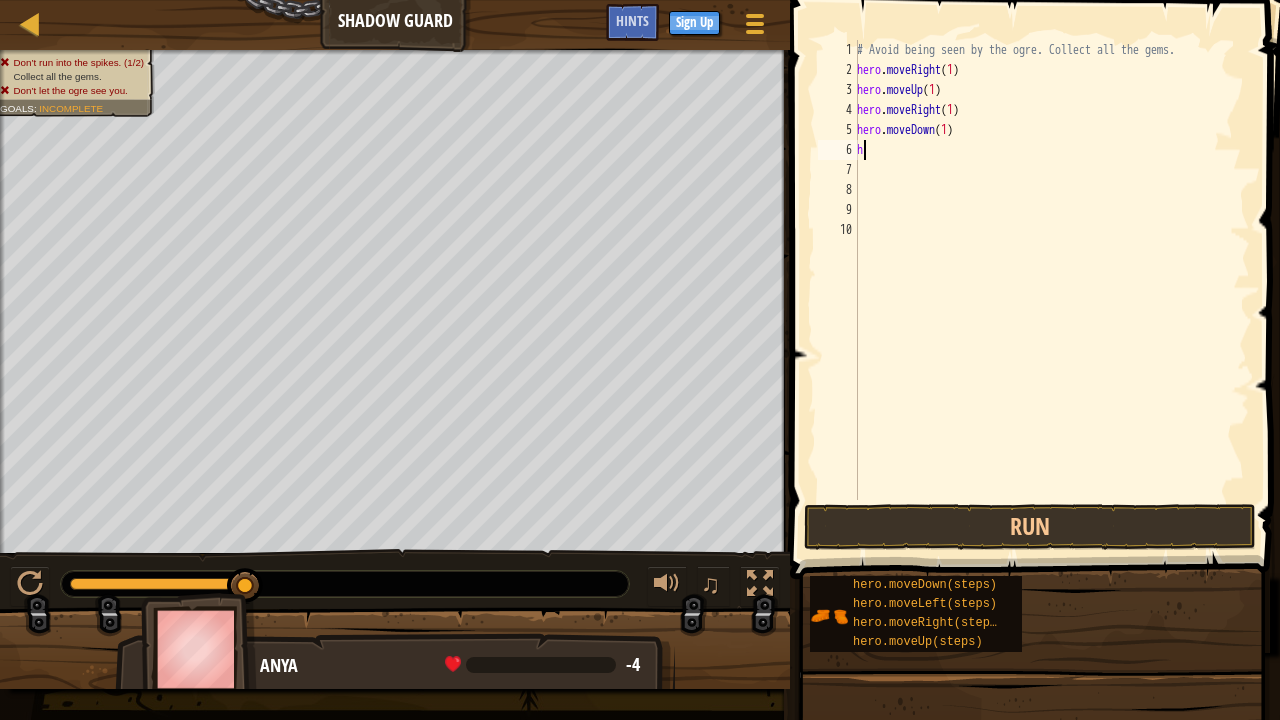 type on "he" 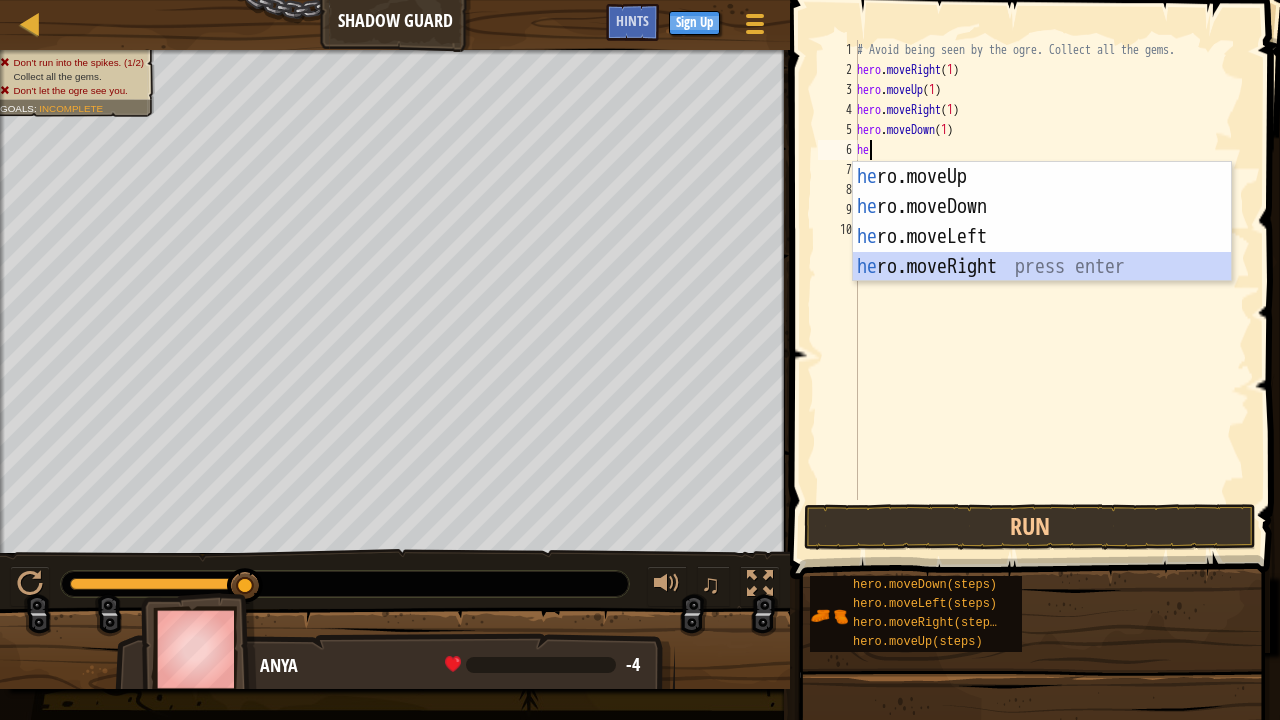 click on "he ro.moveUp press enter he ro.moveDown press enter he ro.moveLeft press enter he ro.moveRight press enter" at bounding box center (1042, 252) 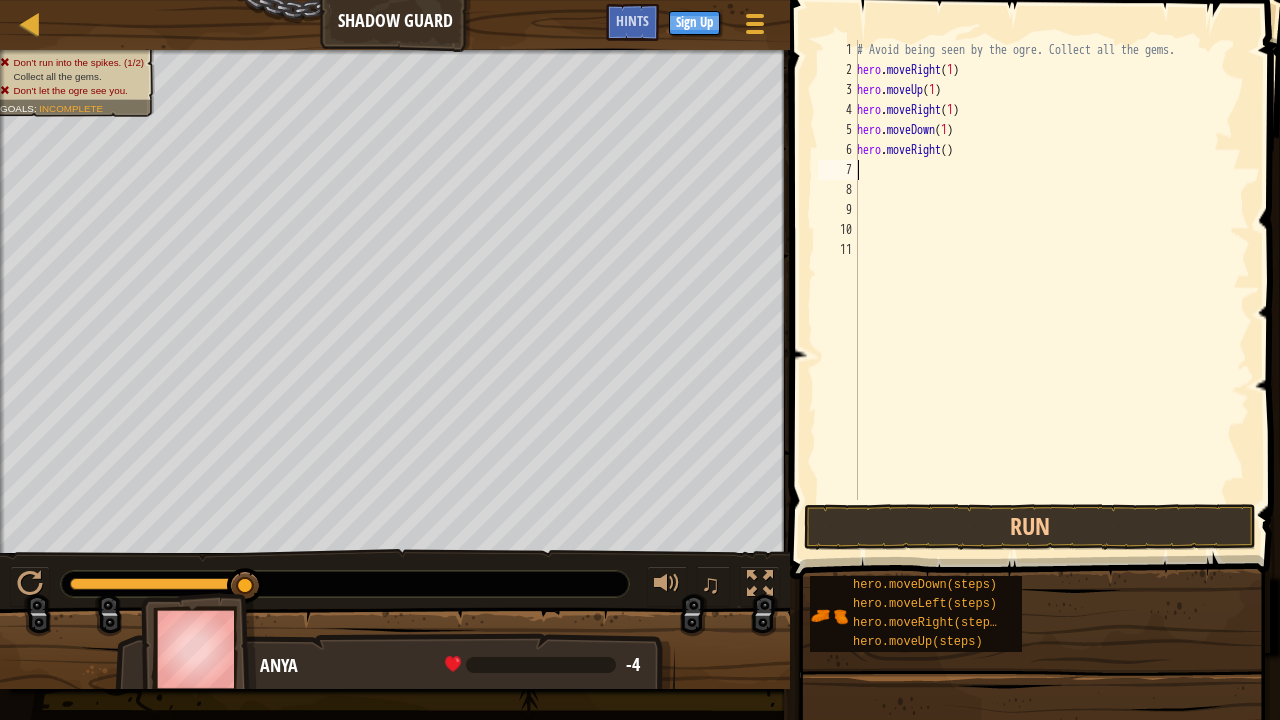click on "# Avoid being seen by the ogre. Collect all the gems. hero . moveRight ( 1 ) hero . moveUp ( 1 ) hero . moveRight ( 1 ) hero . moveDown ( 1 ) hero . moveRight ( )" at bounding box center (1051, 290) 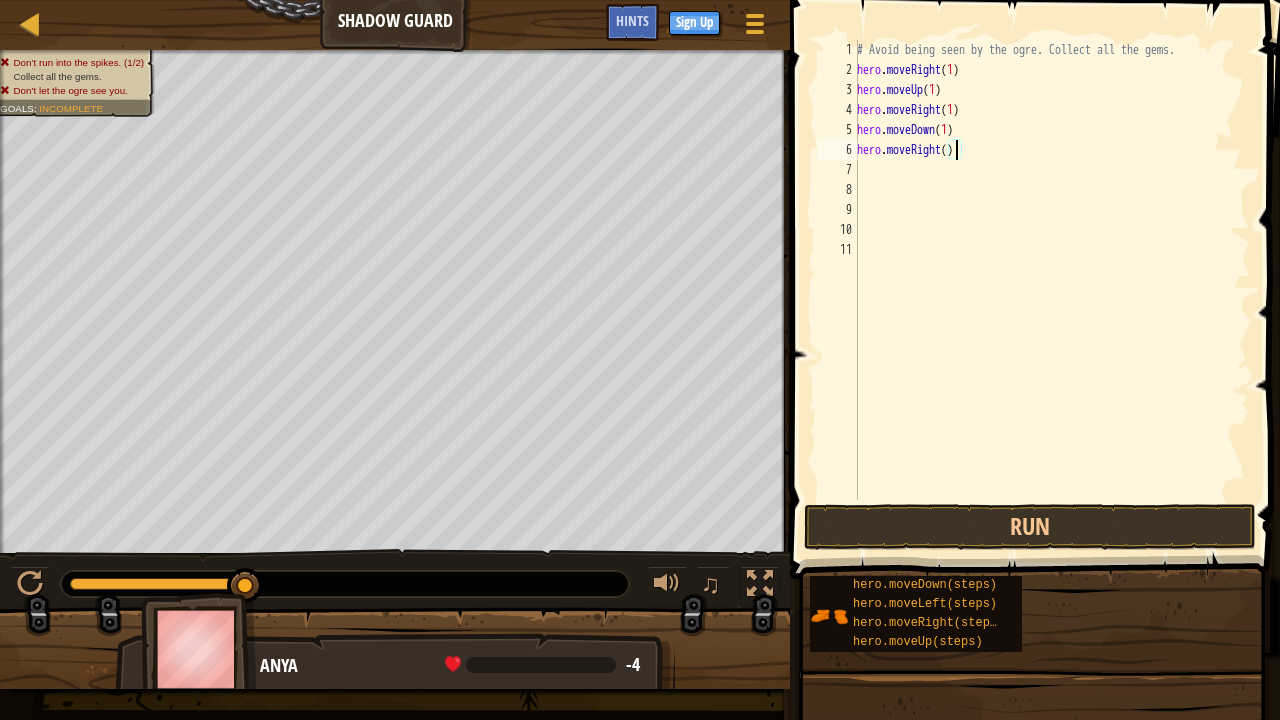 scroll, scrollTop: 9, scrollLeft: 8, axis: both 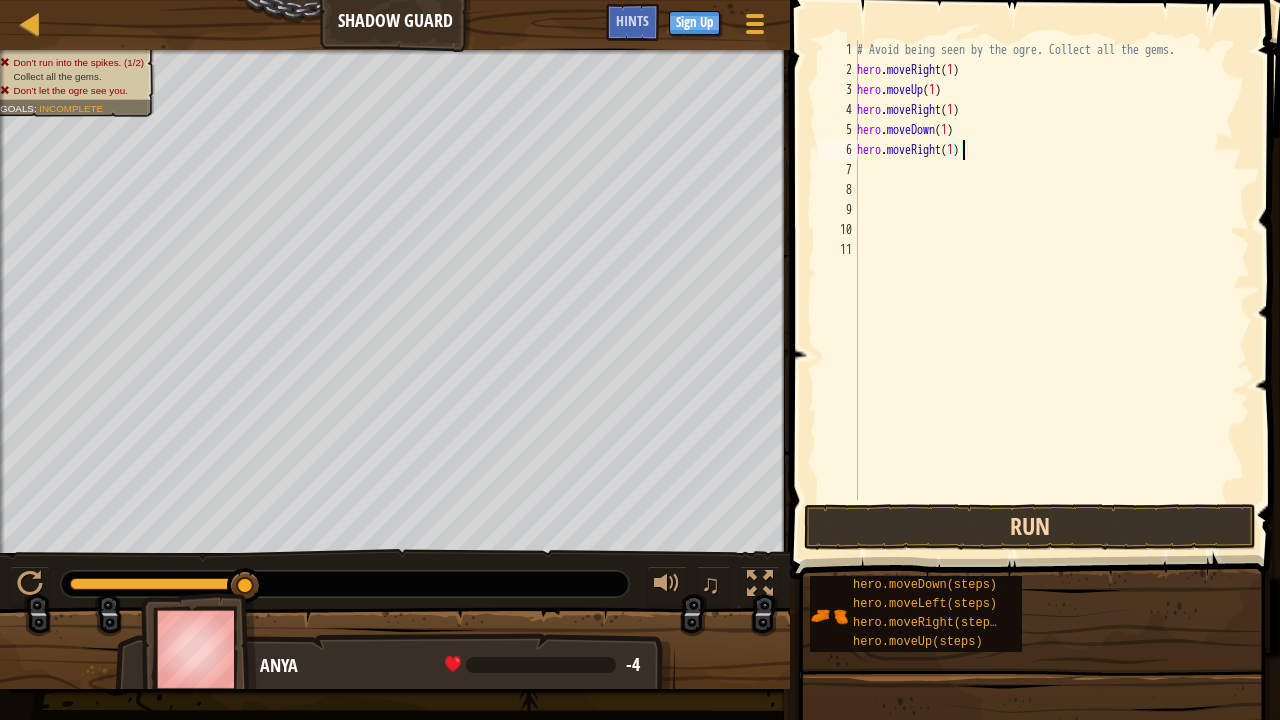 type on "hero.moveRight(1)" 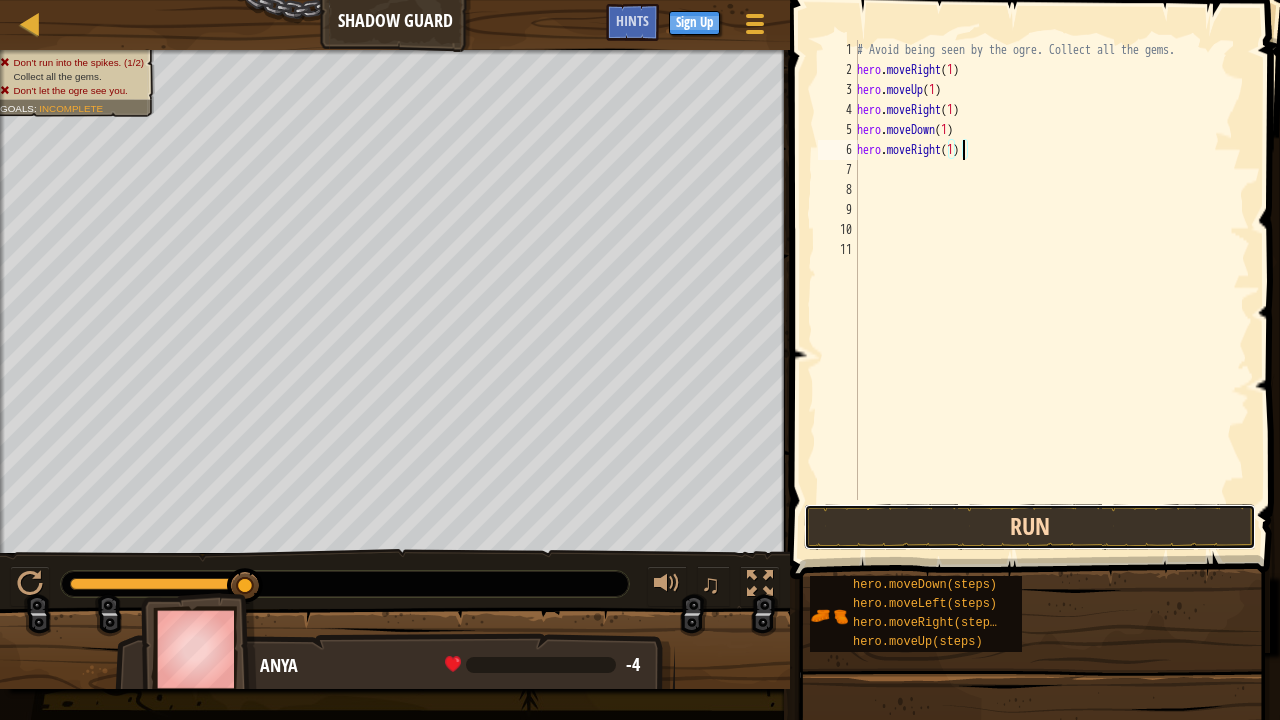 click on "Run" at bounding box center [1030, 527] 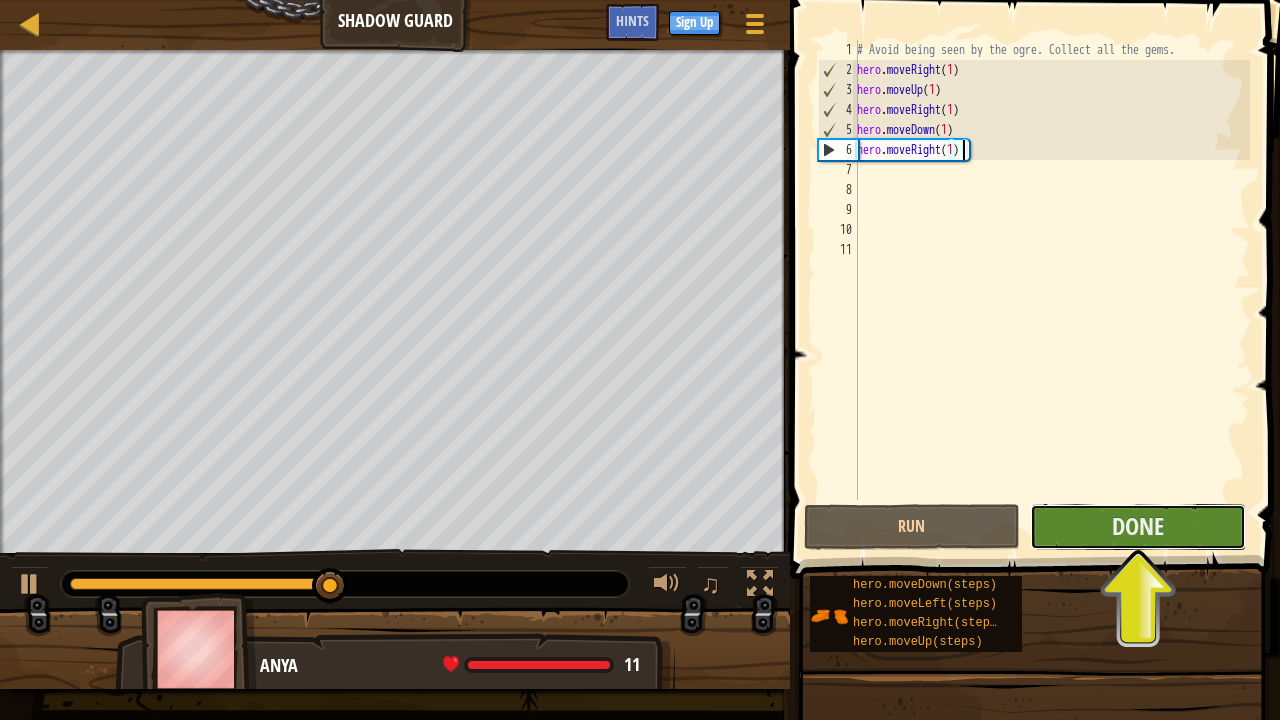 click on "Done" at bounding box center (1138, 527) 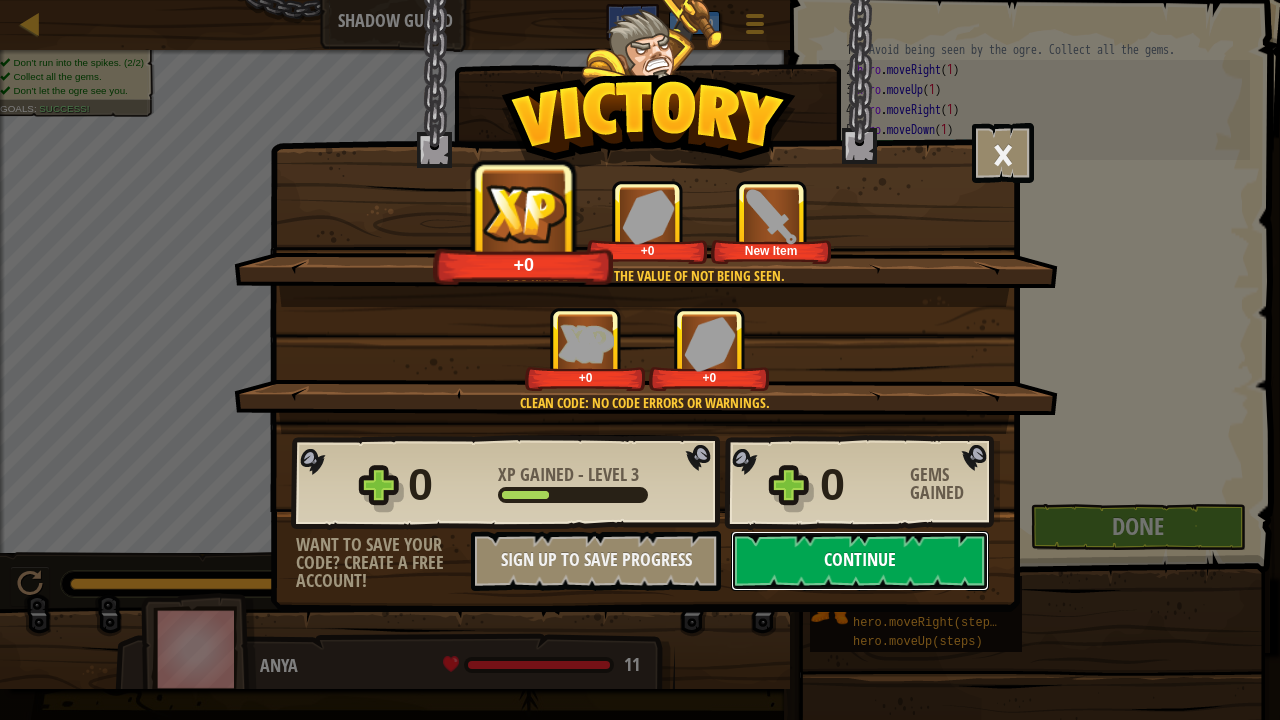 click on "Continue" at bounding box center [860, 561] 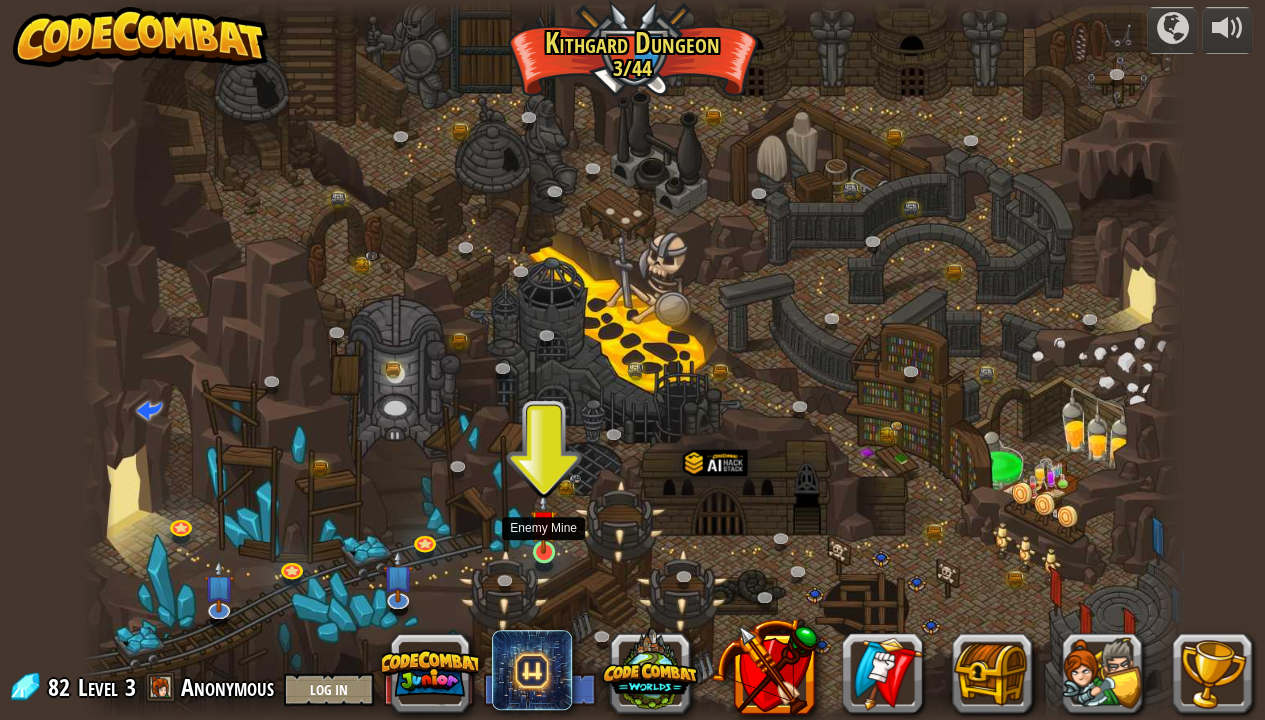 click at bounding box center (543, 523) 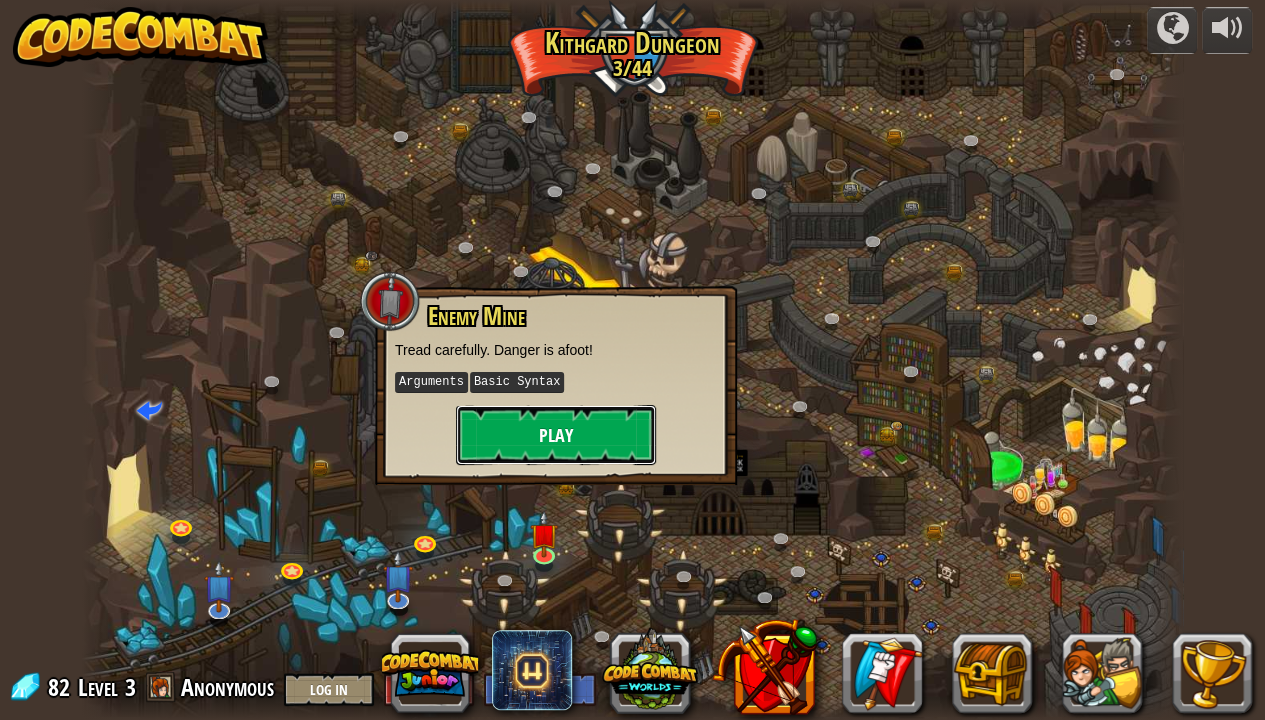 click on "Play" at bounding box center [556, 435] 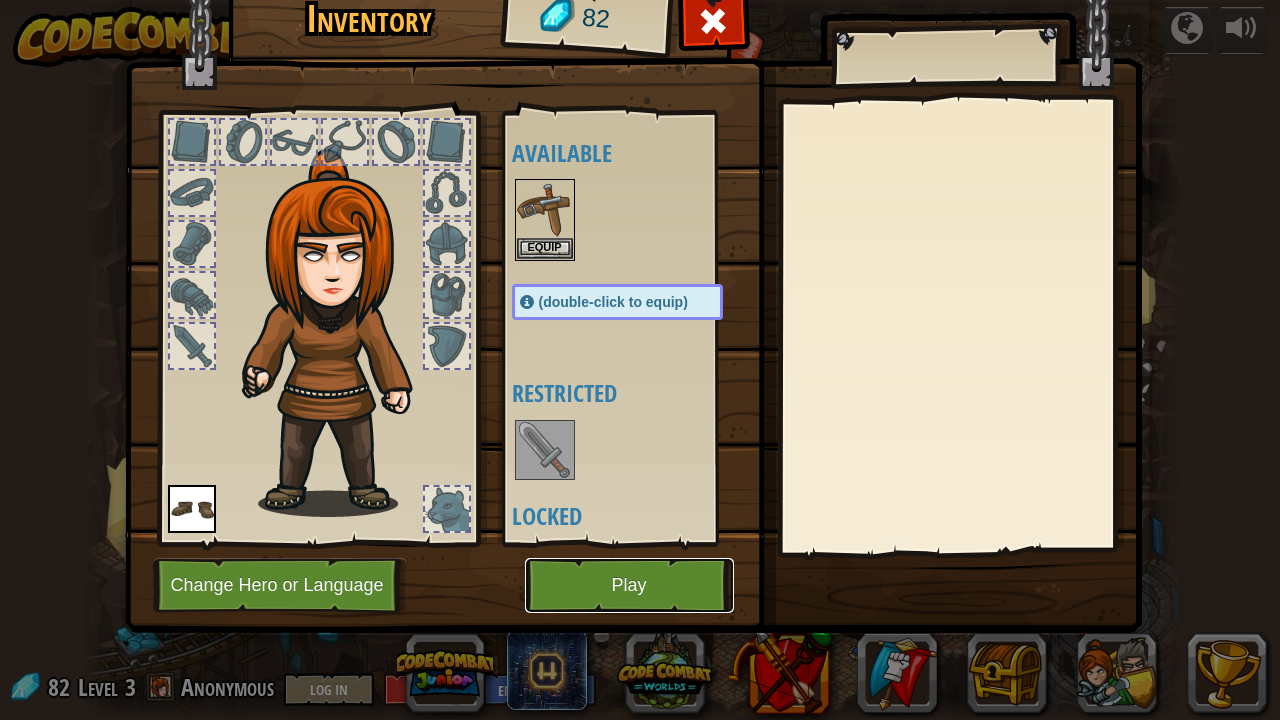 click on "Play" at bounding box center [629, 585] 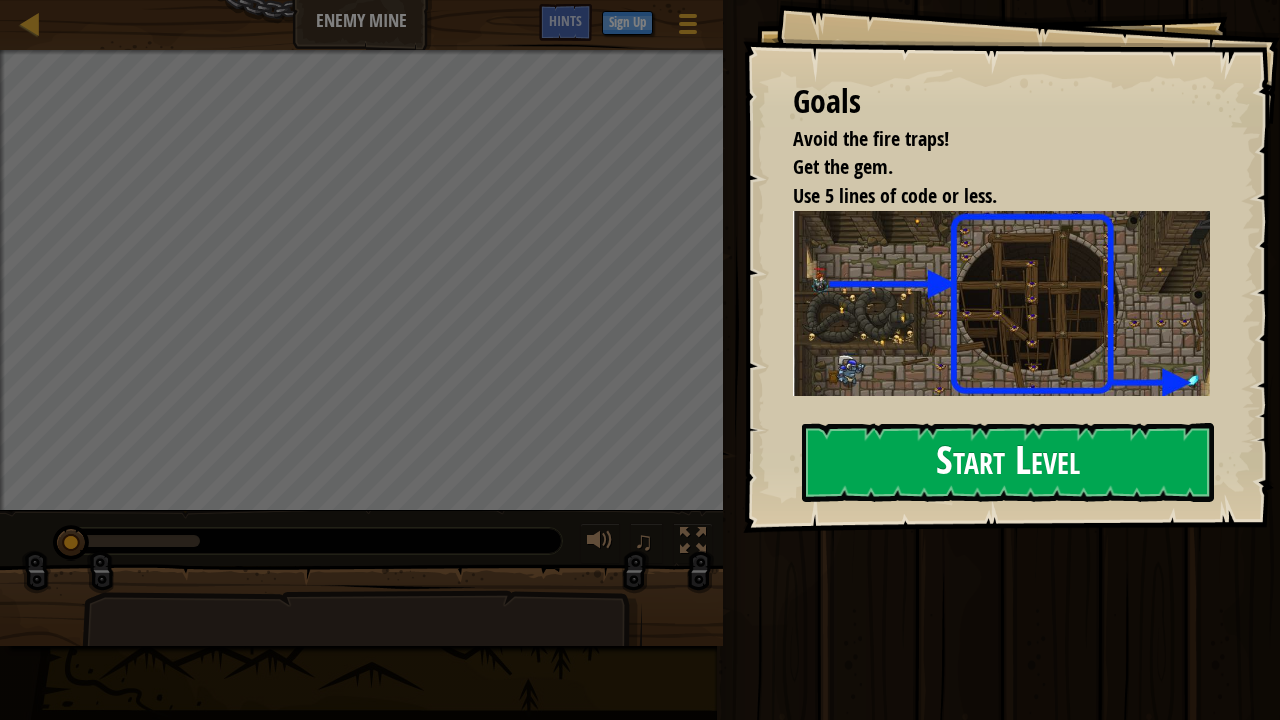 click on "Start Level" at bounding box center (1008, 462) 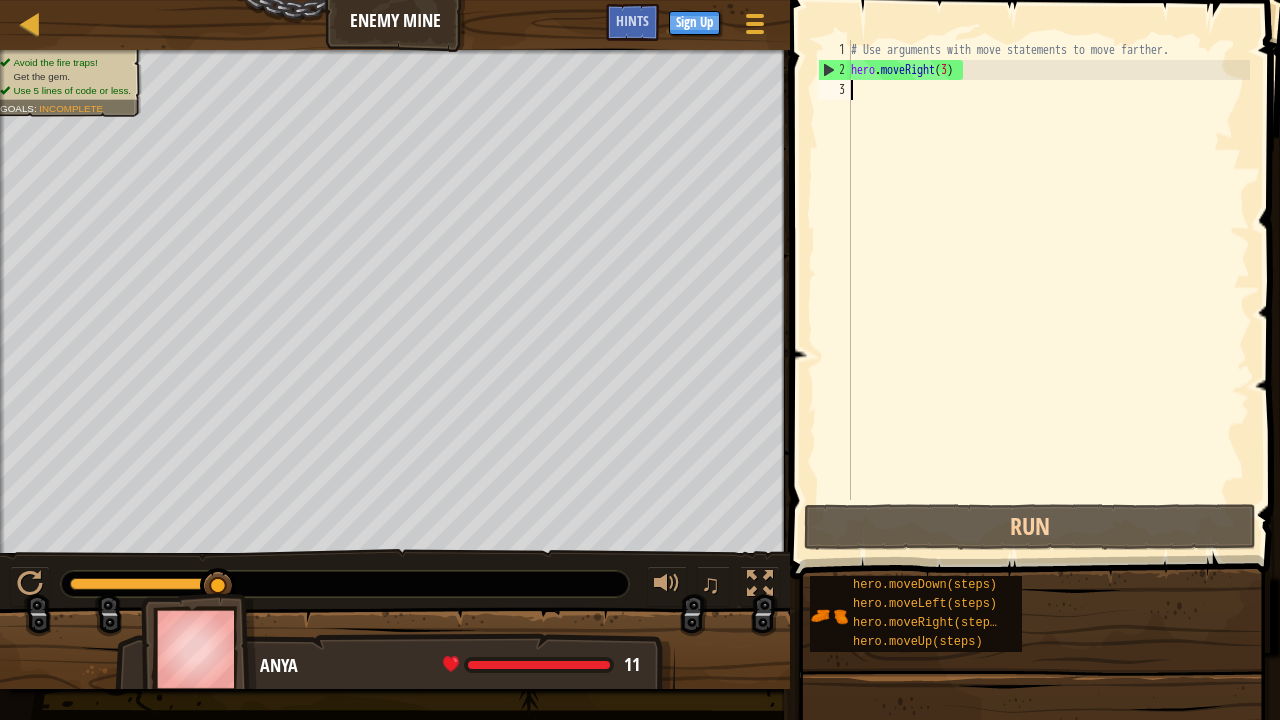 click on "# Use arguments with move statements to move farther. hero . moveRight ( 3 )" at bounding box center (1048, 290) 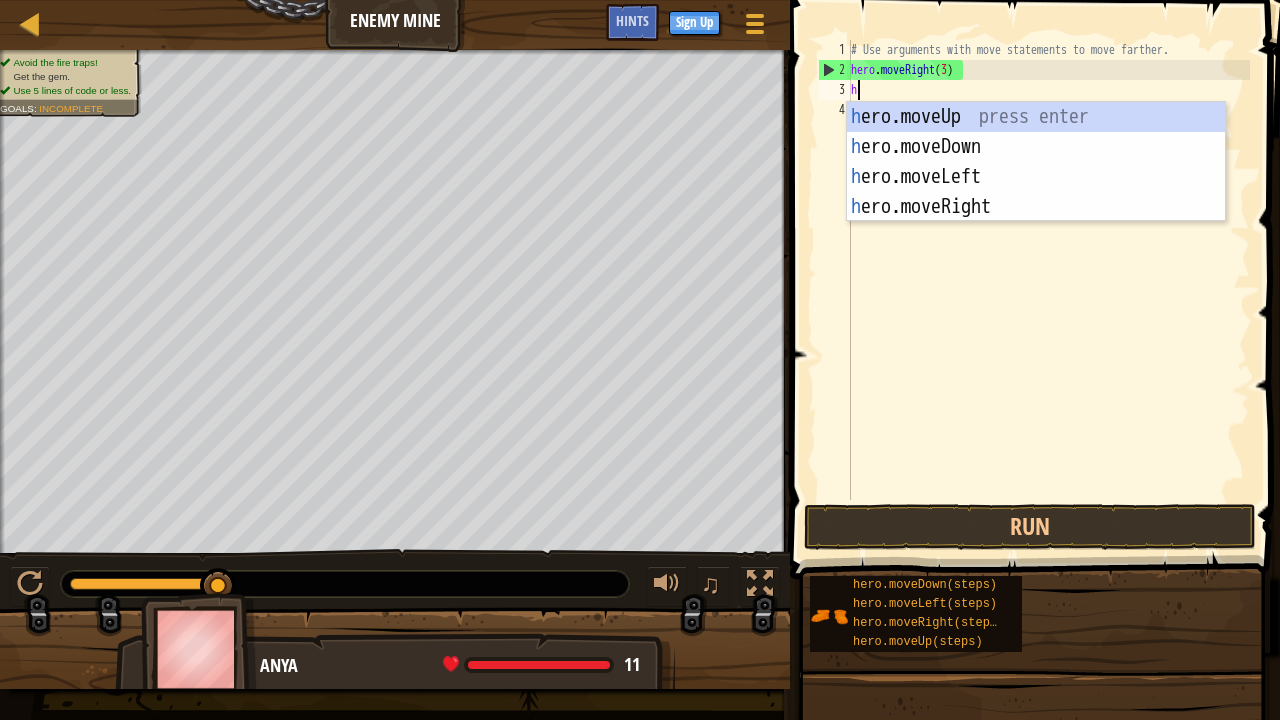 scroll, scrollTop: 9, scrollLeft: 0, axis: vertical 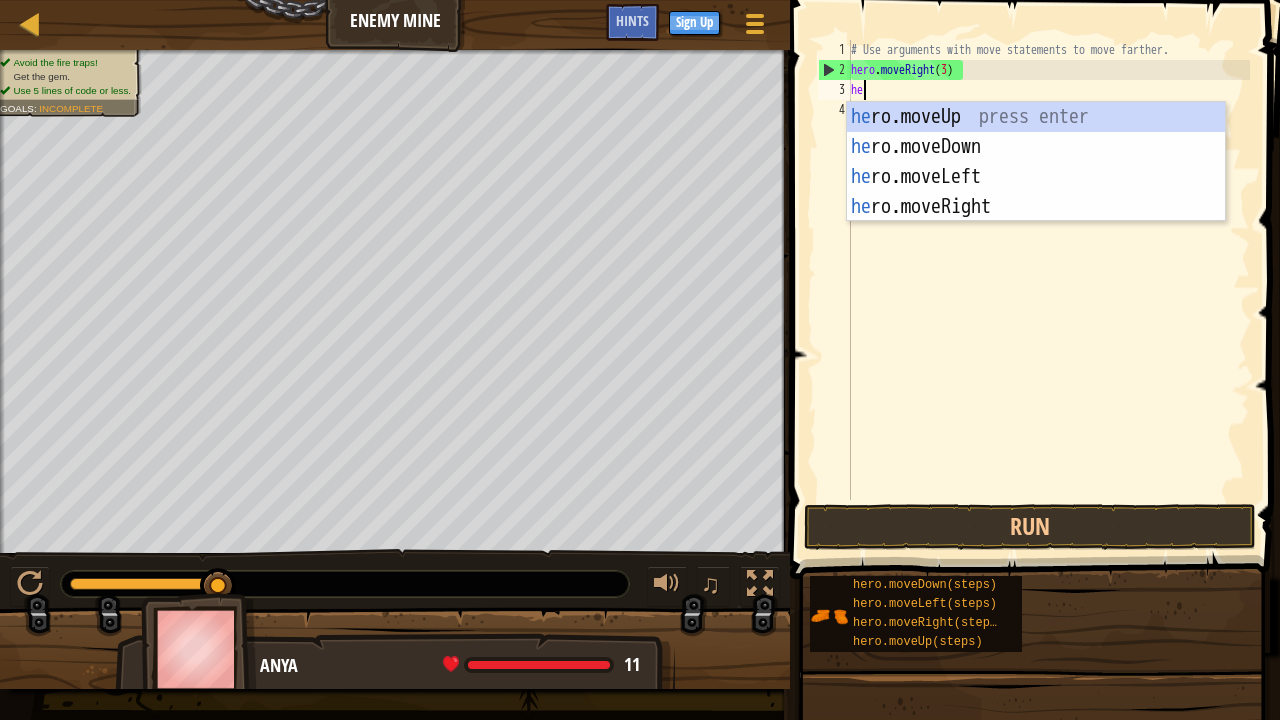 click on "he ro.moveUp press enter he ro.moveDown press enter he ro.moveLeft press enter he ro.moveRight press enter" at bounding box center (1036, 192) 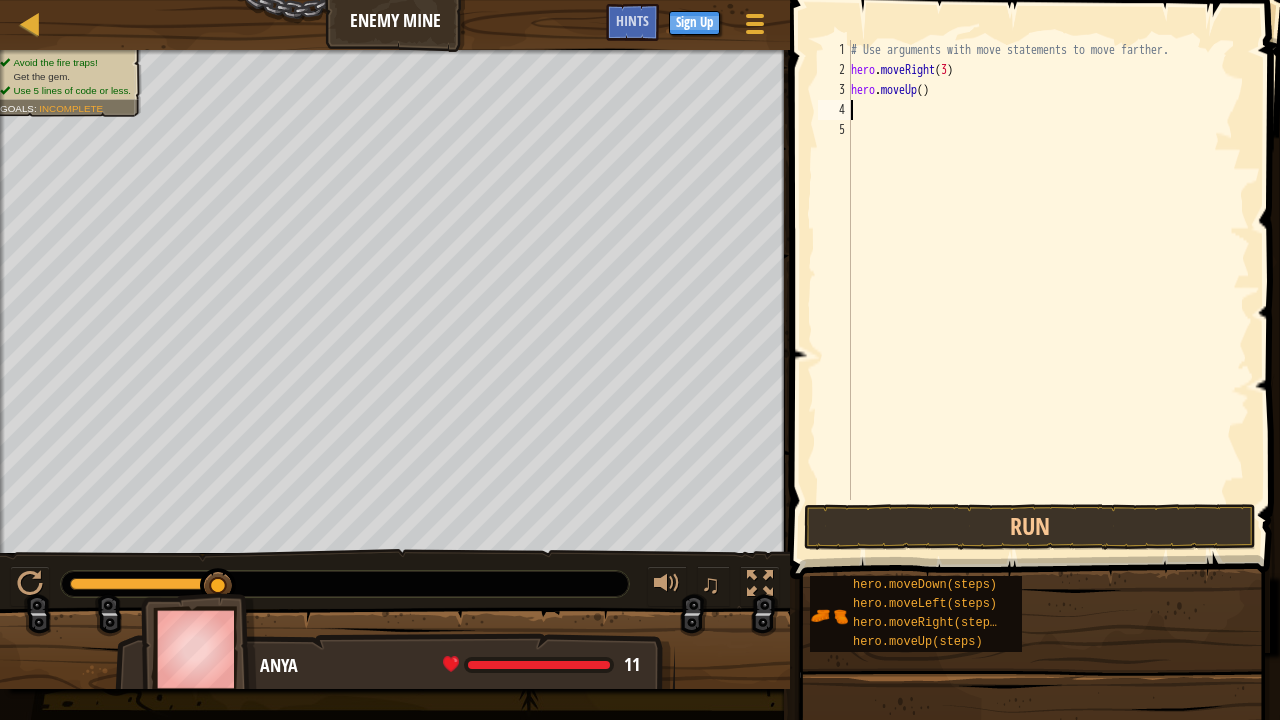 click on "# Use arguments with move statements to move farther. hero . moveRight ( 3 ) hero . moveUp ( )" at bounding box center [1048, 290] 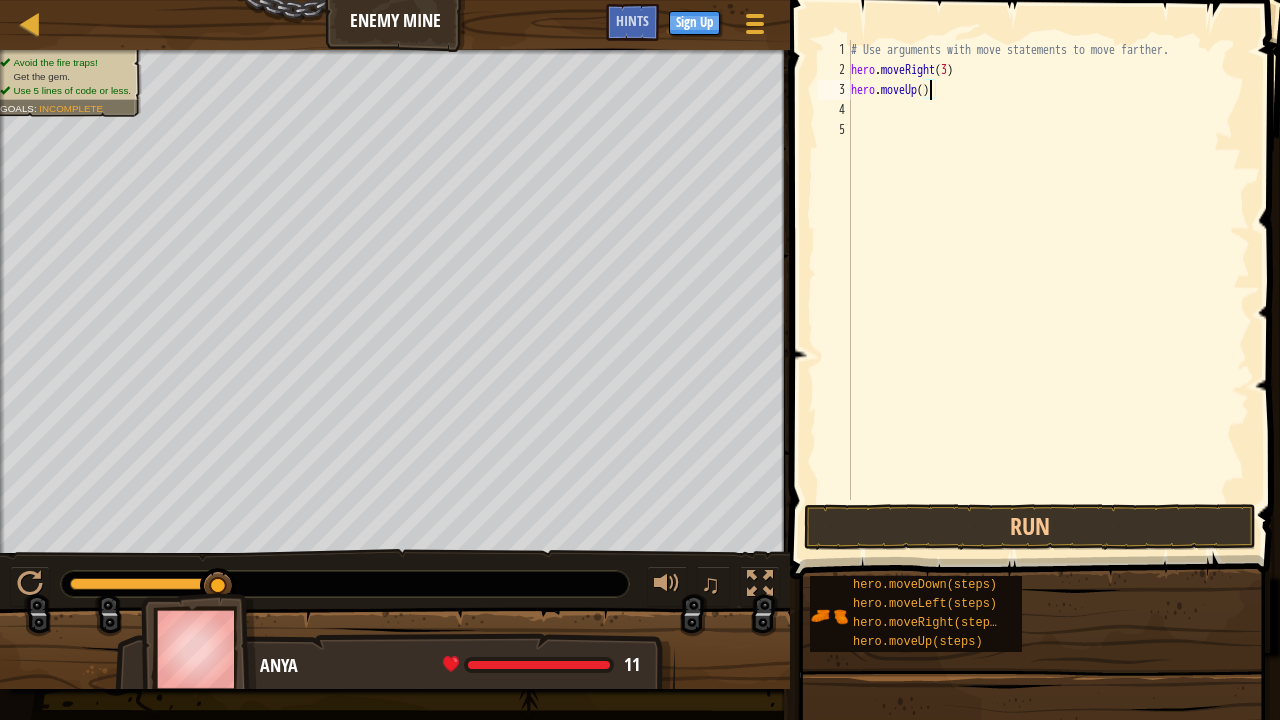 type on "hero.moveUp(1)" 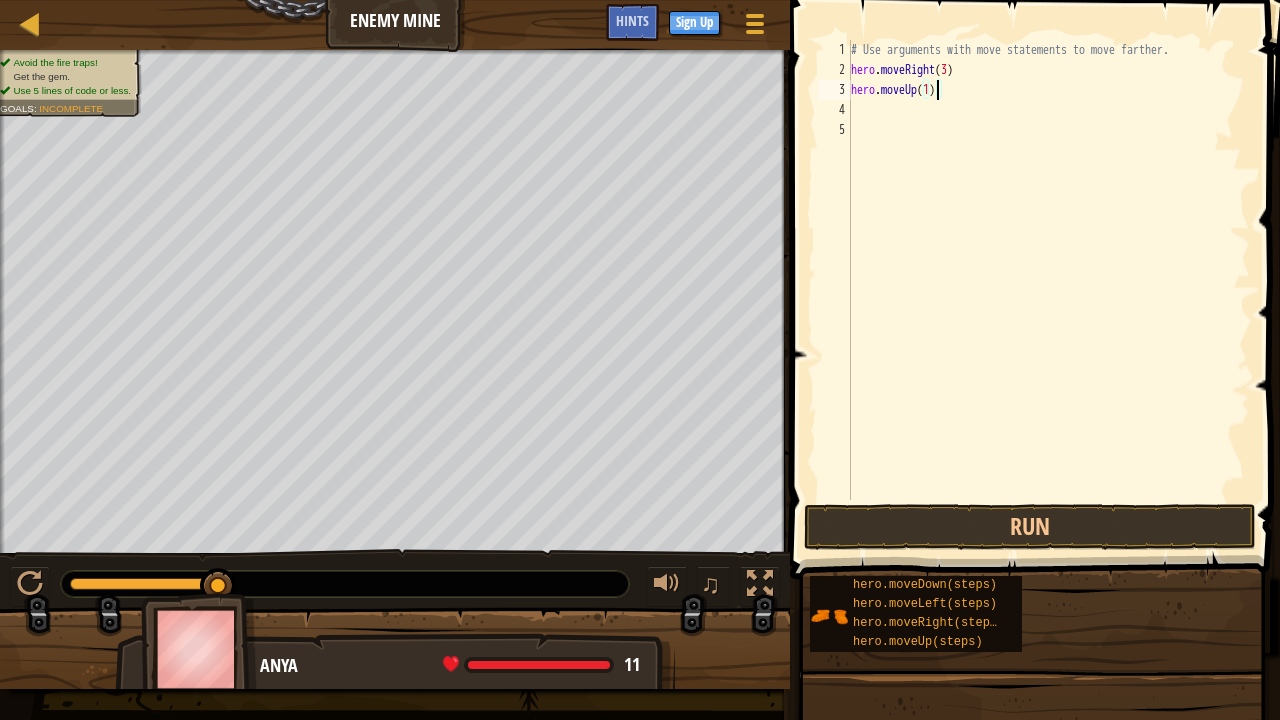 click on "# Use arguments with move statements to move farther. hero . moveRight ( 3 ) hero . moveUp ( 1 )" at bounding box center [1048, 290] 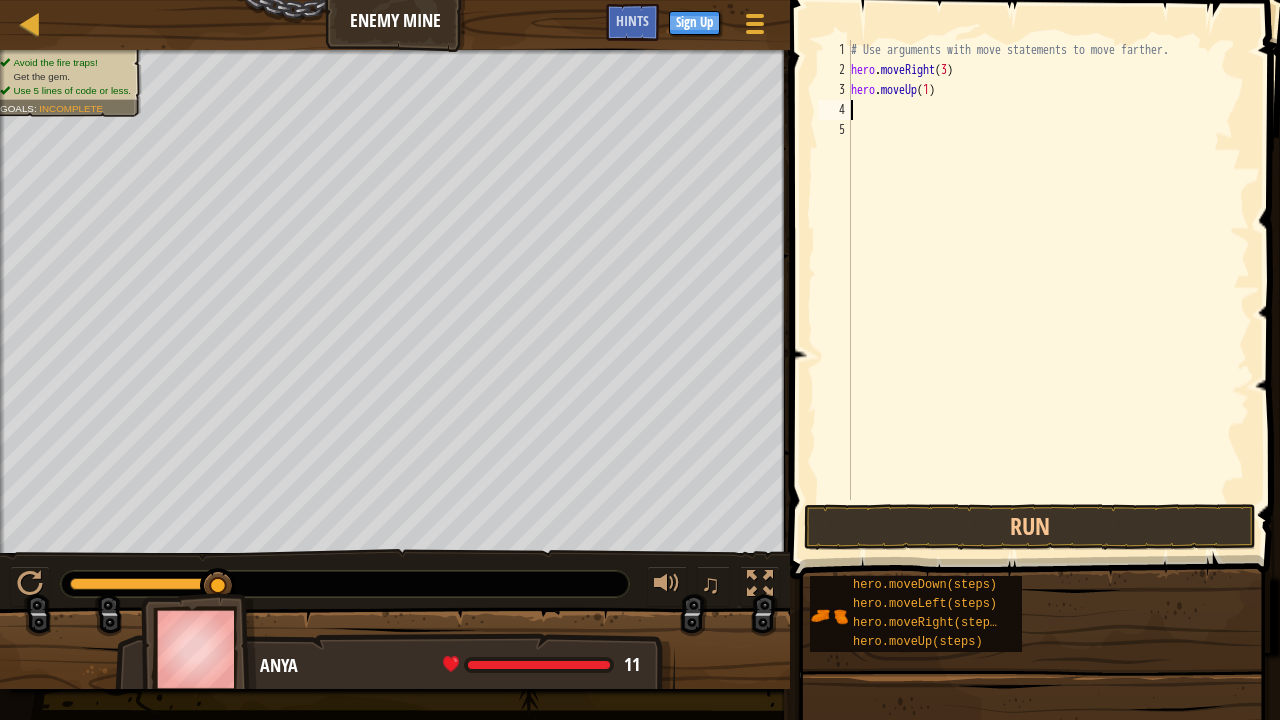 scroll, scrollTop: 9, scrollLeft: 0, axis: vertical 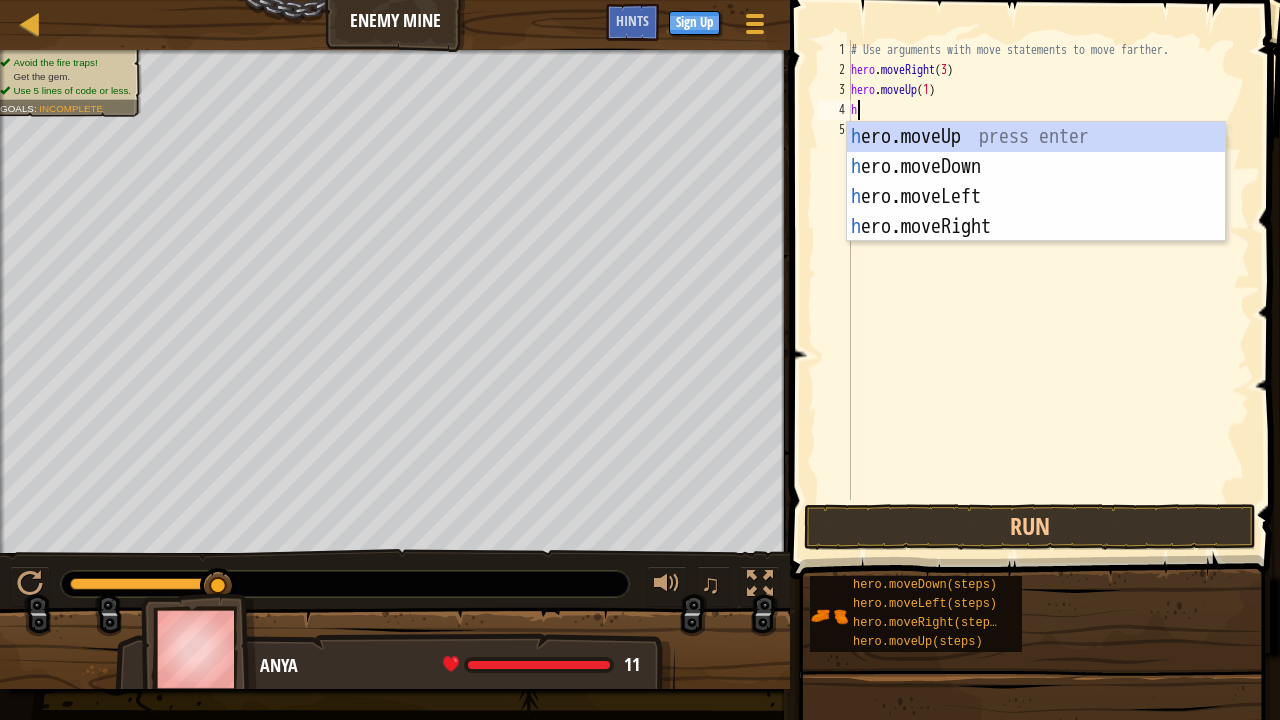 type on "he" 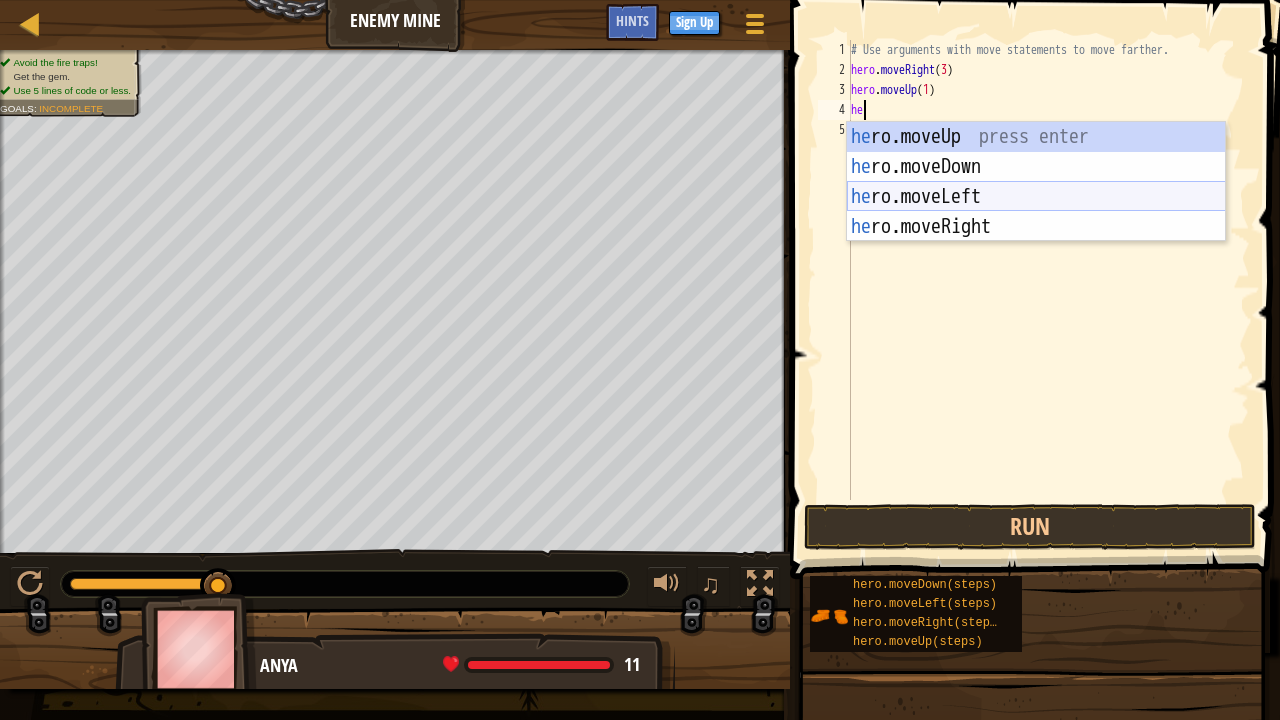 click on "he ro.moveUp press enter he ro.moveDown press enter he ro.moveLeft press enter he ro.moveRight press enter" at bounding box center [1036, 212] 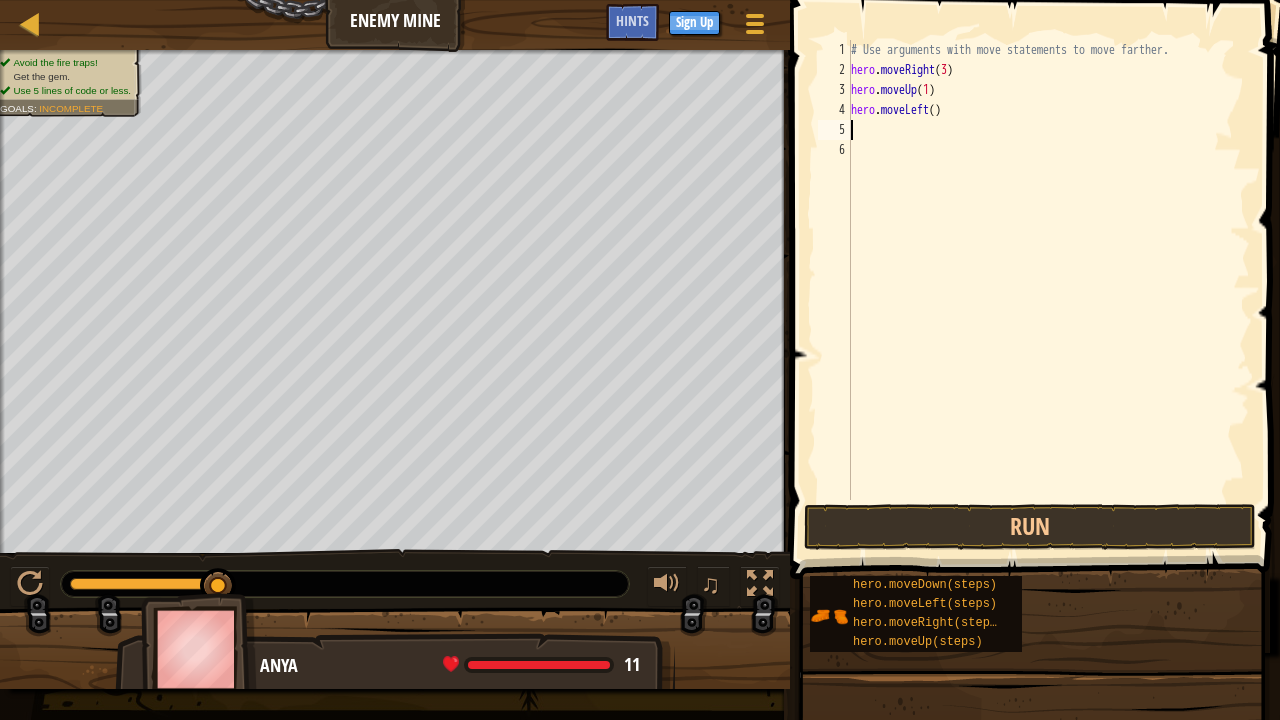 click on "# Use arguments with move statements to move farther. hero . moveRight ( 3 ) hero . moveUp ( 1 ) hero . moveLeft ( )" at bounding box center (1048, 290) 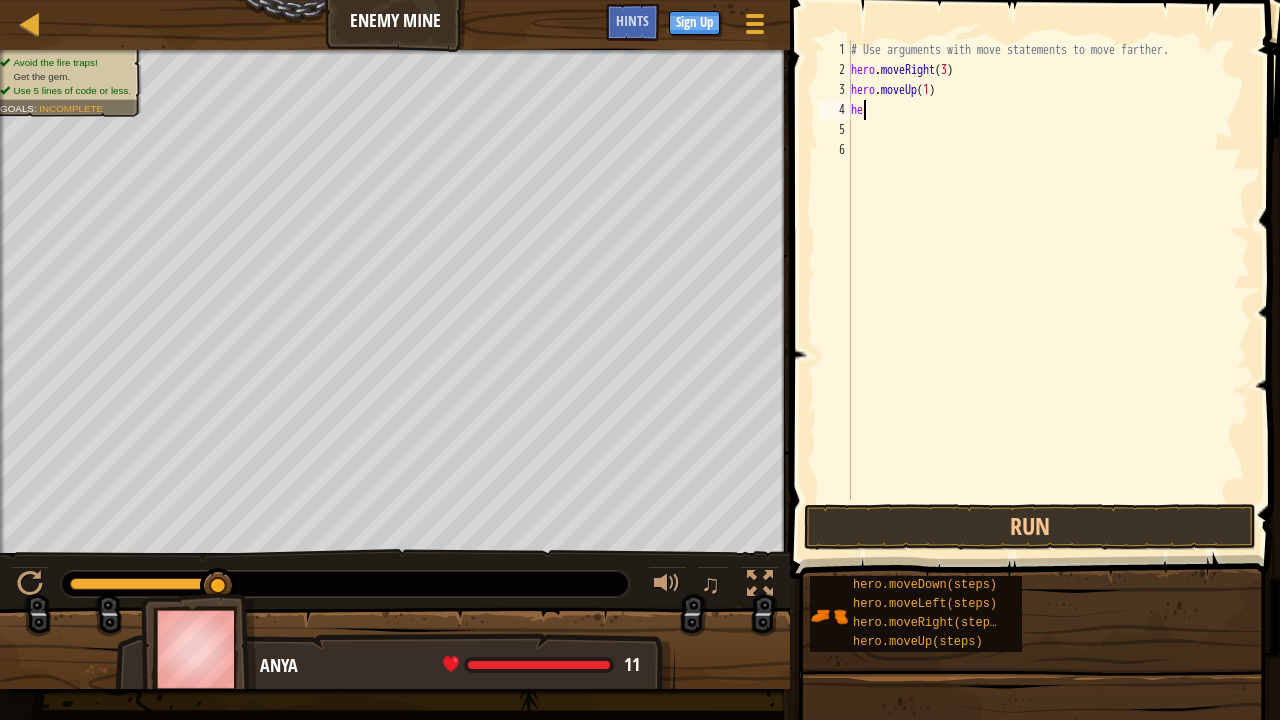 type on "h" 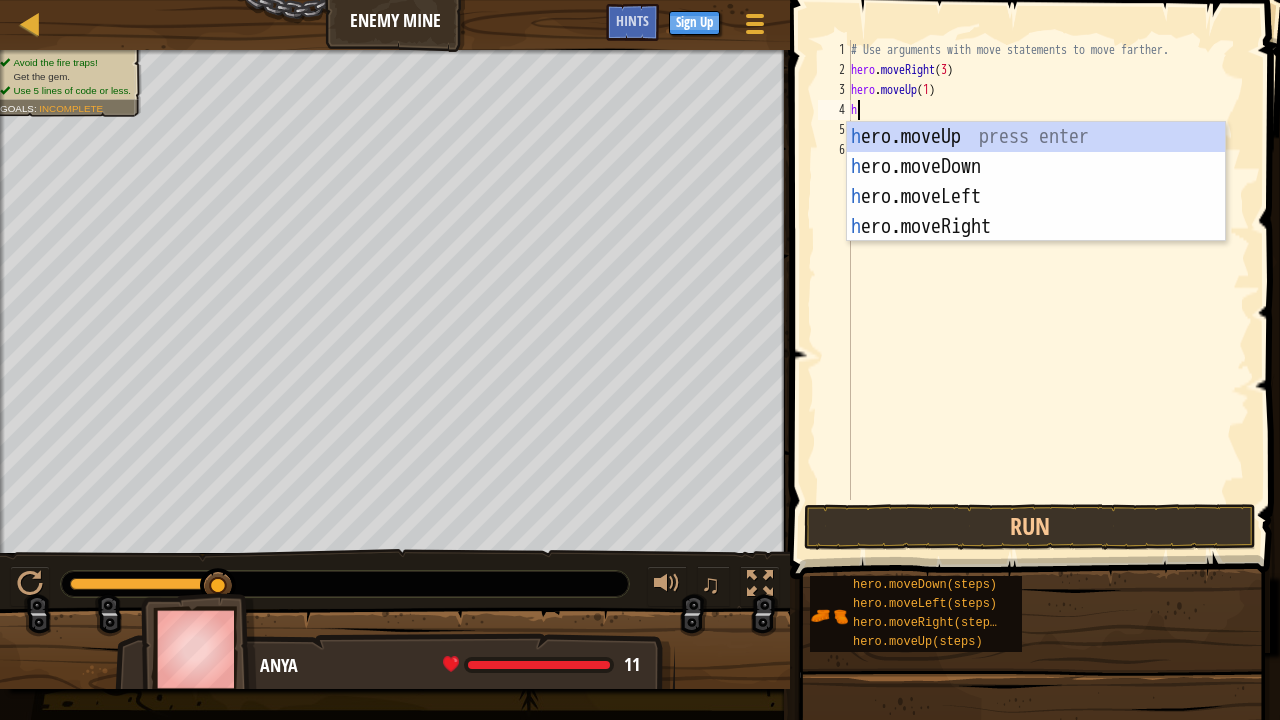 type on "he" 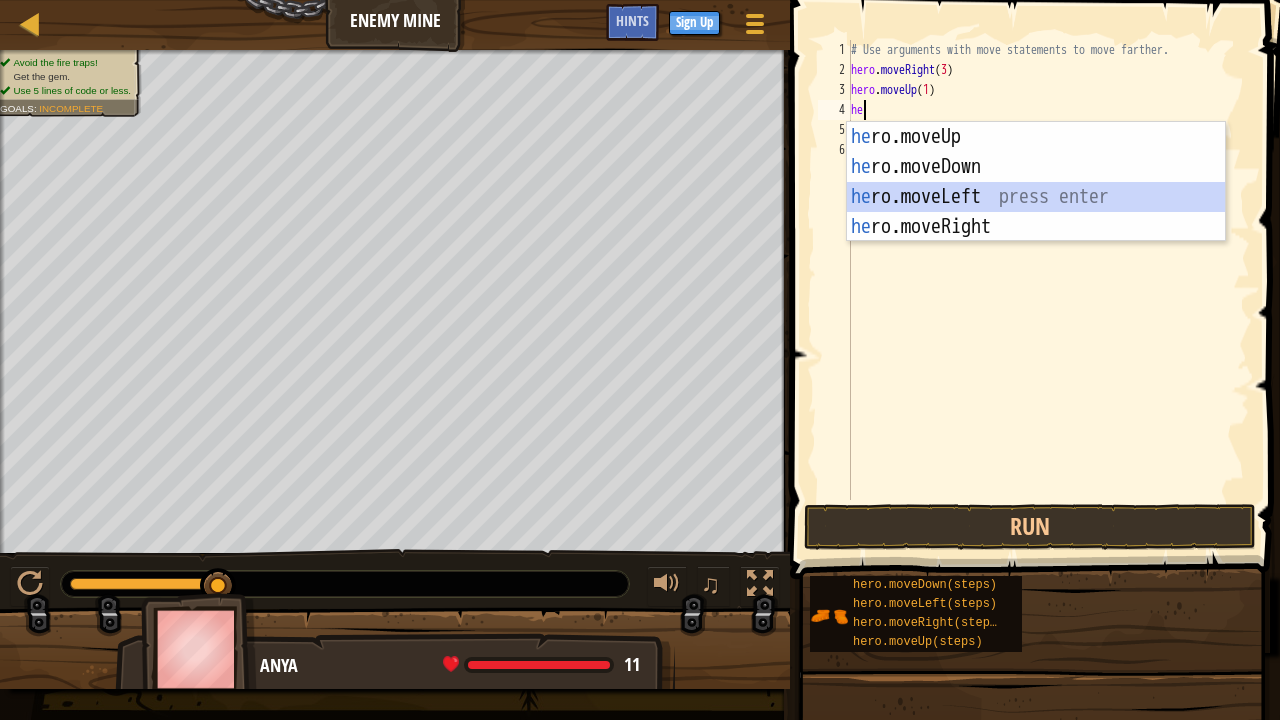 click on "he ro.moveUp press enter he ro.moveDown press enter he ro.moveLeft press enter he ro.moveRight press enter" at bounding box center [1036, 212] 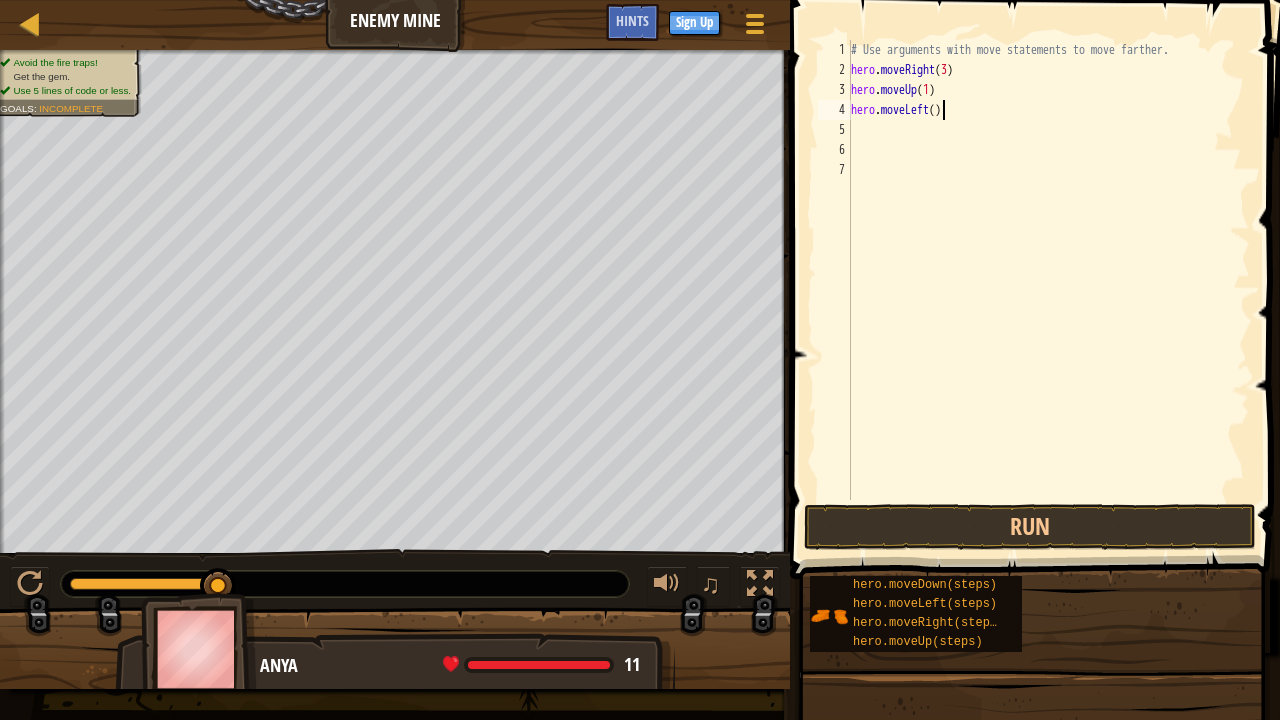 click on "# Use arguments with move statements to move farther. hero . moveRight ( 3 ) hero . moveUp ( 1 ) hero . moveLeft ( )" at bounding box center [1048, 290] 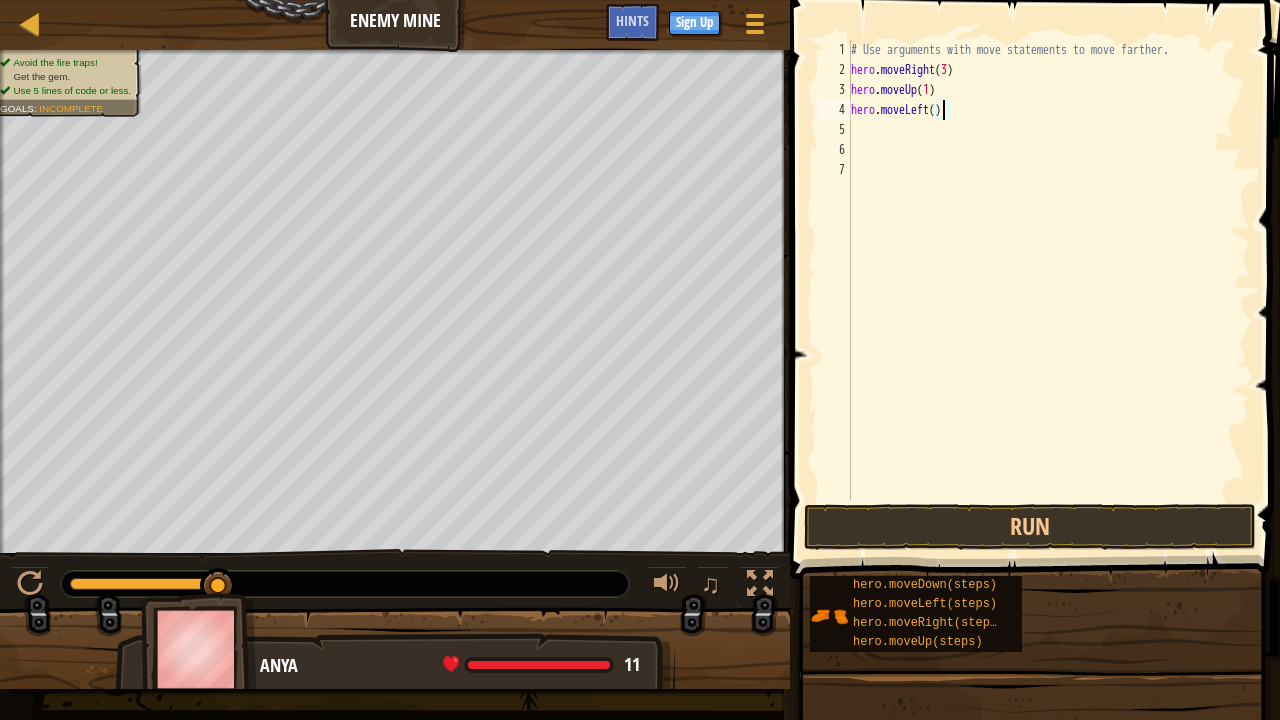 type on "hero.moveLeft(1)" 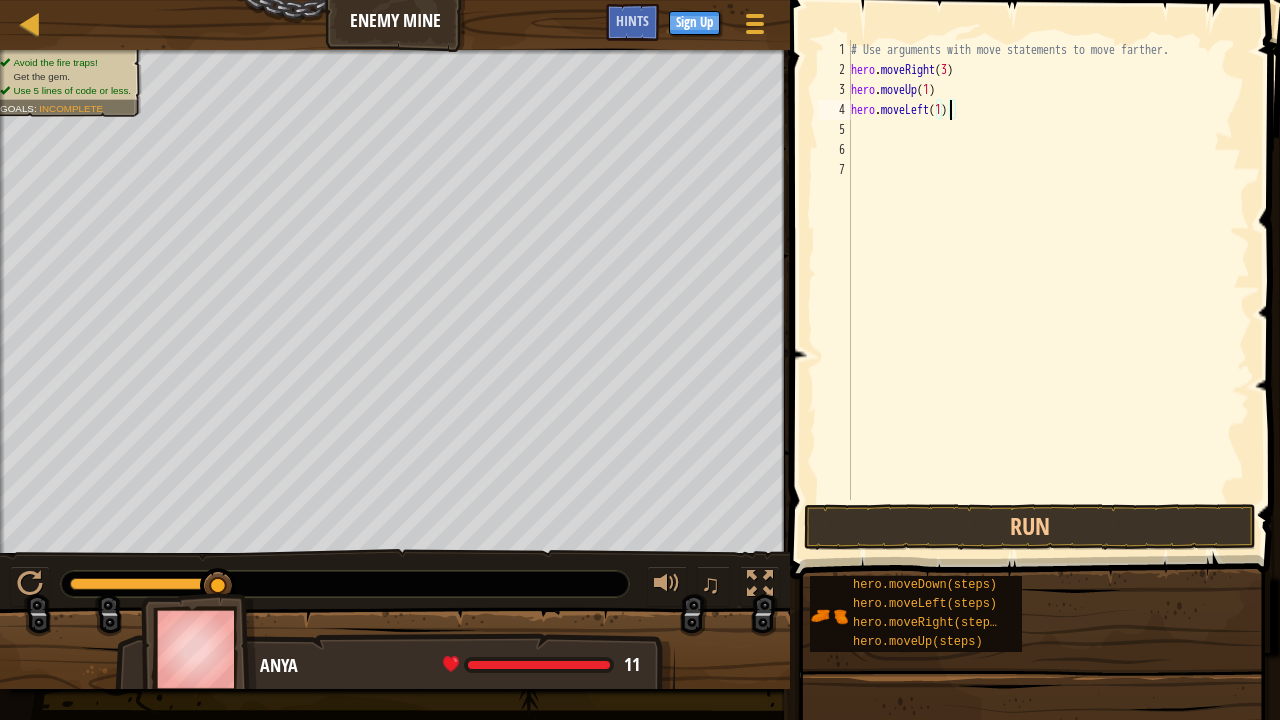 scroll, scrollTop: 9, scrollLeft: 8, axis: both 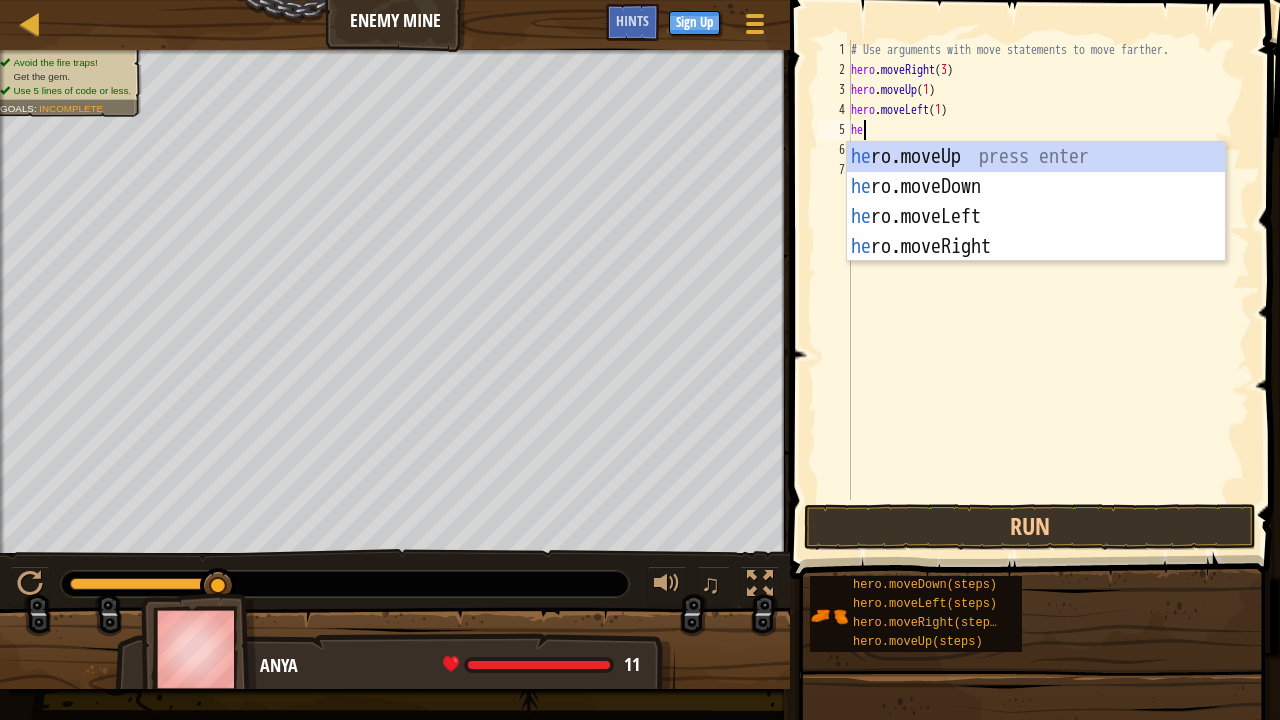 type on "her" 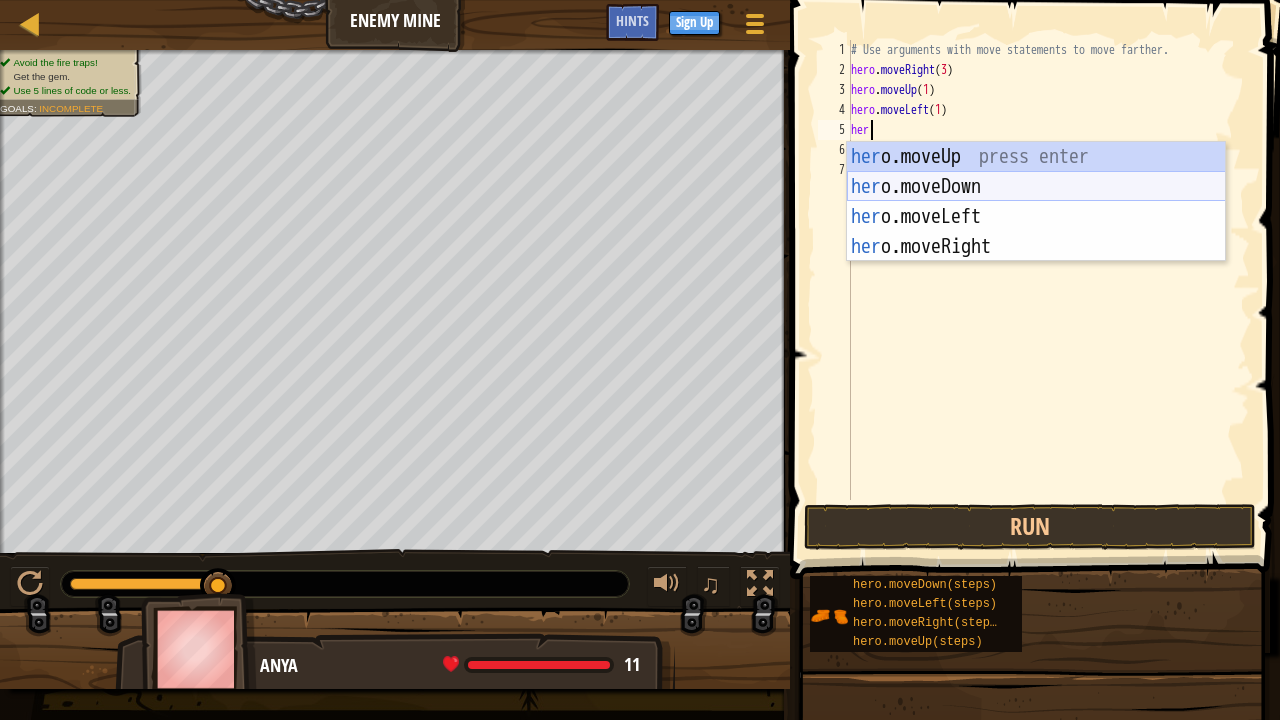 click on "her o.moveUp press enter her o.moveDown press enter her o.moveLeft press enter her o.moveRight press enter" at bounding box center [1036, 232] 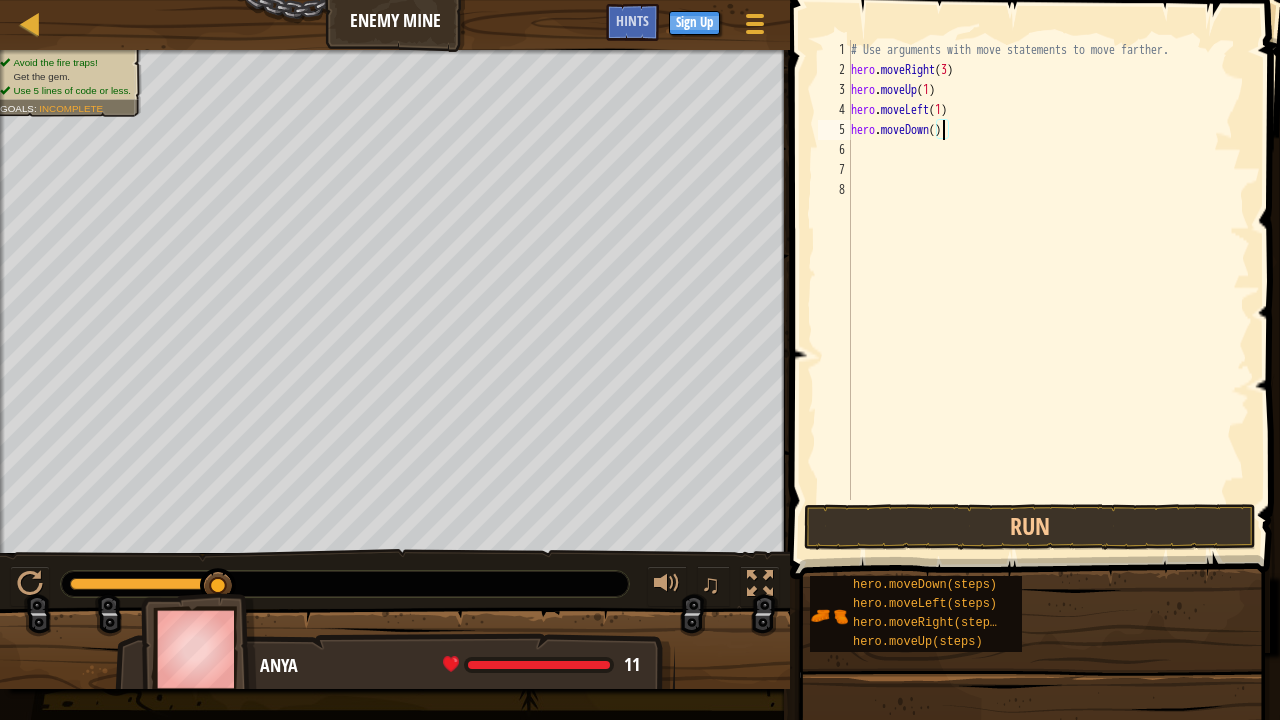 click on "# Use arguments with move statements to move farther. hero . moveRight ( 3 ) hero . moveUp ( 1 ) hero . moveLeft ( 1 ) hero . moveDown ( )" at bounding box center (1048, 290) 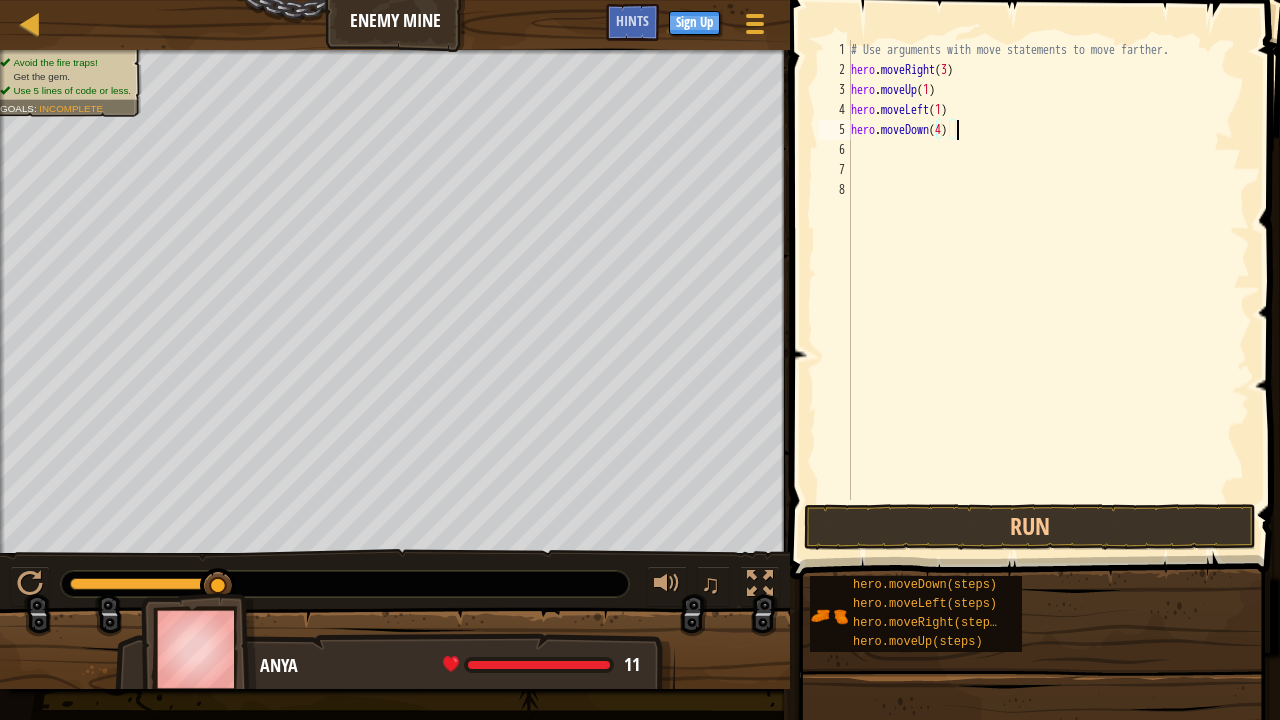 click on "# Use arguments with move statements to move farther. hero . moveRight ( 3 ) hero . moveUp ( 1 ) hero . moveLeft ( 1 ) hero . moveDown ( 4 )" at bounding box center [1048, 290] 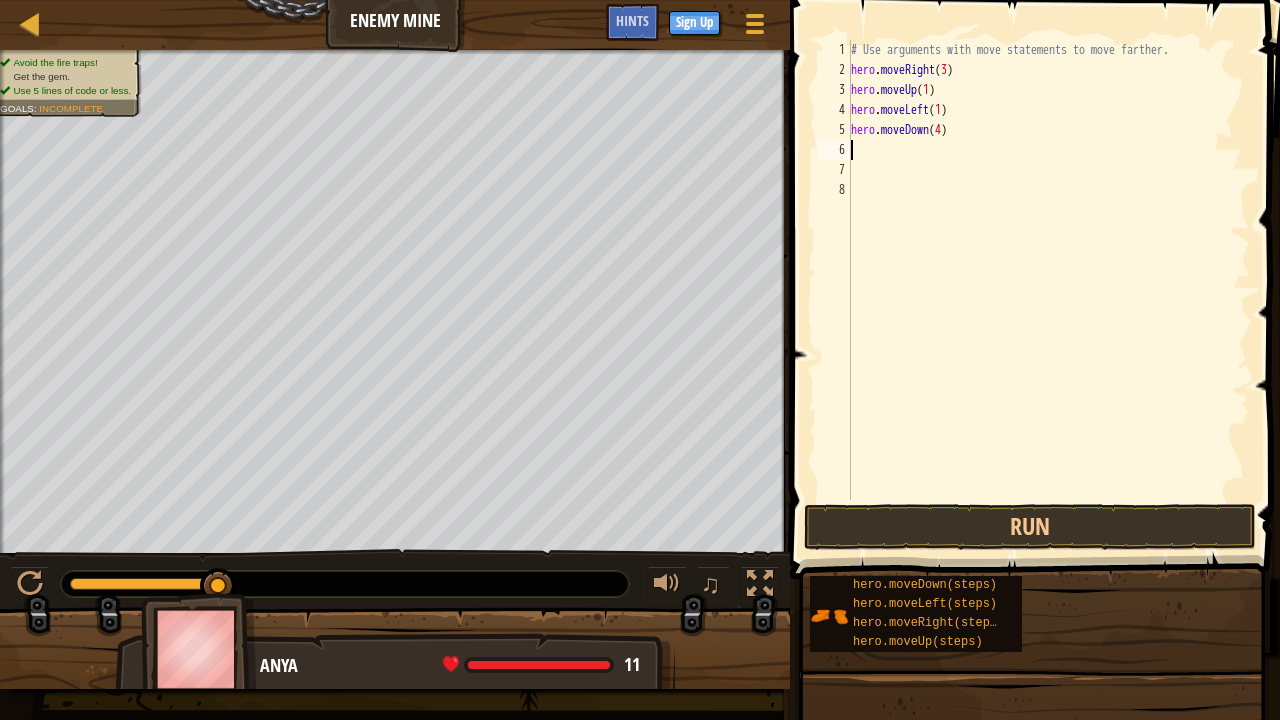 scroll, scrollTop: 9, scrollLeft: 0, axis: vertical 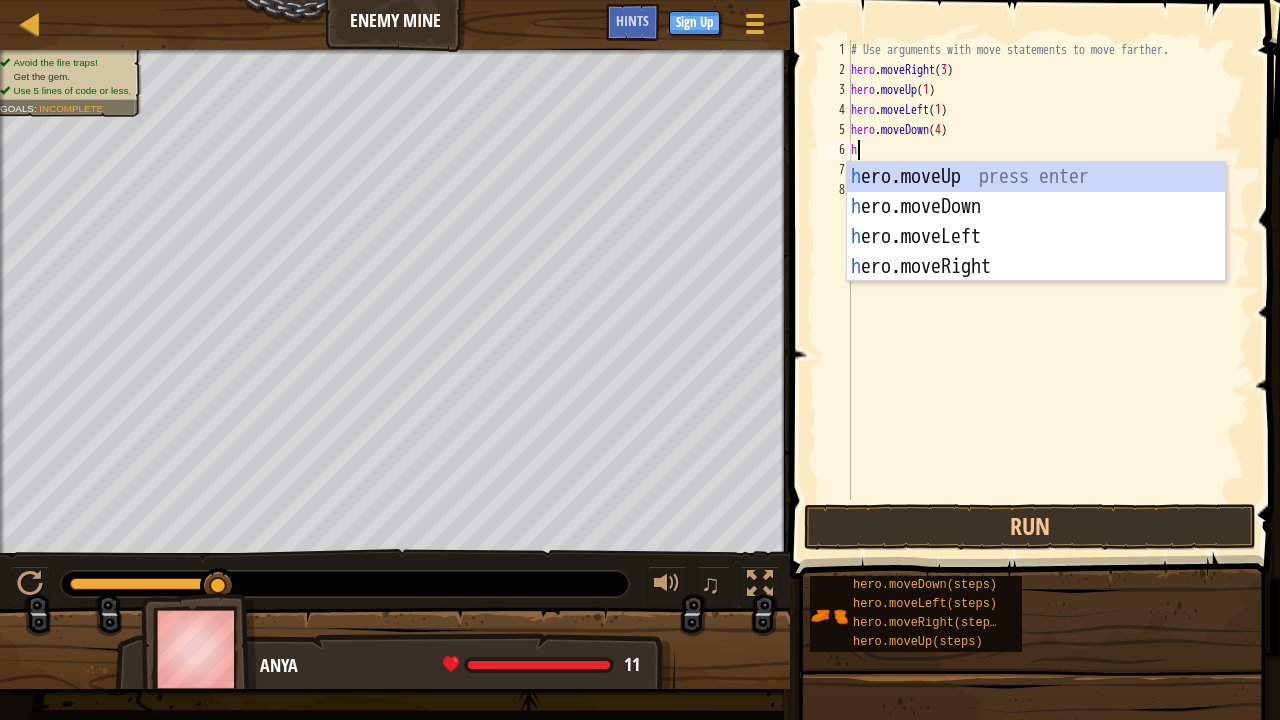 type on "he" 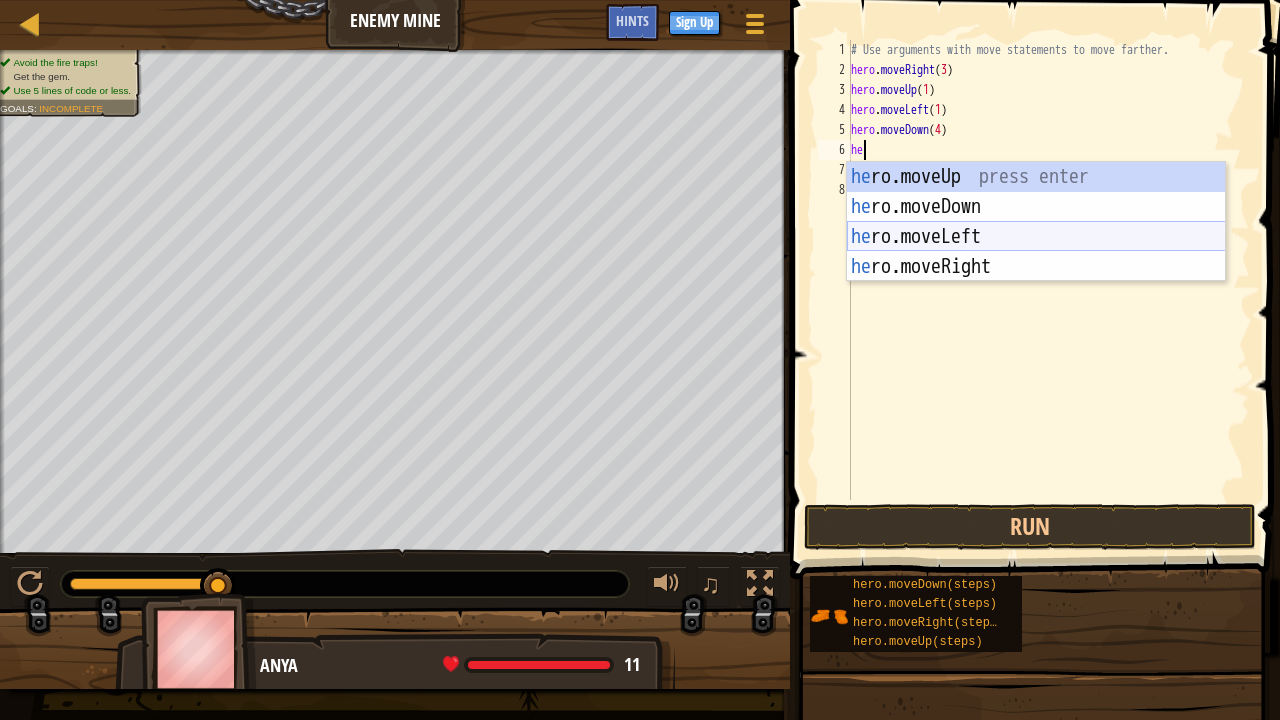 click on "he ro.moveUp press enter he ro.moveDown press enter he ro.moveLeft press enter he ro.moveRight press enter" at bounding box center [1036, 252] 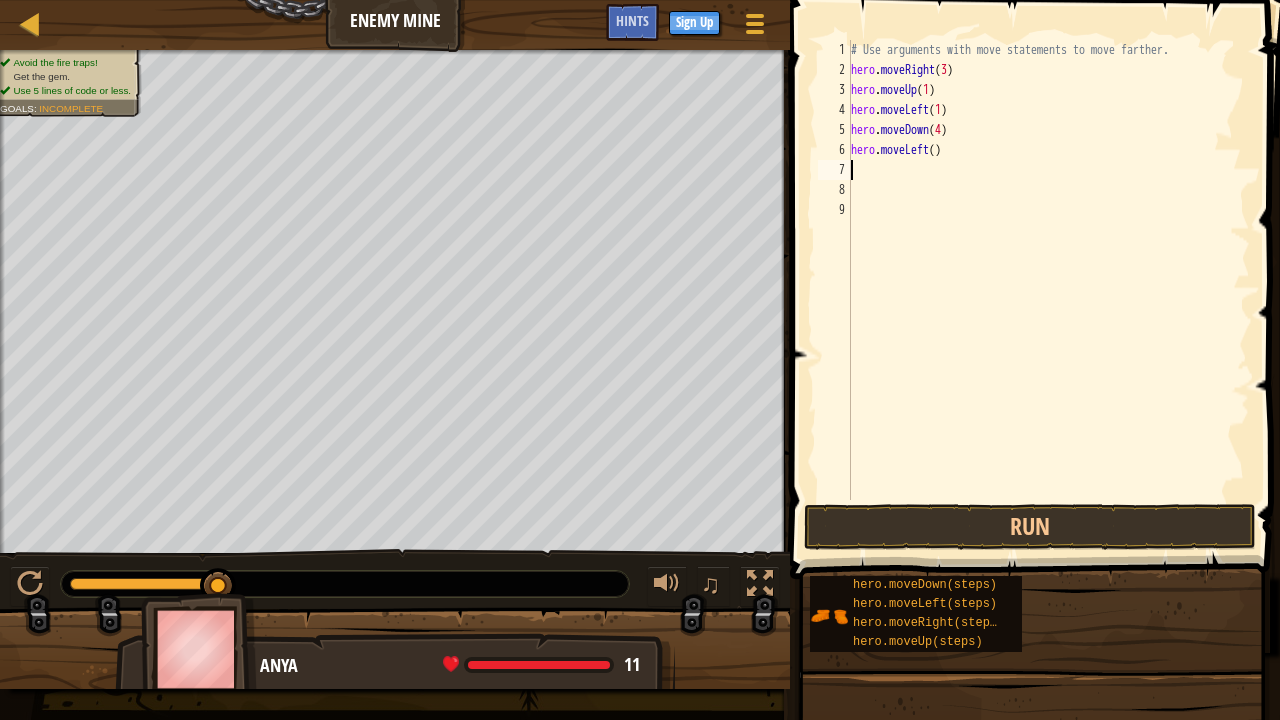 click on "# Use arguments with move statements to move farther. hero . moveRight ( 3 ) hero . moveUp ( 1 ) hero . moveLeft ( 1 ) hero . moveDown ( 4 ) hero . moveLeft ( )" at bounding box center (1048, 290) 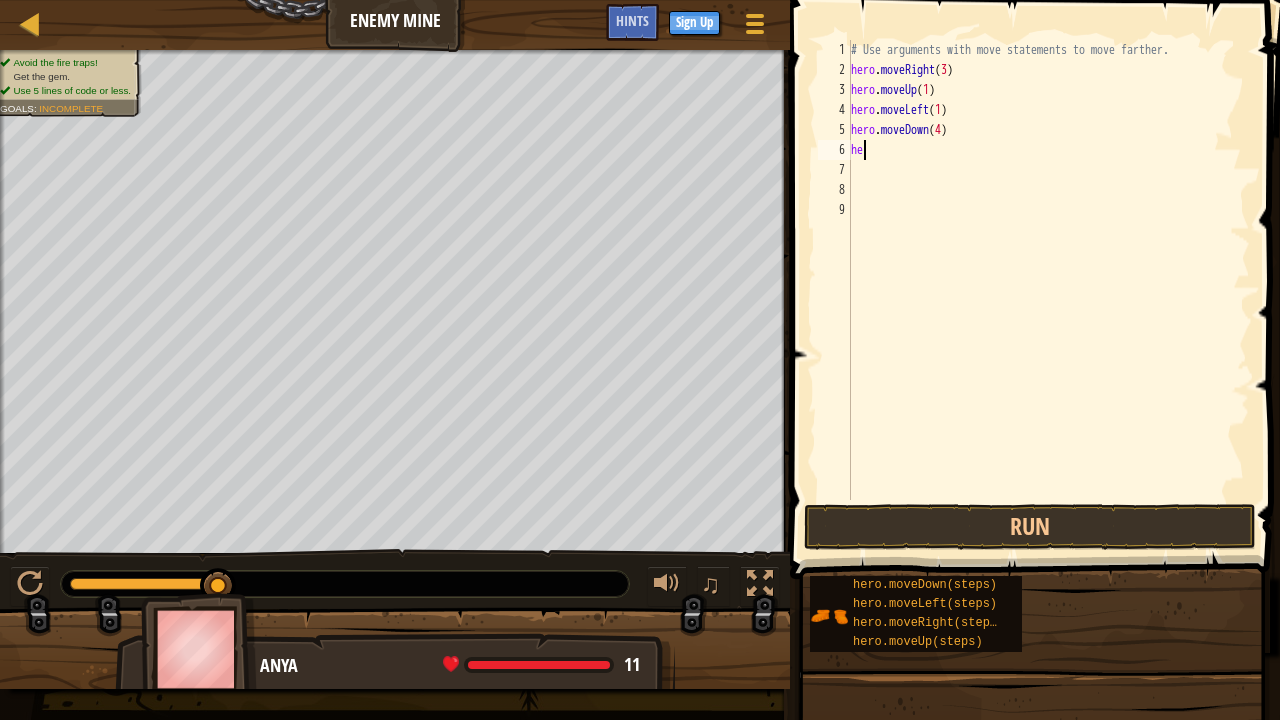 type on "h" 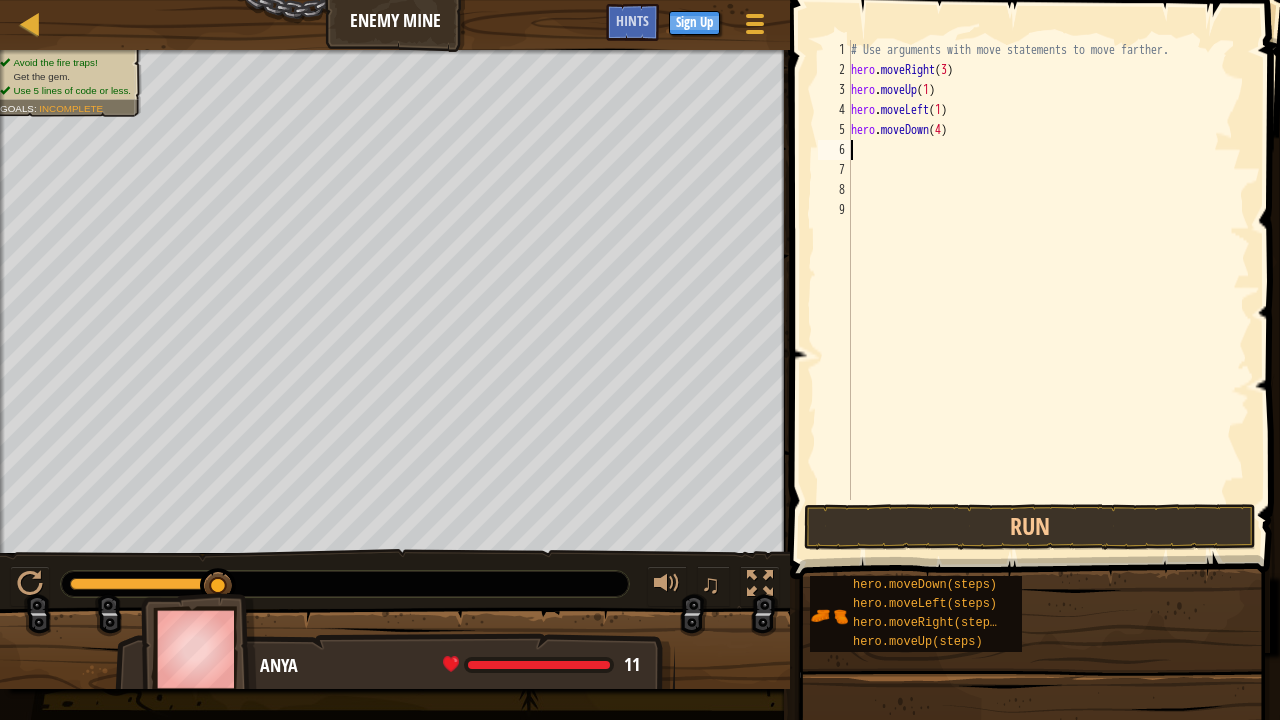 type on "he" 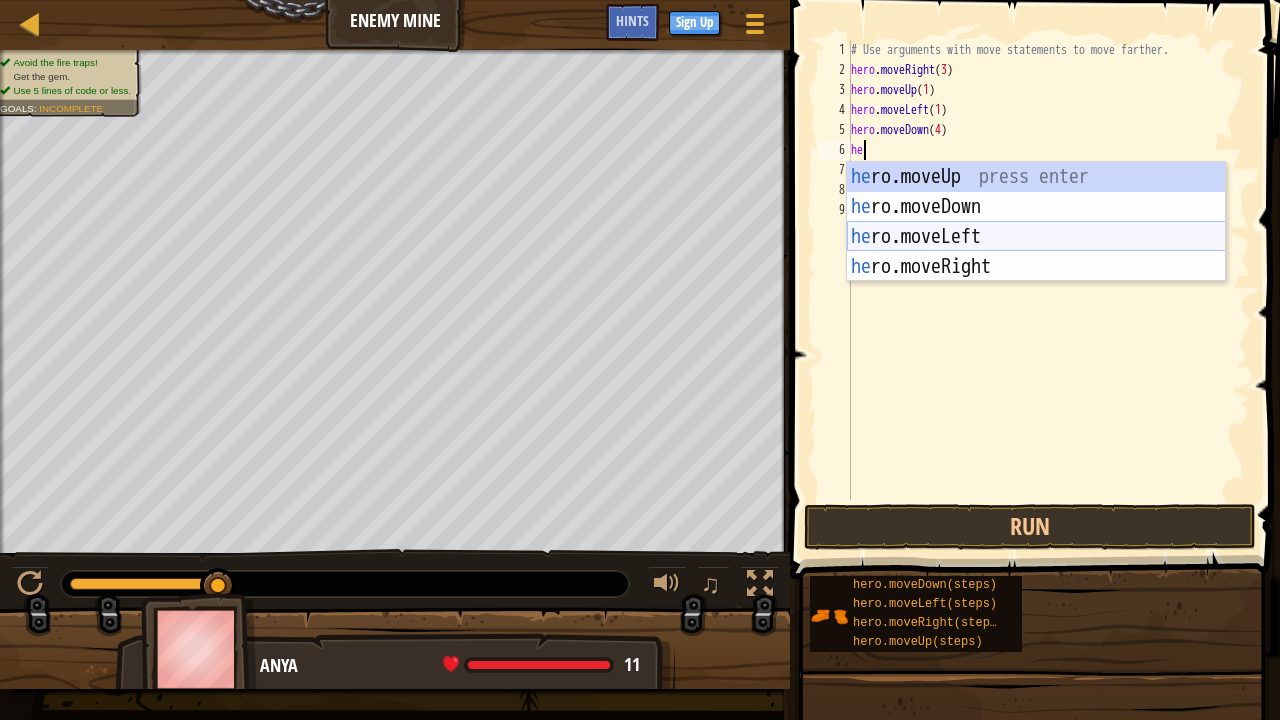 click on "he ro.moveUp press enter he ro.moveDown press enter he ro.moveLeft press enter he ro.moveRight press enter" at bounding box center [1036, 252] 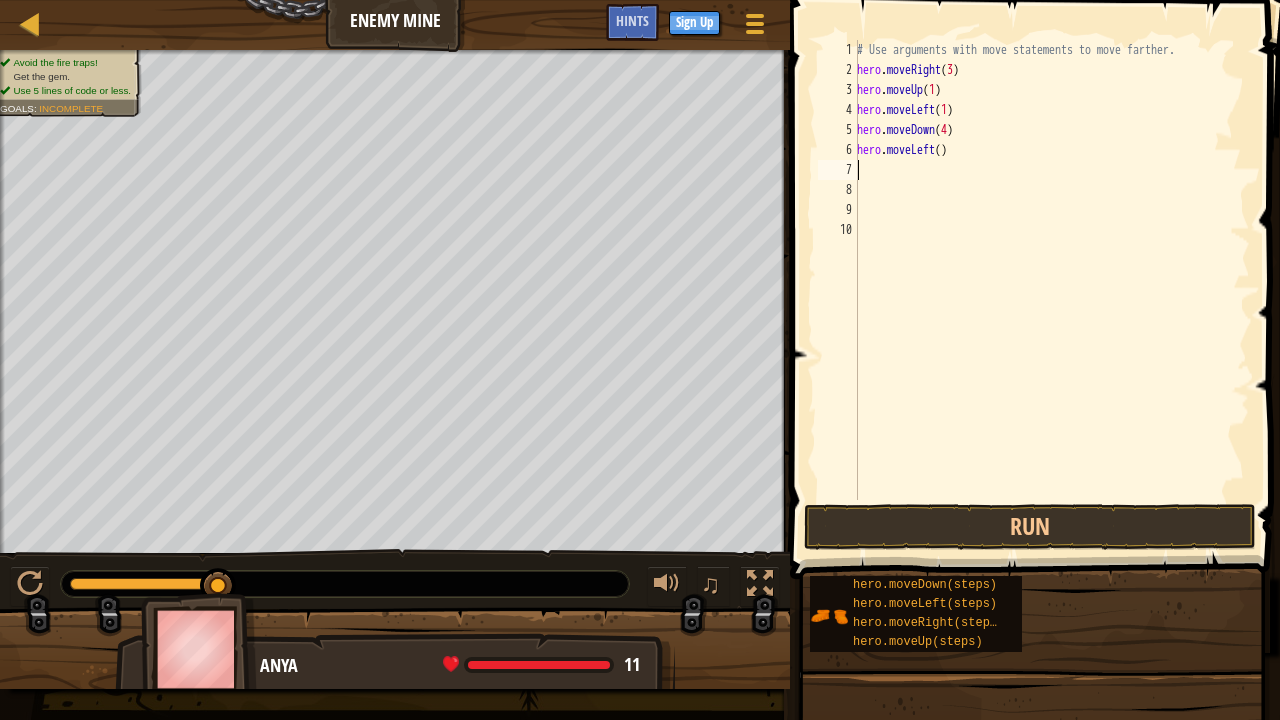 click on "# Use arguments with move statements to move farther. hero . moveRight ( 3 ) hero . moveUp ( 1 ) hero . moveLeft ( 1 ) hero . moveDown ( 4 ) hero . moveLeft ( )" at bounding box center [1051, 290] 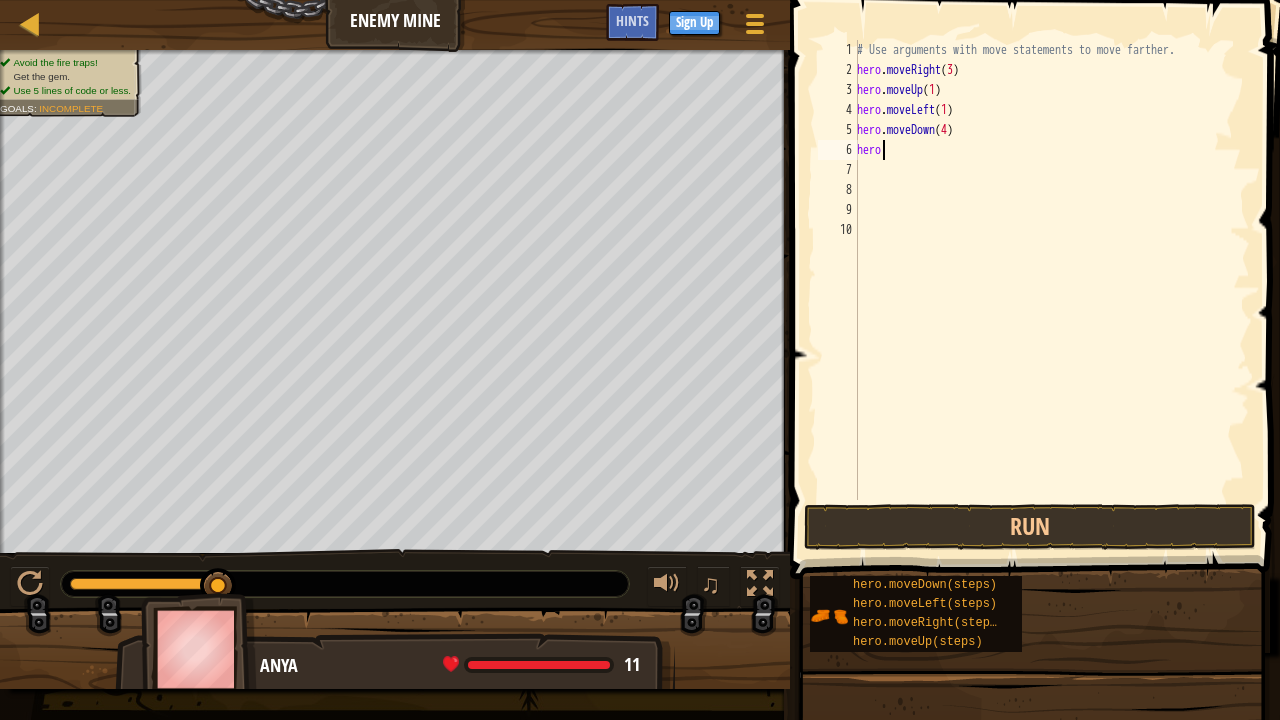 type on "h" 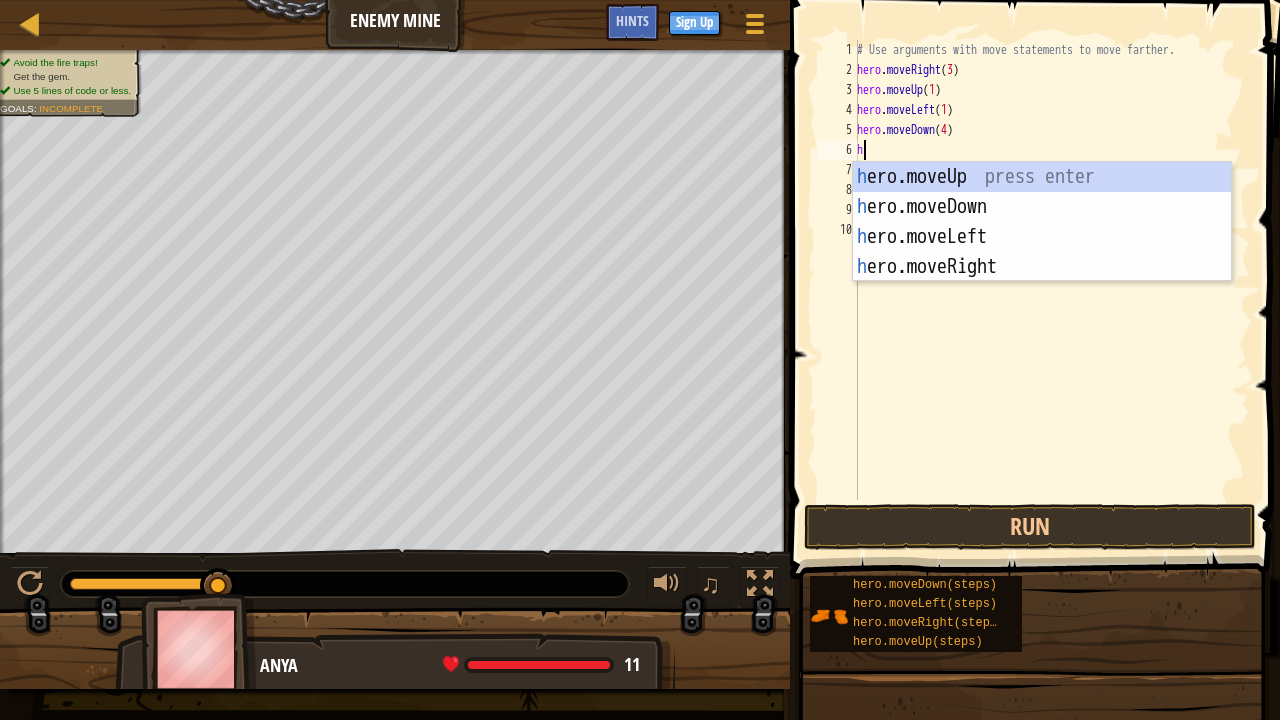 type on "he" 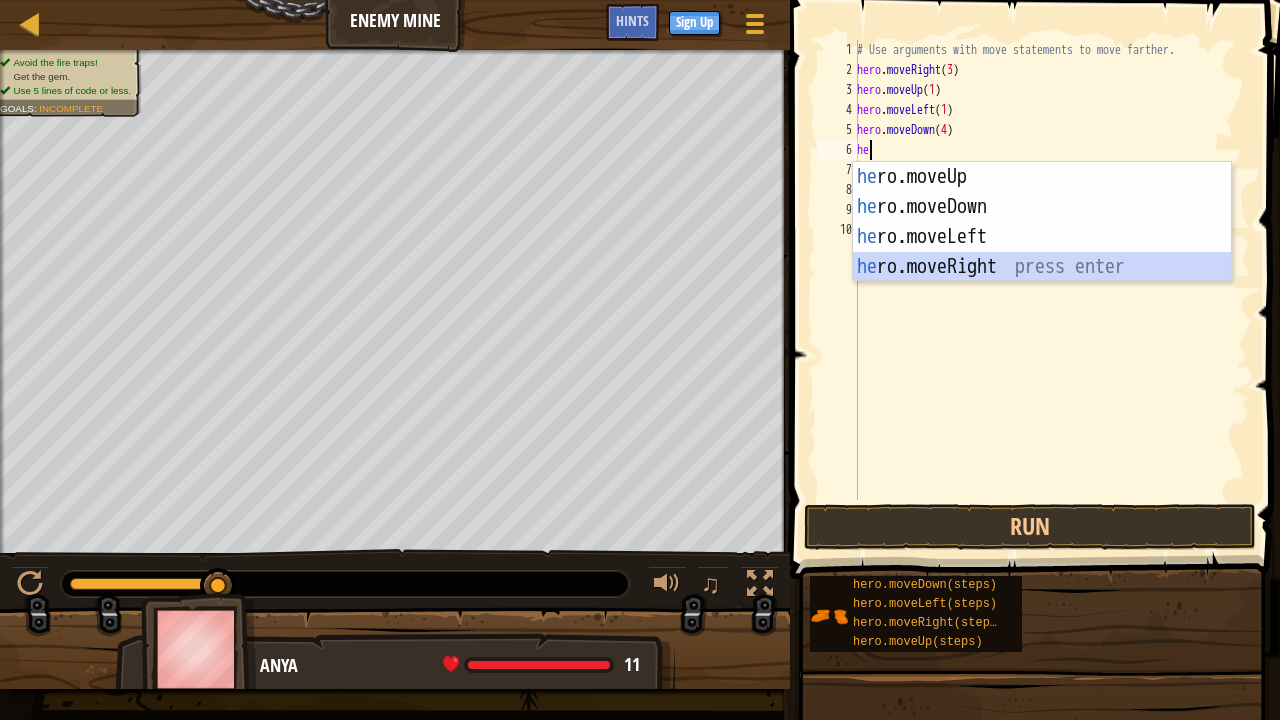 click on "he ro.moveUp press enter he ro.moveDown press enter he ro.moveLeft press enter he ro.moveRight press enter" at bounding box center [1042, 252] 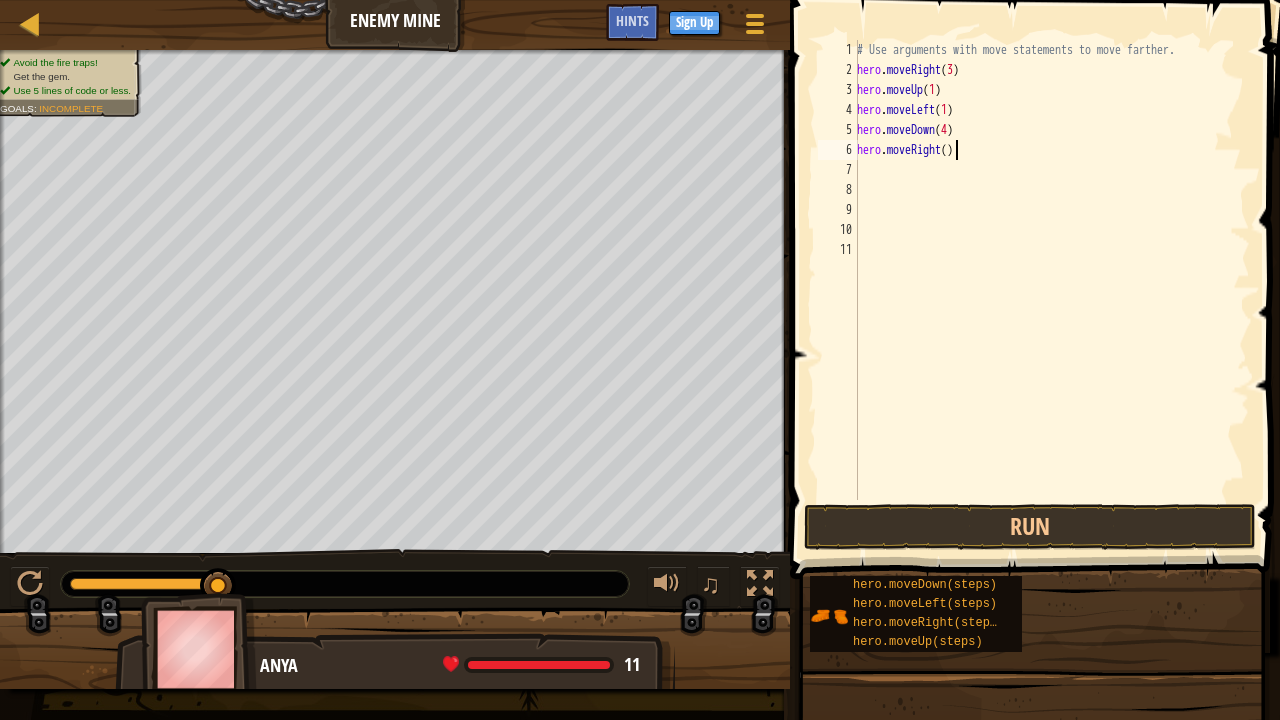 click on "# Use arguments with move statements to move farther. hero . moveRight ( 3 ) hero . moveUp ( 1 ) hero . moveLeft ( 1 ) hero . moveDown ( 4 ) hero . moveRight ( )" at bounding box center [1051, 290] 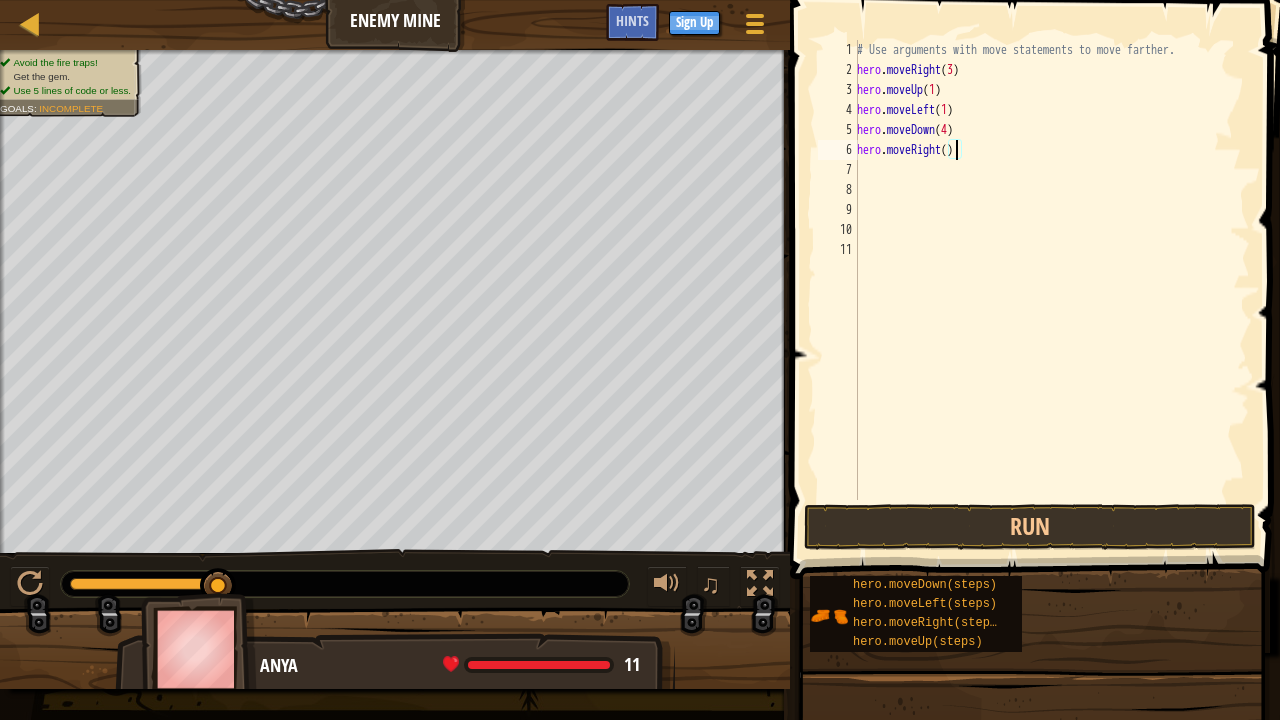 scroll, scrollTop: 9, scrollLeft: 8, axis: both 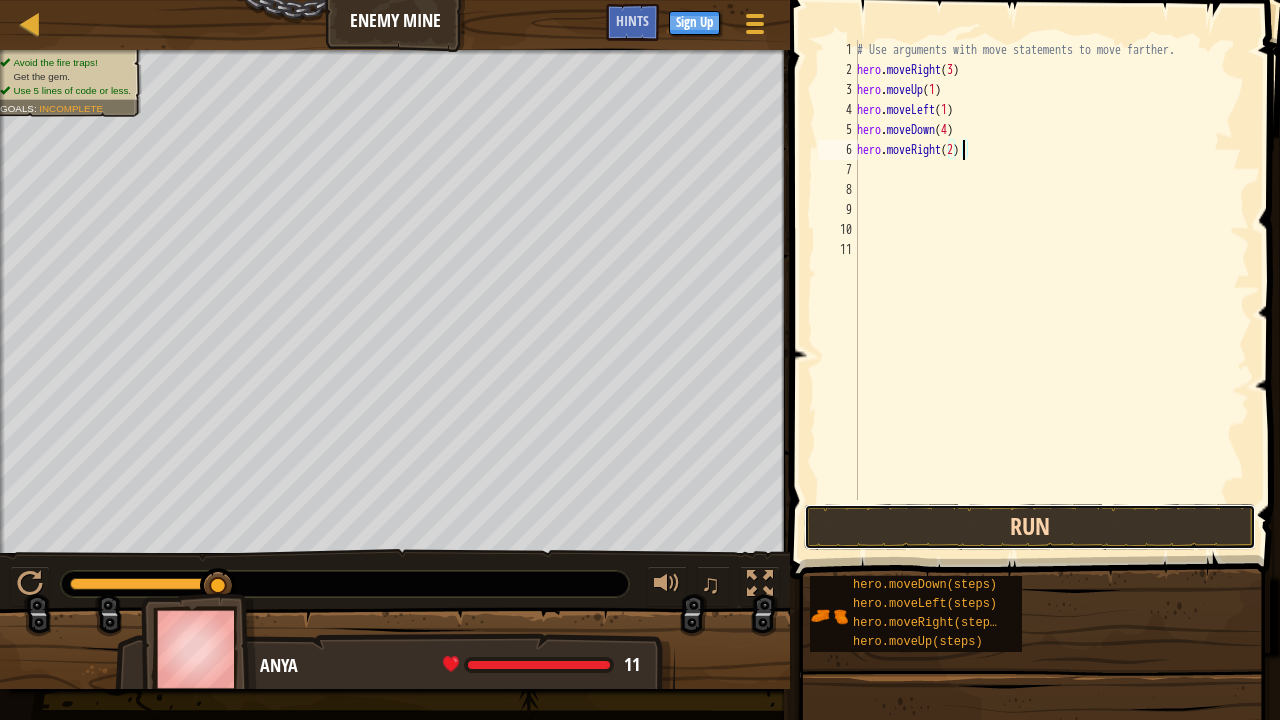 click on "Run" at bounding box center [1030, 527] 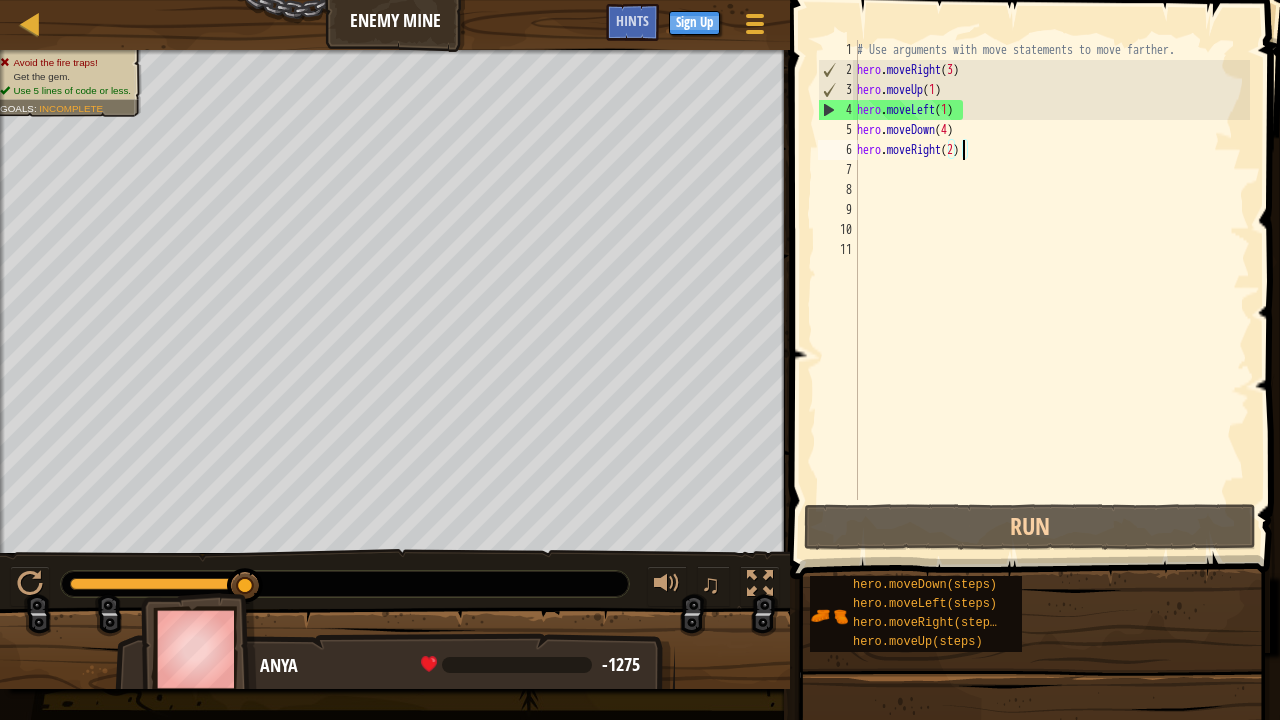 click on "# Use arguments with move statements to move farther. hero . moveRight ( 3 ) hero . moveUp ( 1 ) hero . moveLeft ( 1 ) hero . moveDown ( 4 ) hero . moveRight ( 2 )" at bounding box center [1051, 290] 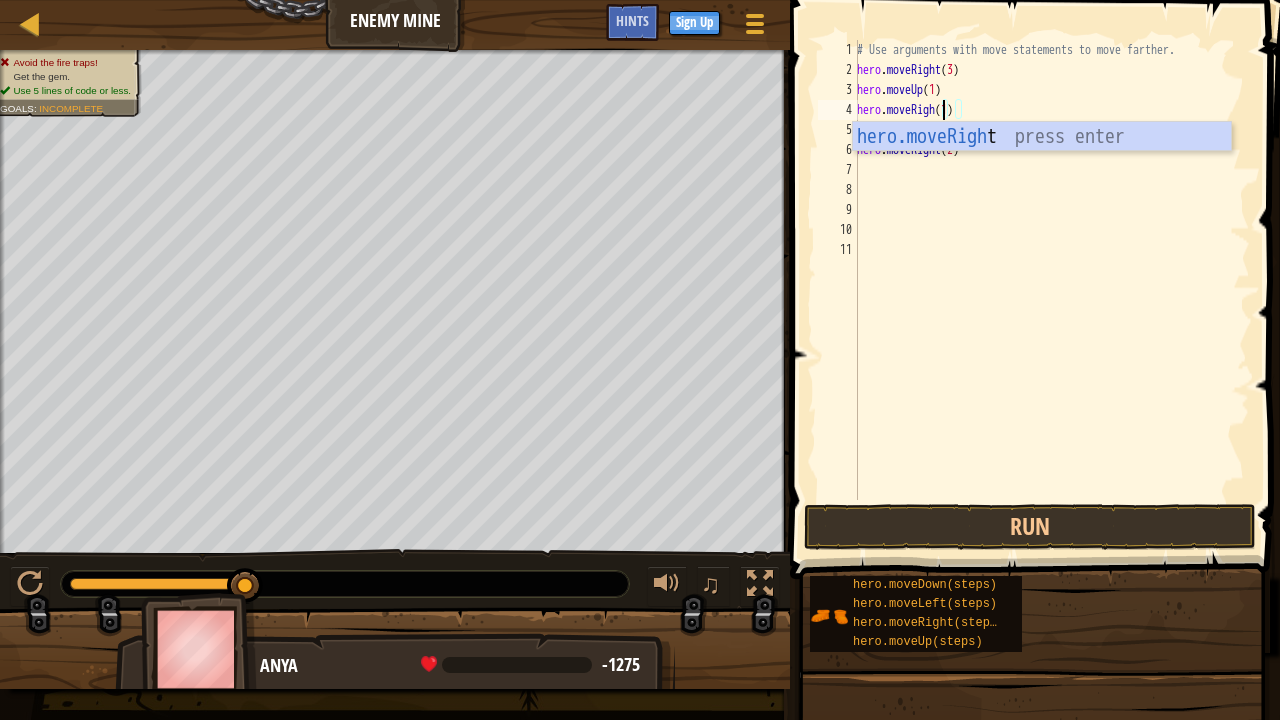 scroll, scrollTop: 9, scrollLeft: 8, axis: both 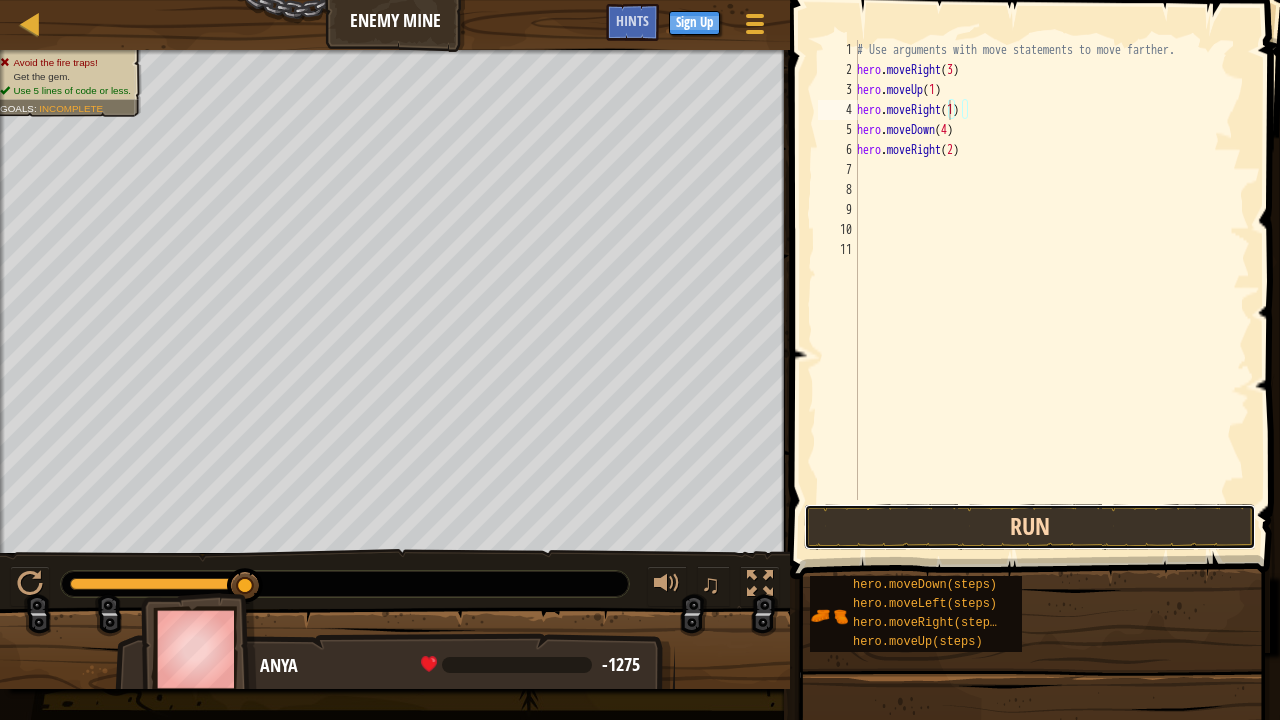 click on "Run" at bounding box center (1030, 527) 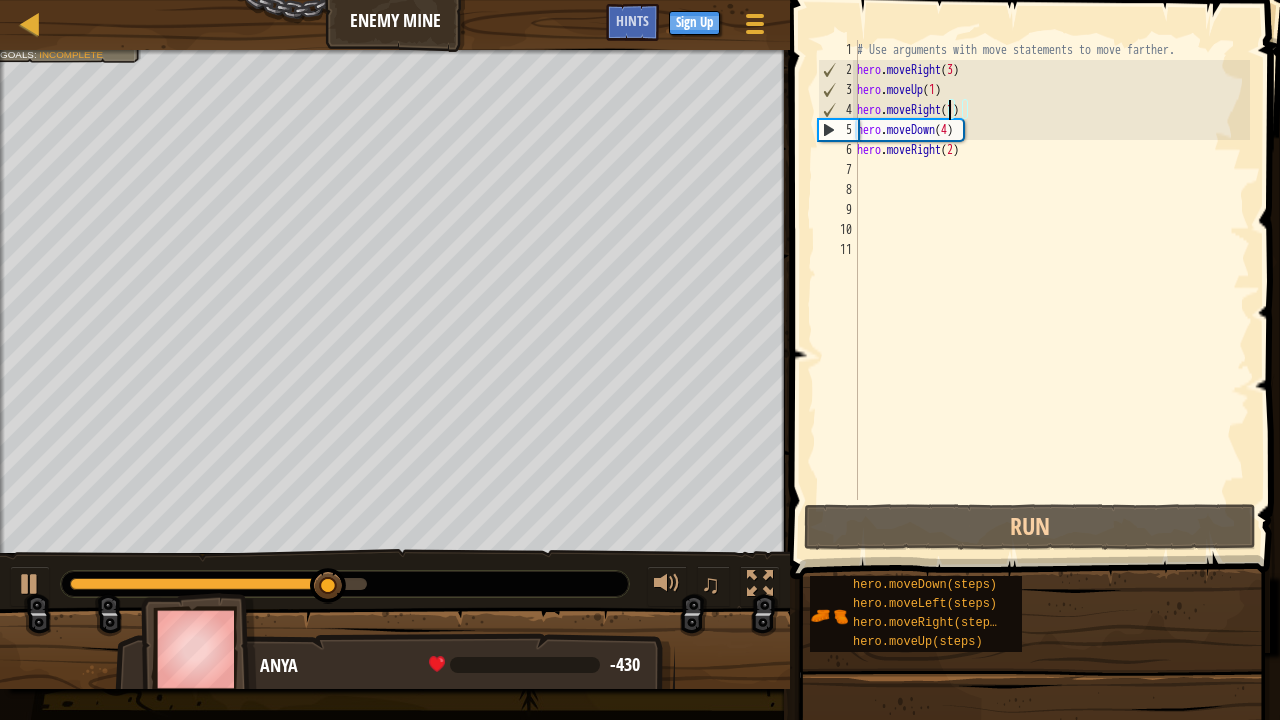 click on "# Use arguments with move statements to move farther. hero . moveRight ( 3 ) hero . moveUp ( 1 ) hero . moveRight ( 1 ) hero . moveDown ( 4 ) hero . moveRight ( 2 )" at bounding box center (1051, 290) 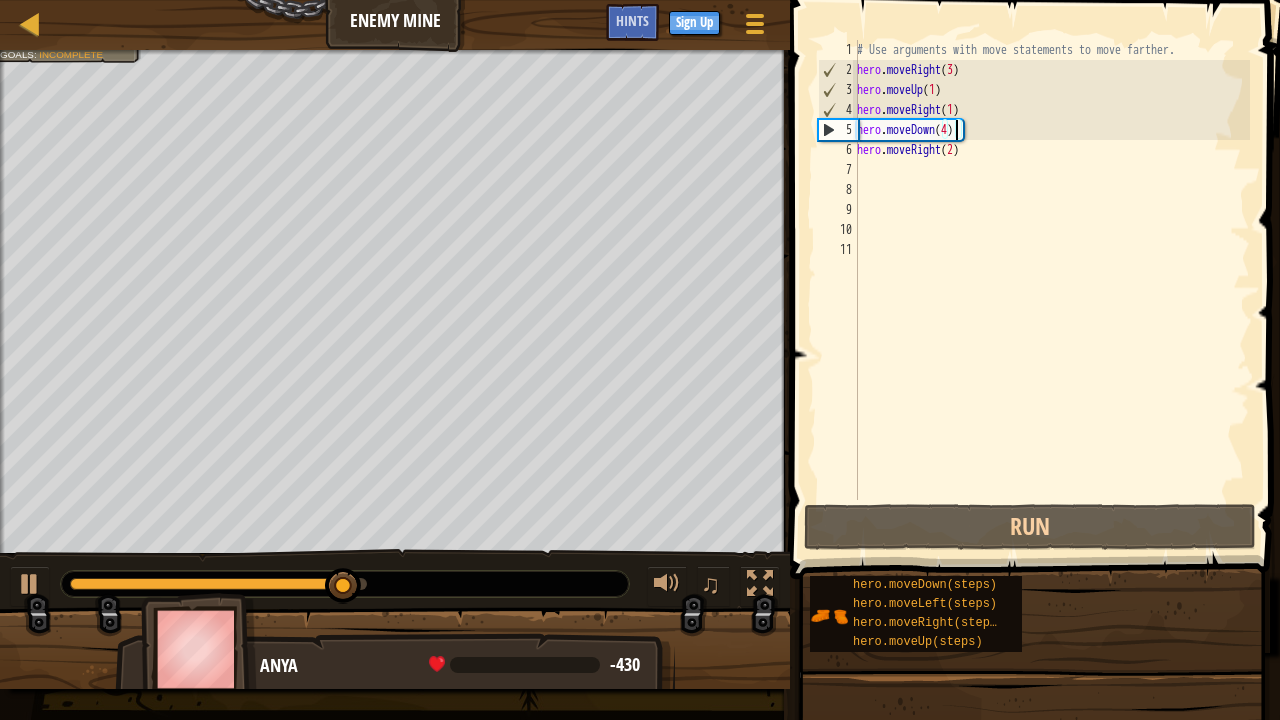 scroll, scrollTop: 9, scrollLeft: 7, axis: both 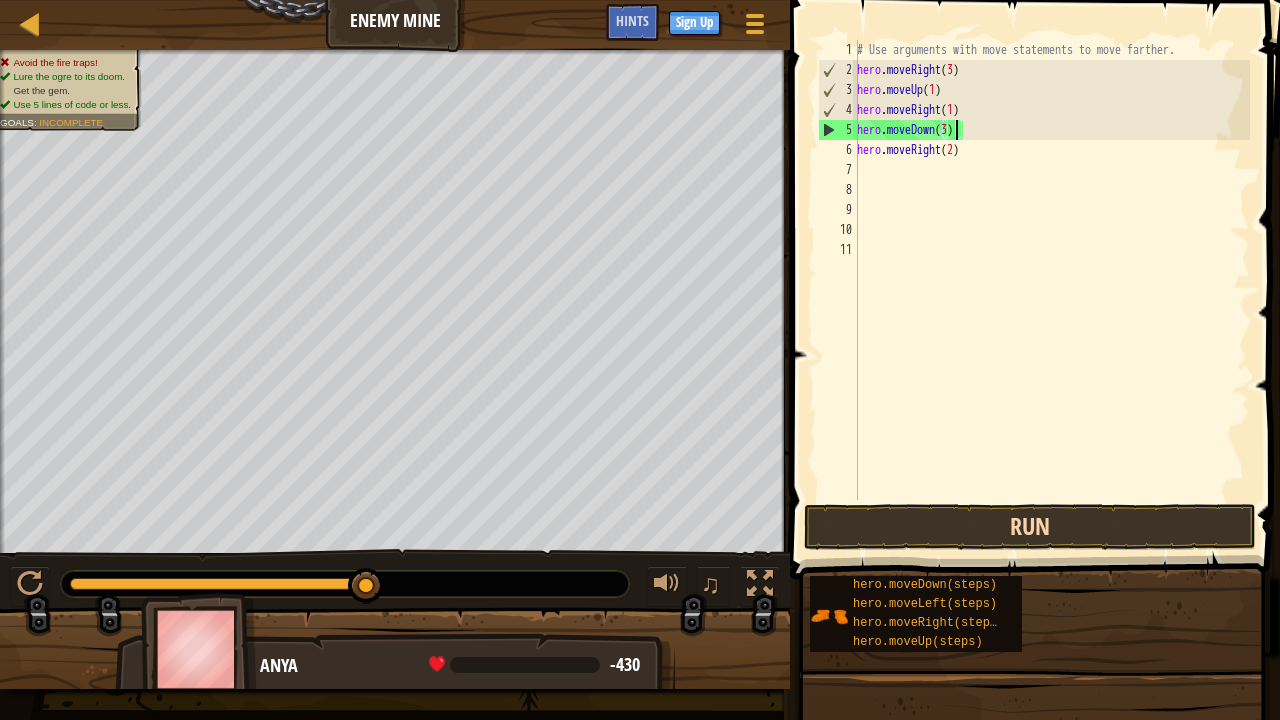 type on "hero.moveDown(3)" 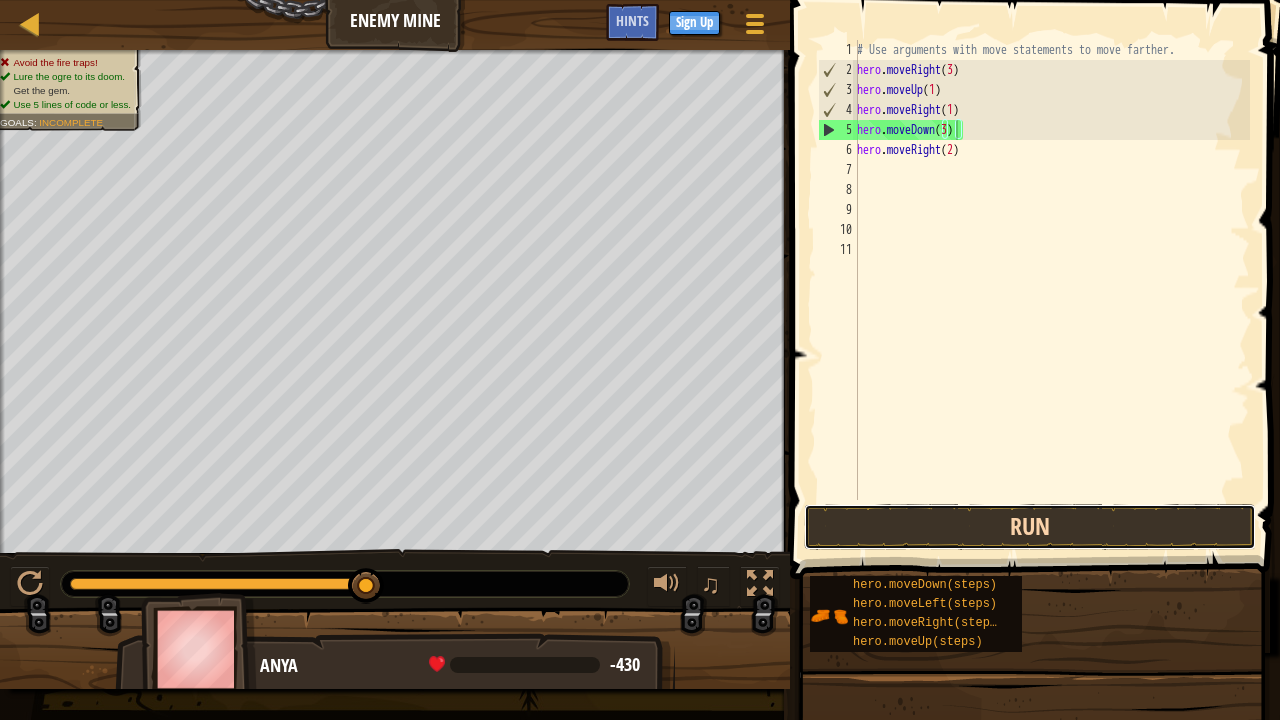 click on "Run" at bounding box center [1030, 527] 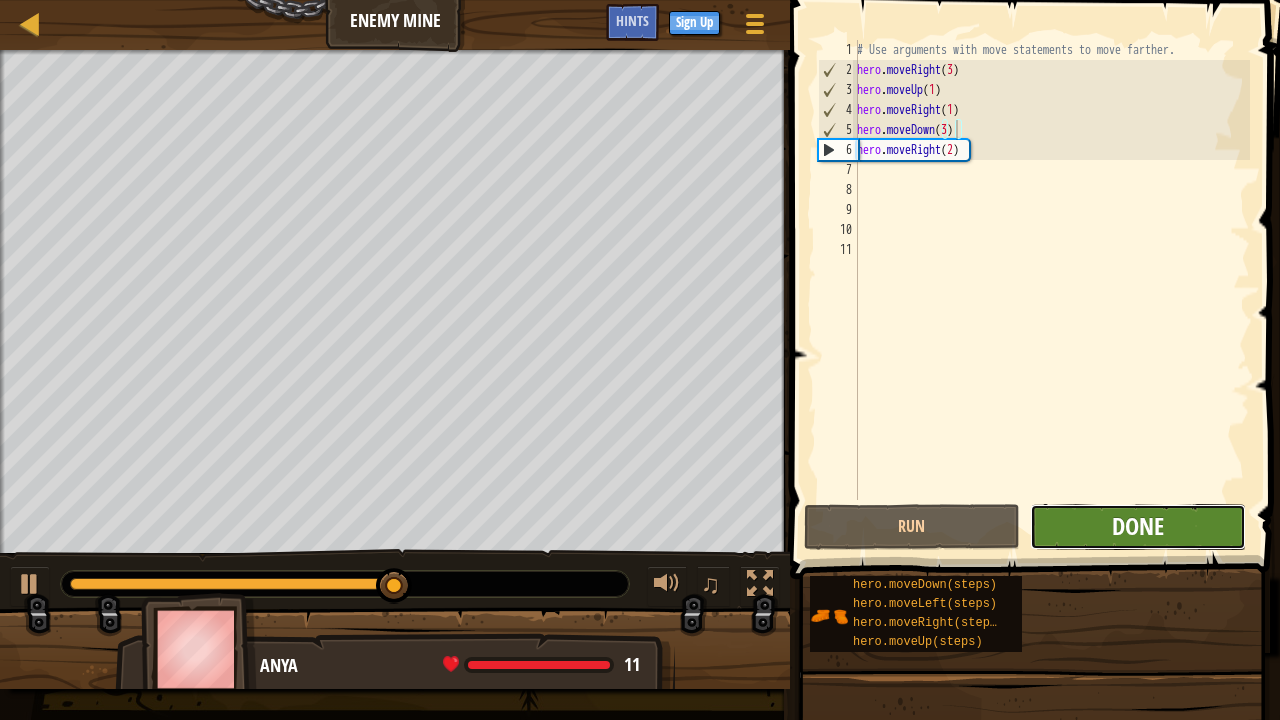 click on "Done" at bounding box center (1138, 526) 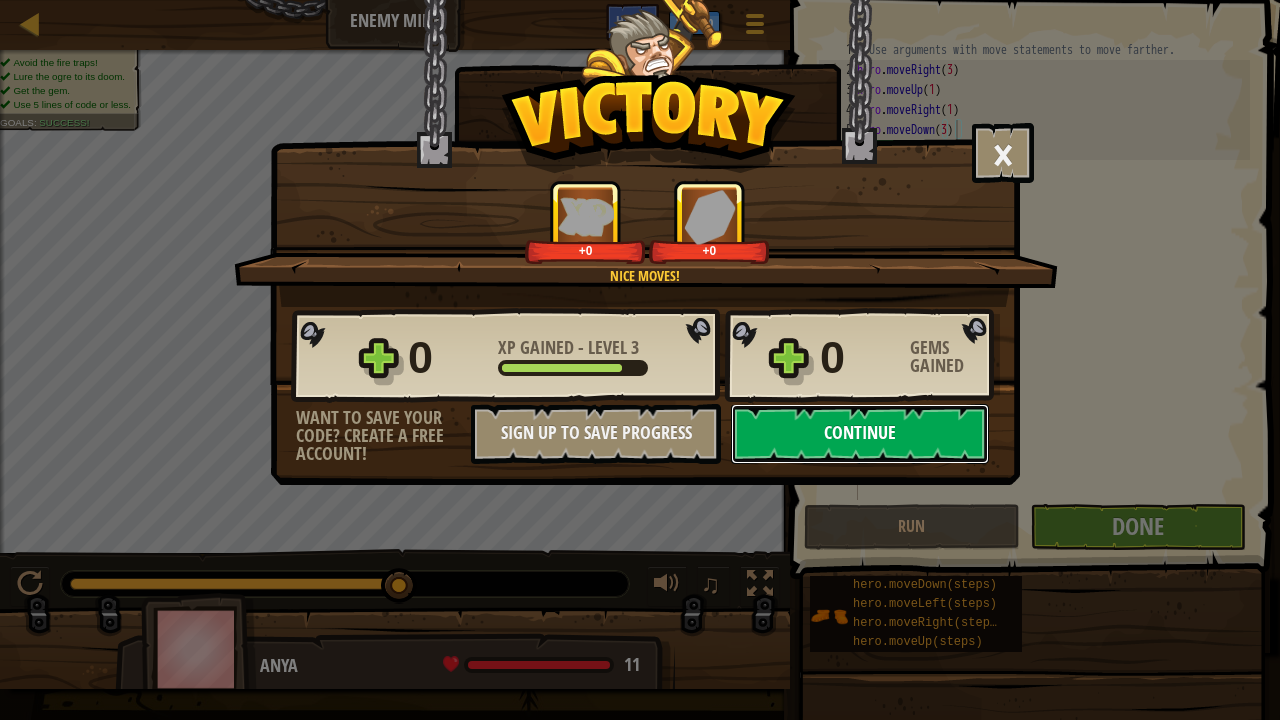 click on "Continue" at bounding box center (860, 434) 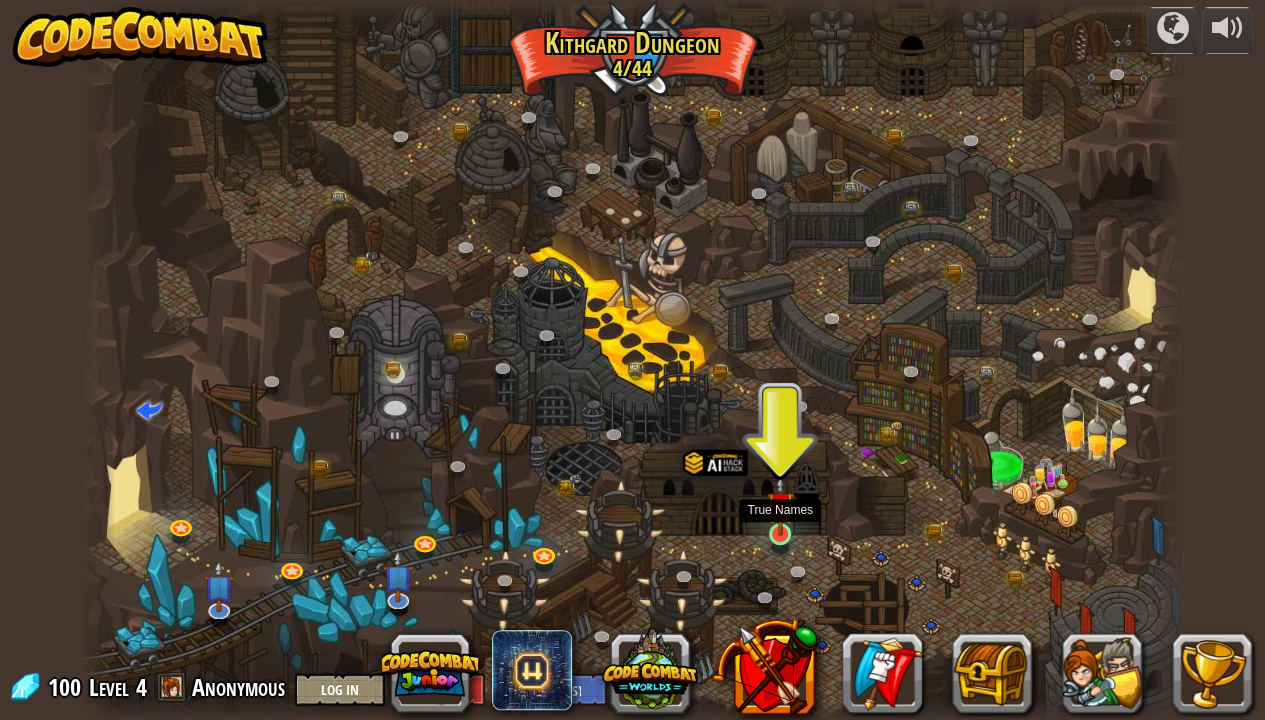 click at bounding box center [780, 505] 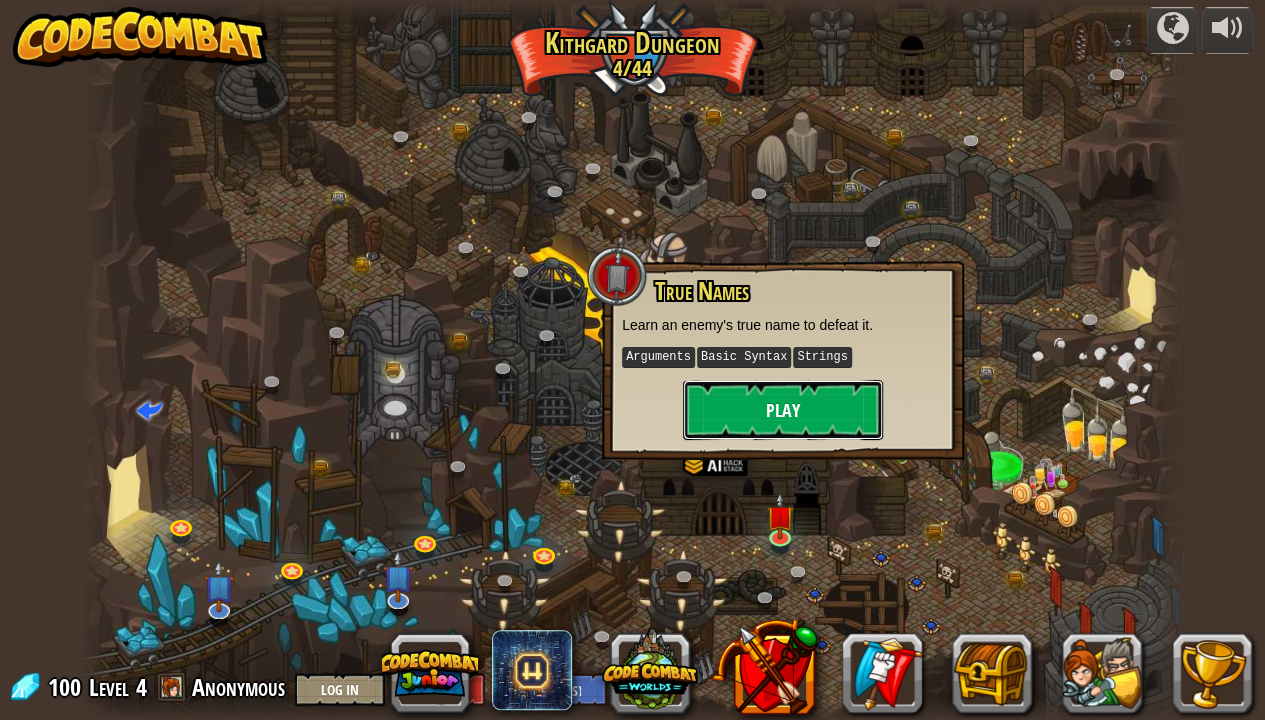 click on "Play" at bounding box center (783, 410) 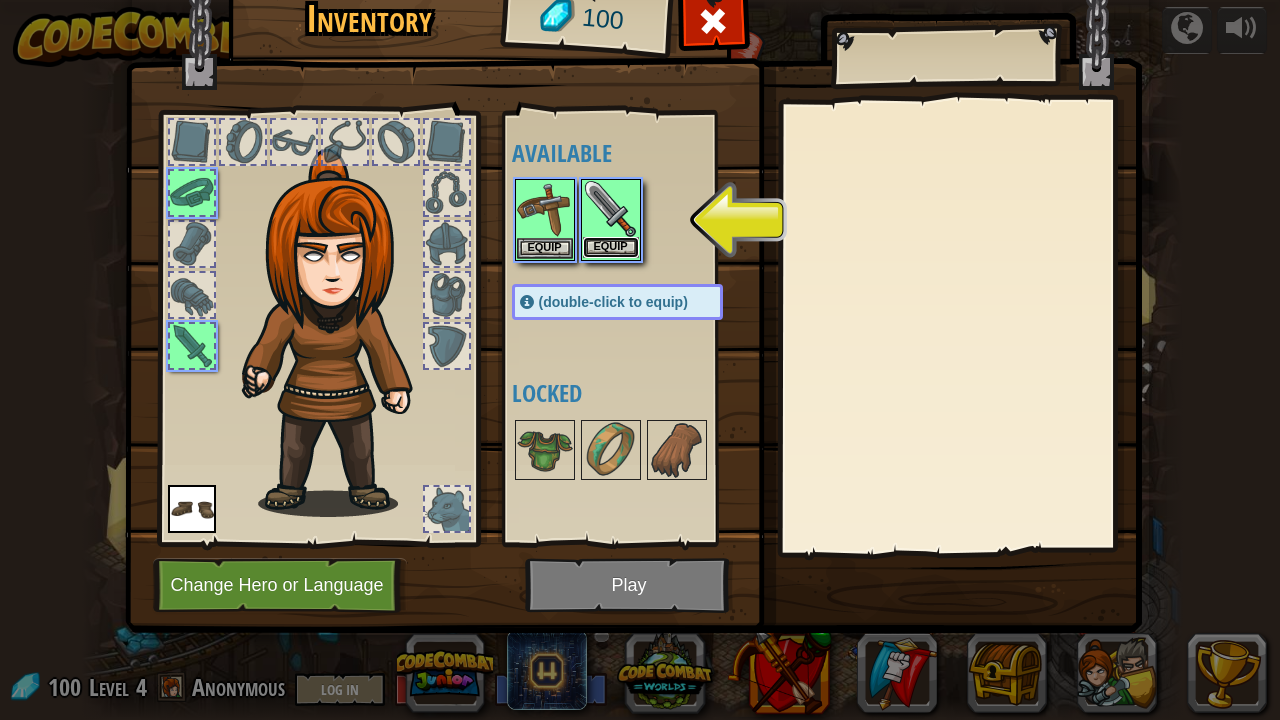 click on "Equip" at bounding box center (611, 247) 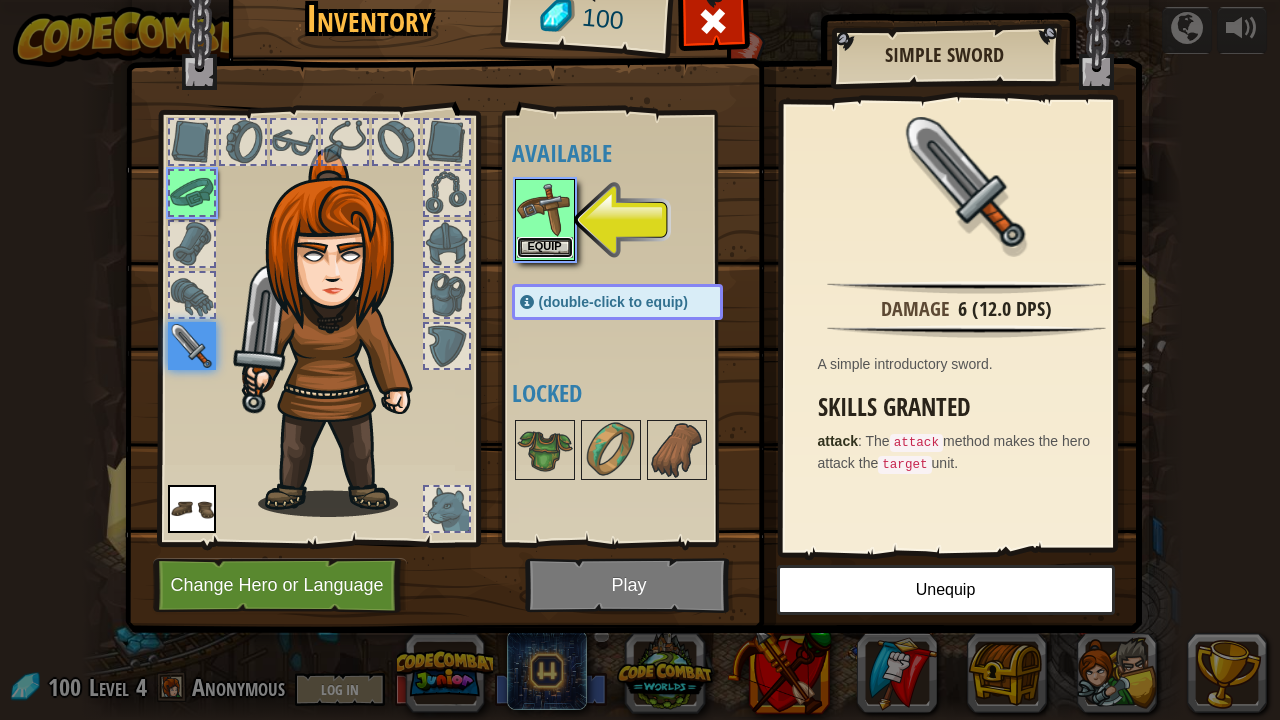 click on "Equip" at bounding box center [545, 247] 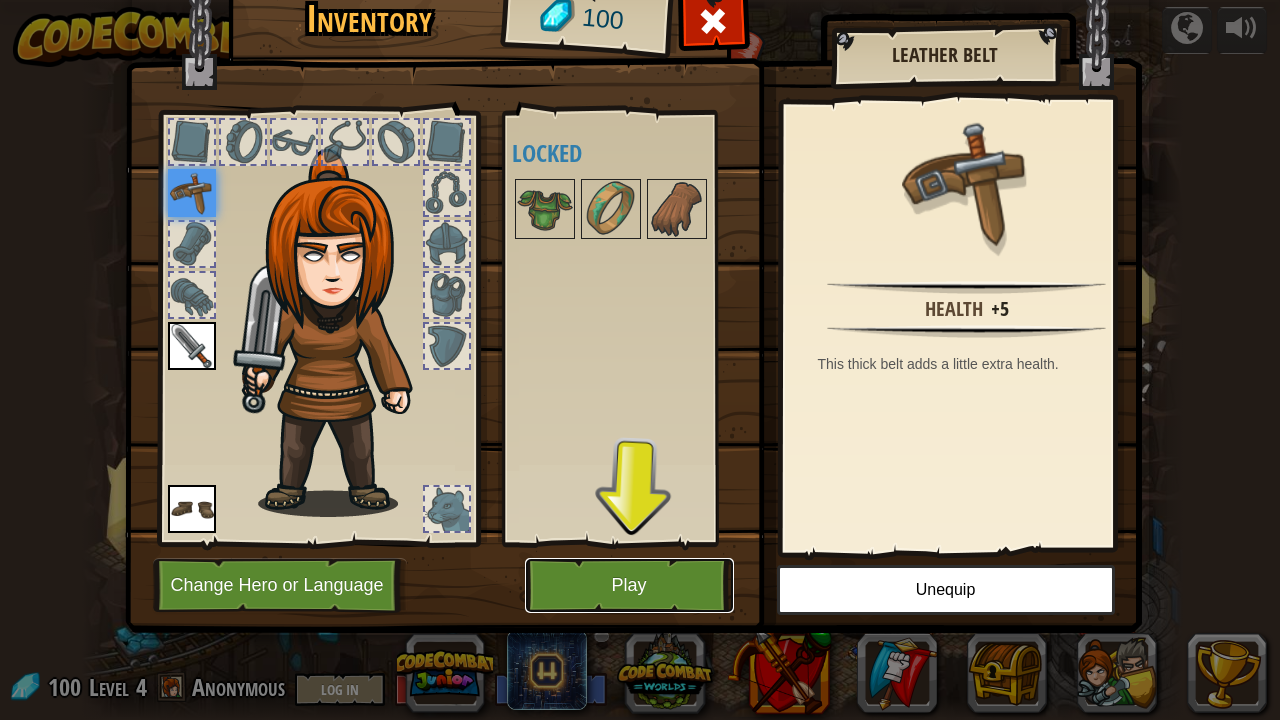click on "Play" at bounding box center [629, 585] 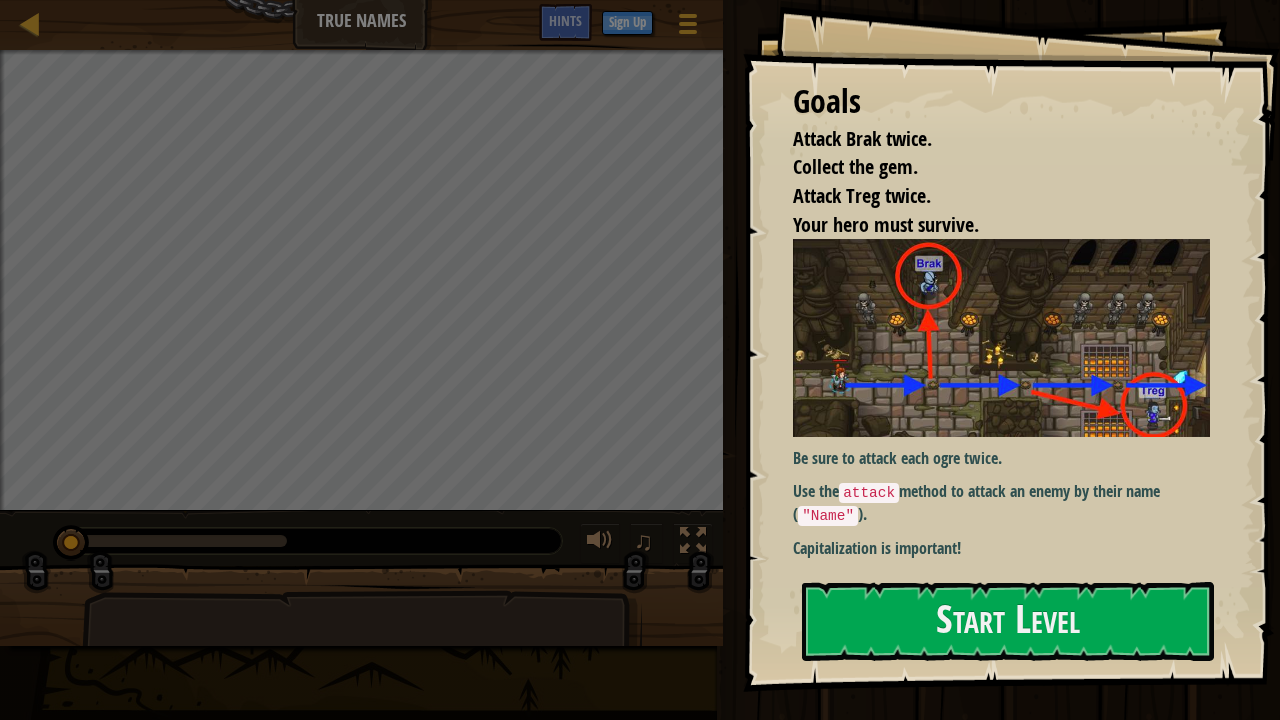 click at bounding box center [1009, 338] 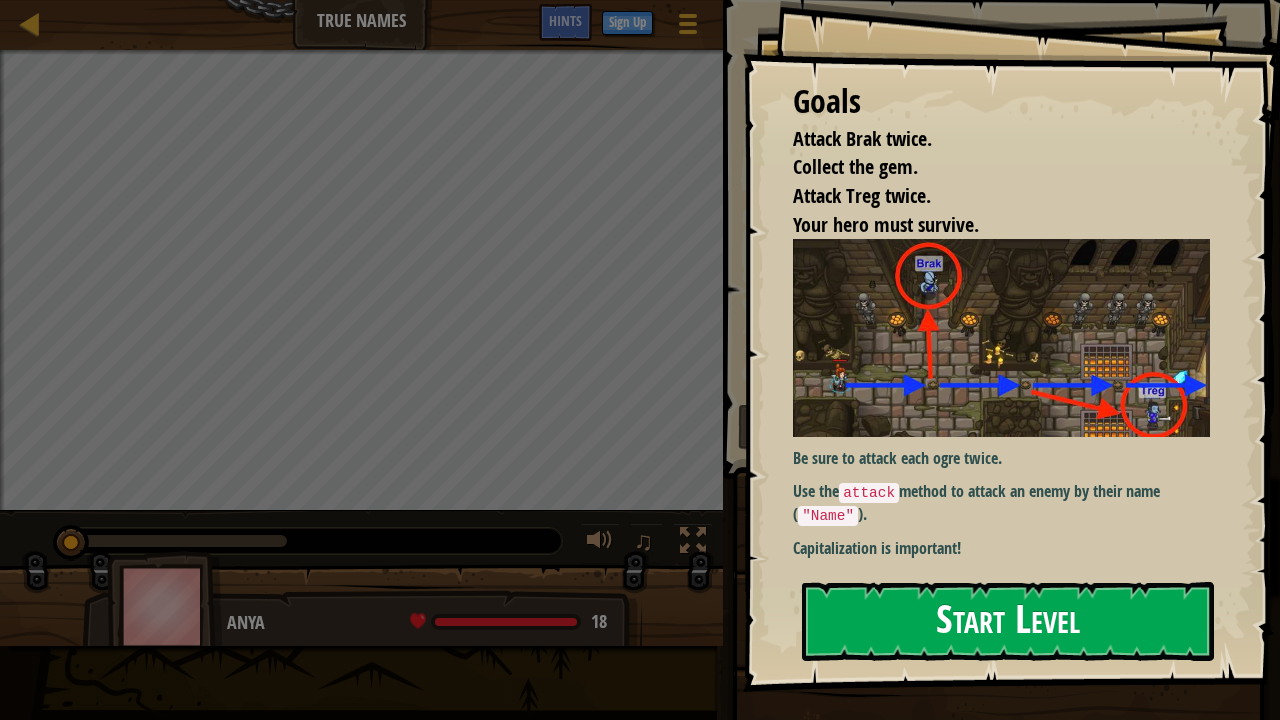 click on "Start Level" at bounding box center [1008, 621] 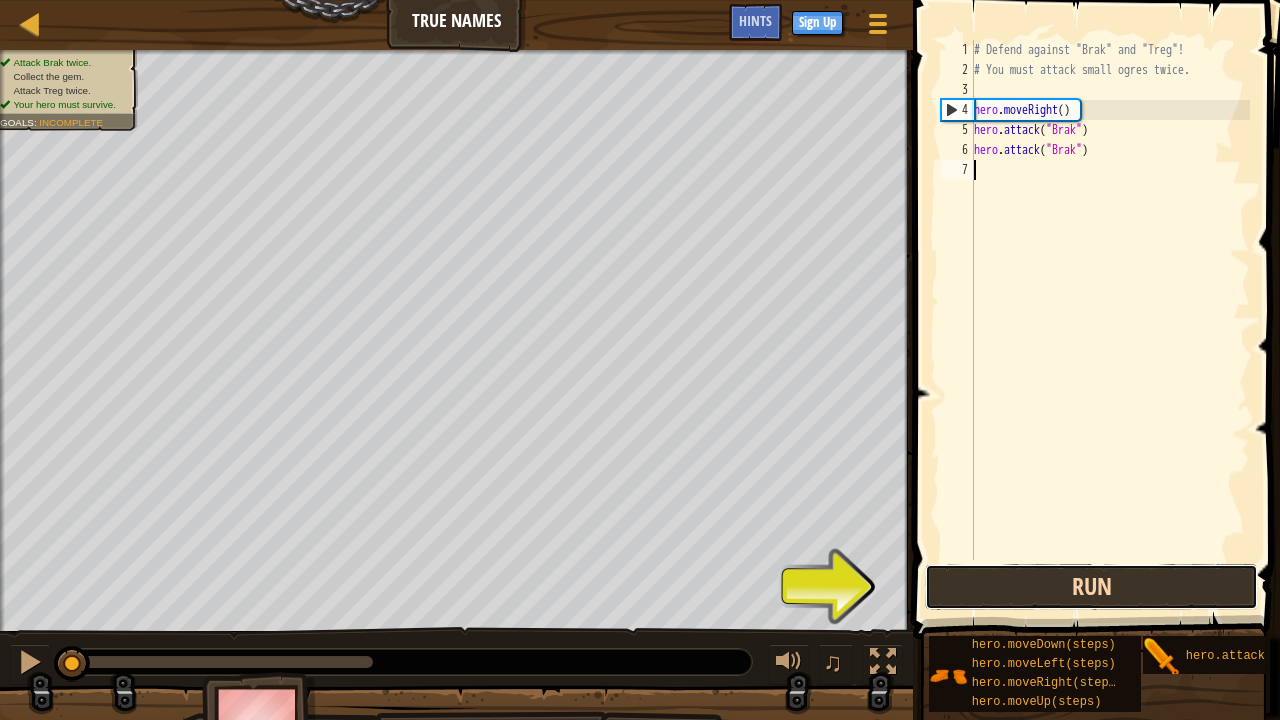 click on "Run" at bounding box center (1091, 587) 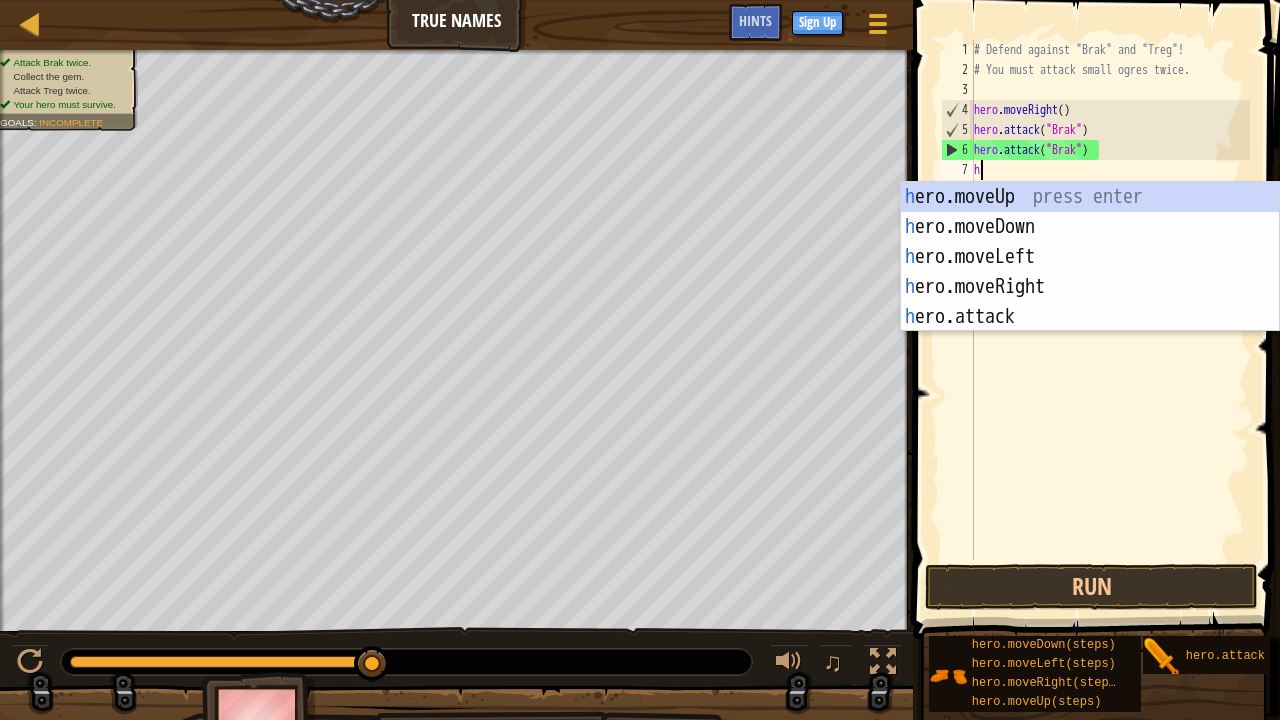 scroll, scrollTop: 9, scrollLeft: 0, axis: vertical 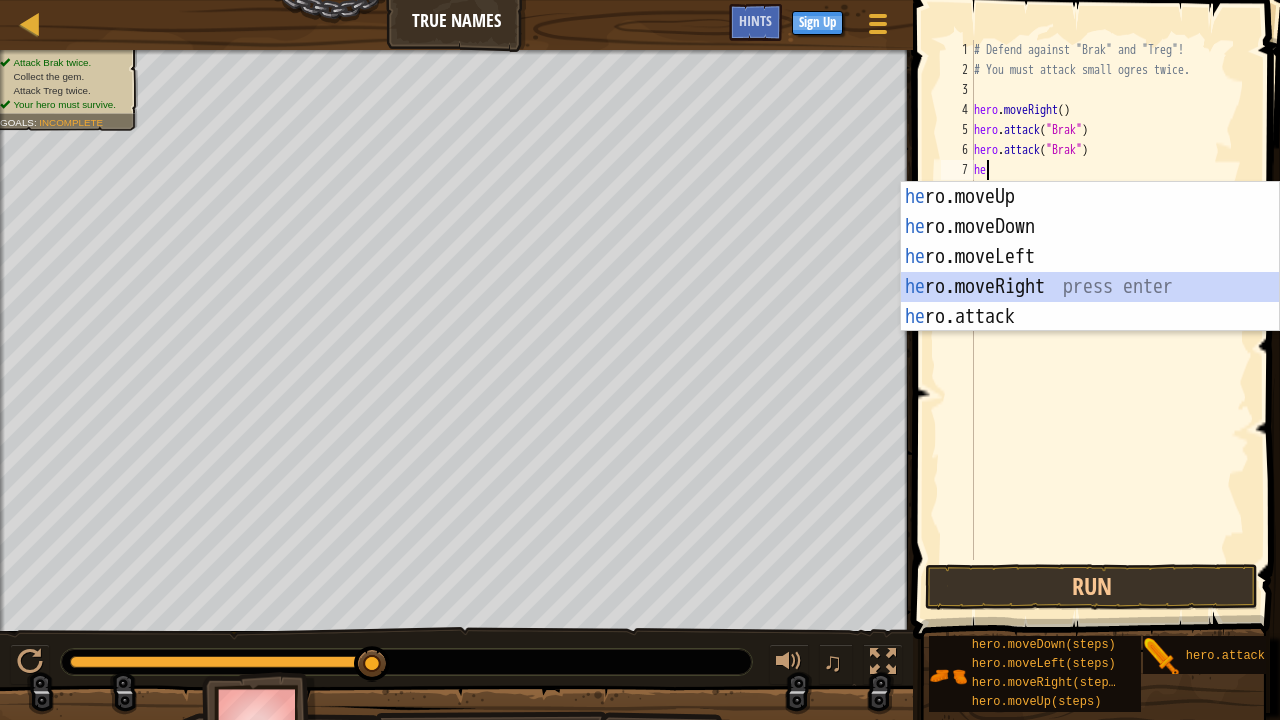 click on "he ro.moveUp press enter he ro.moveDown press enter he ro.moveLeft press enter he ro.moveRight press enter he ro.attack press enter" at bounding box center (1090, 287) 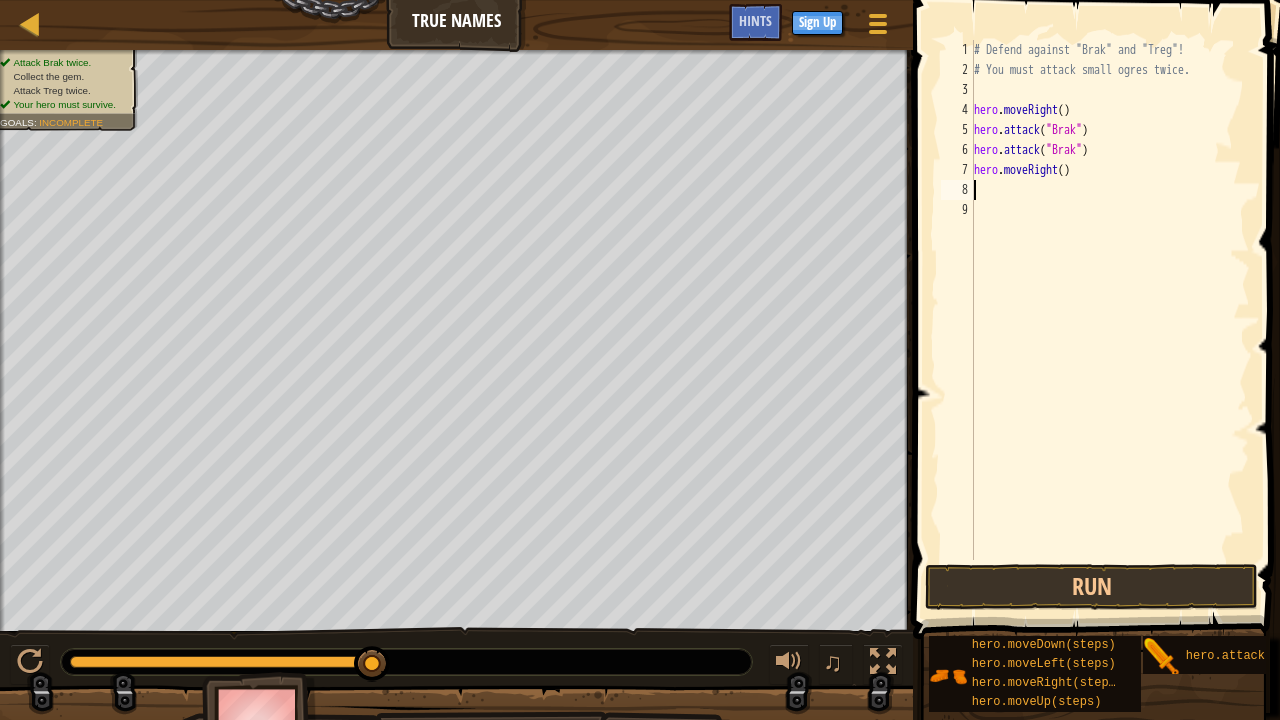click on "# Defend against "Brak" and "Treg"! # You must attack small ogres twice. hero . moveRight ( ) hero . attack ( "Brak" ) hero . attack ( "Brak" ) hero . moveRight ( )" at bounding box center [1110, 320] 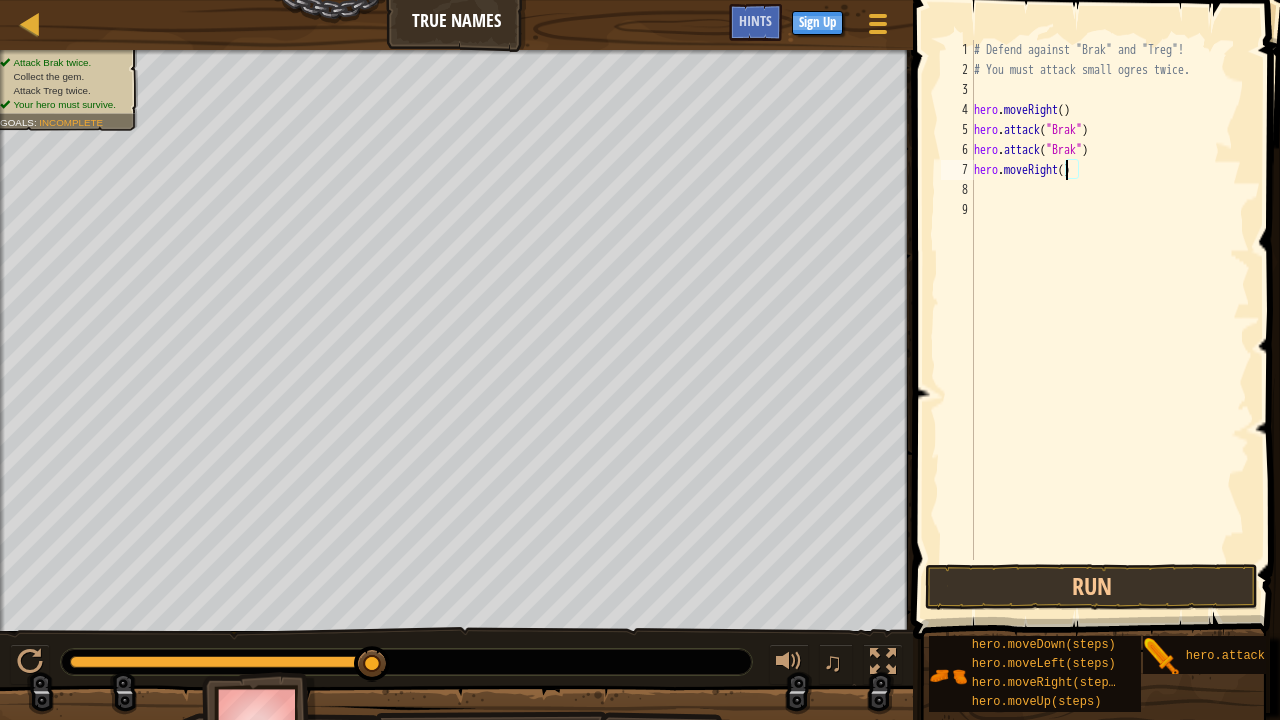 click on "# Defend against "Brak" and "Treg"! # You must attack small ogres twice. hero . moveRight ( ) hero . attack ( "Brak" ) hero . attack ( "Brak" ) hero . moveRight ( )" at bounding box center (1110, 320) 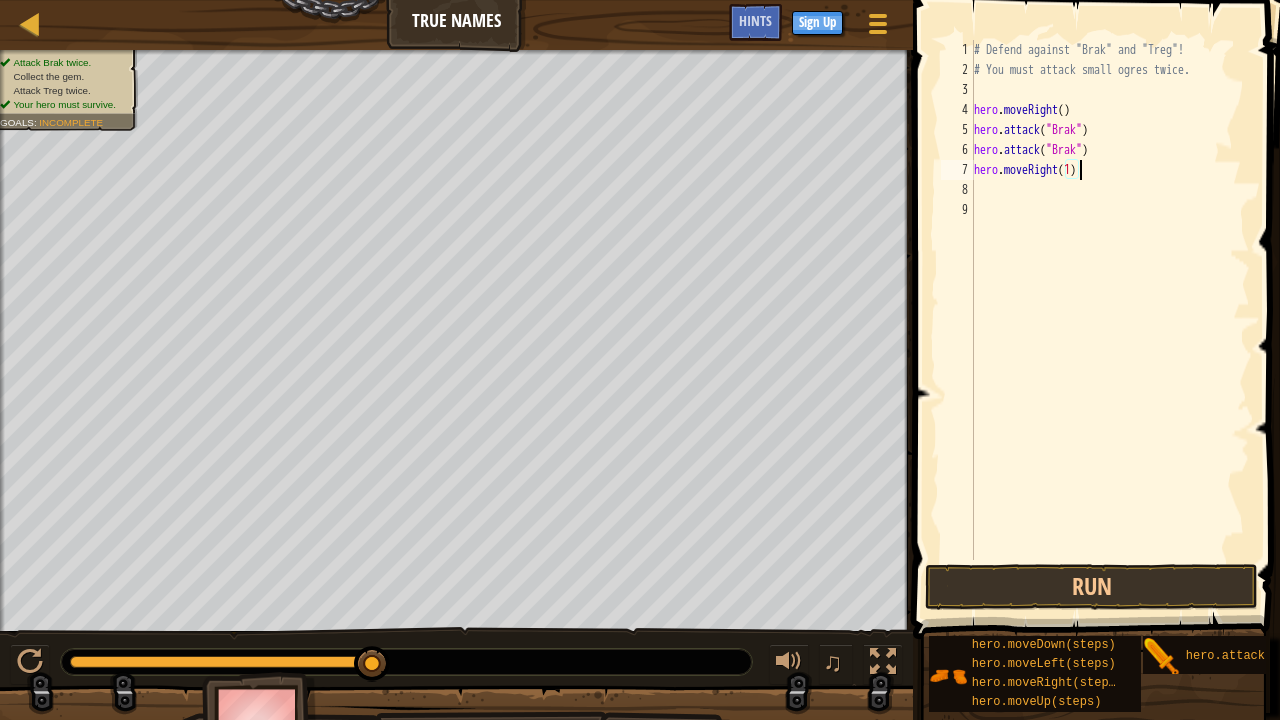 scroll, scrollTop: 9, scrollLeft: 8, axis: both 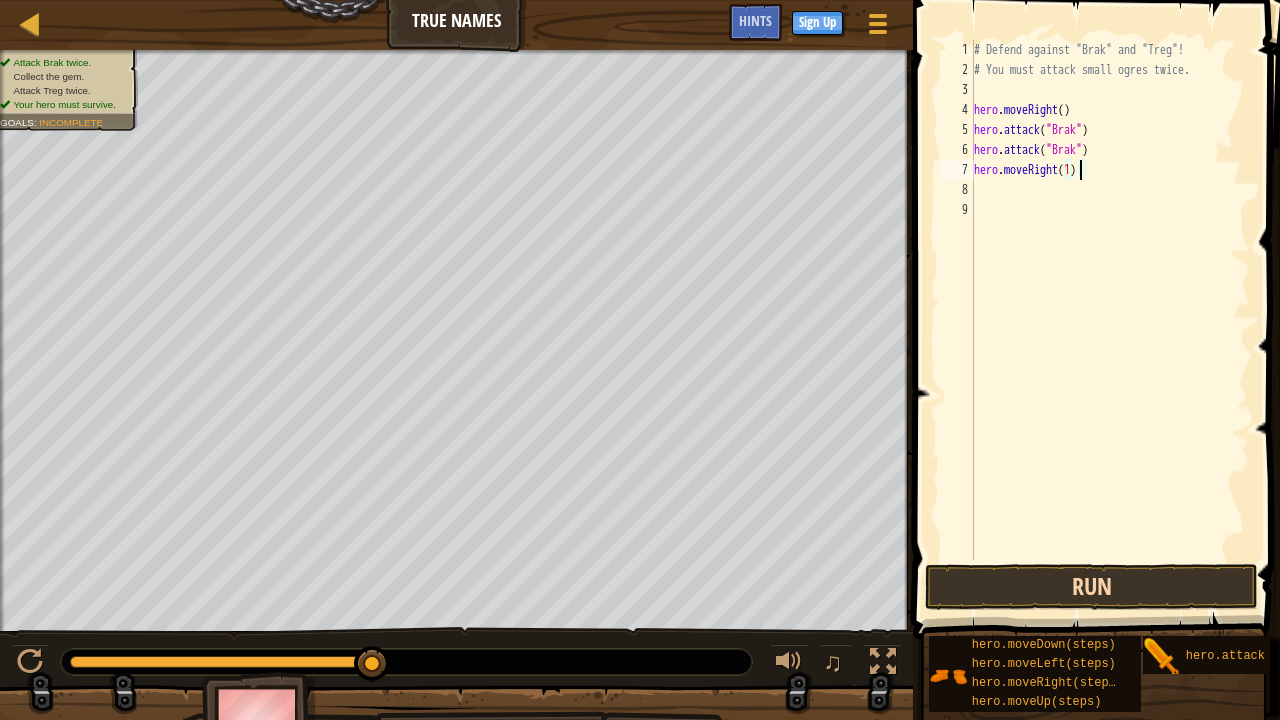 type on "hero.moveRight(1)" 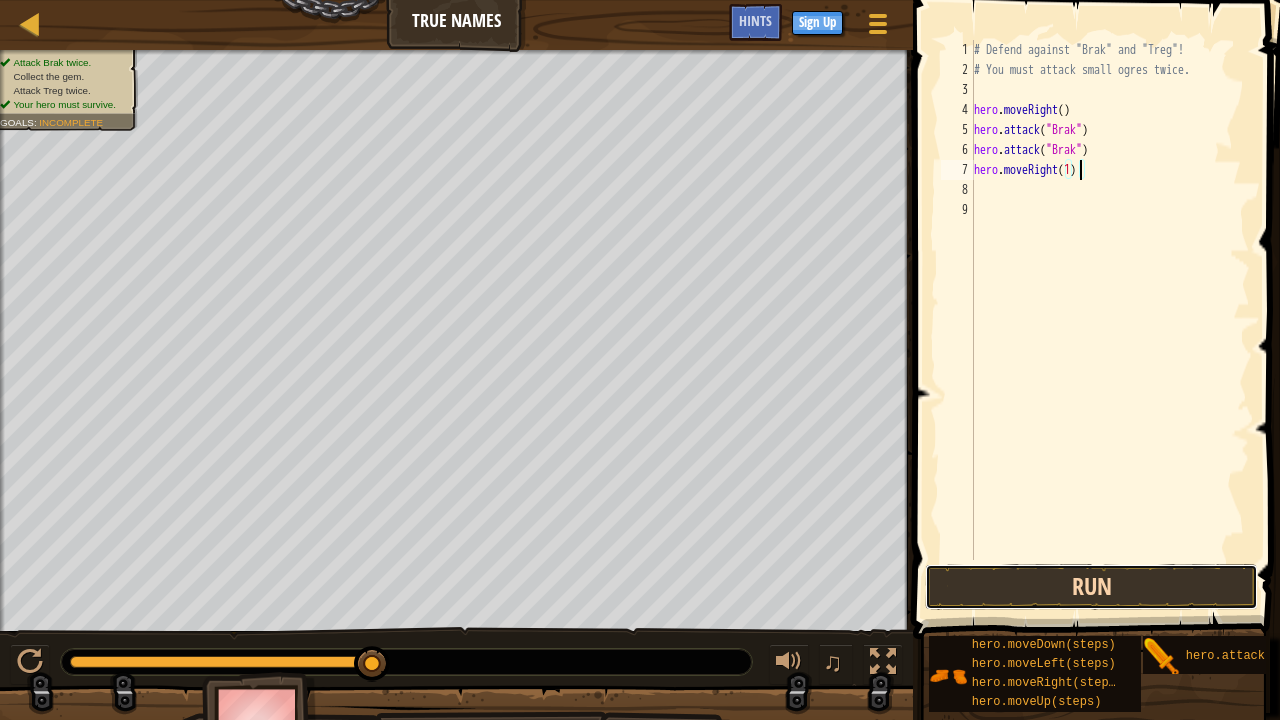 click on "Run" at bounding box center [1091, 587] 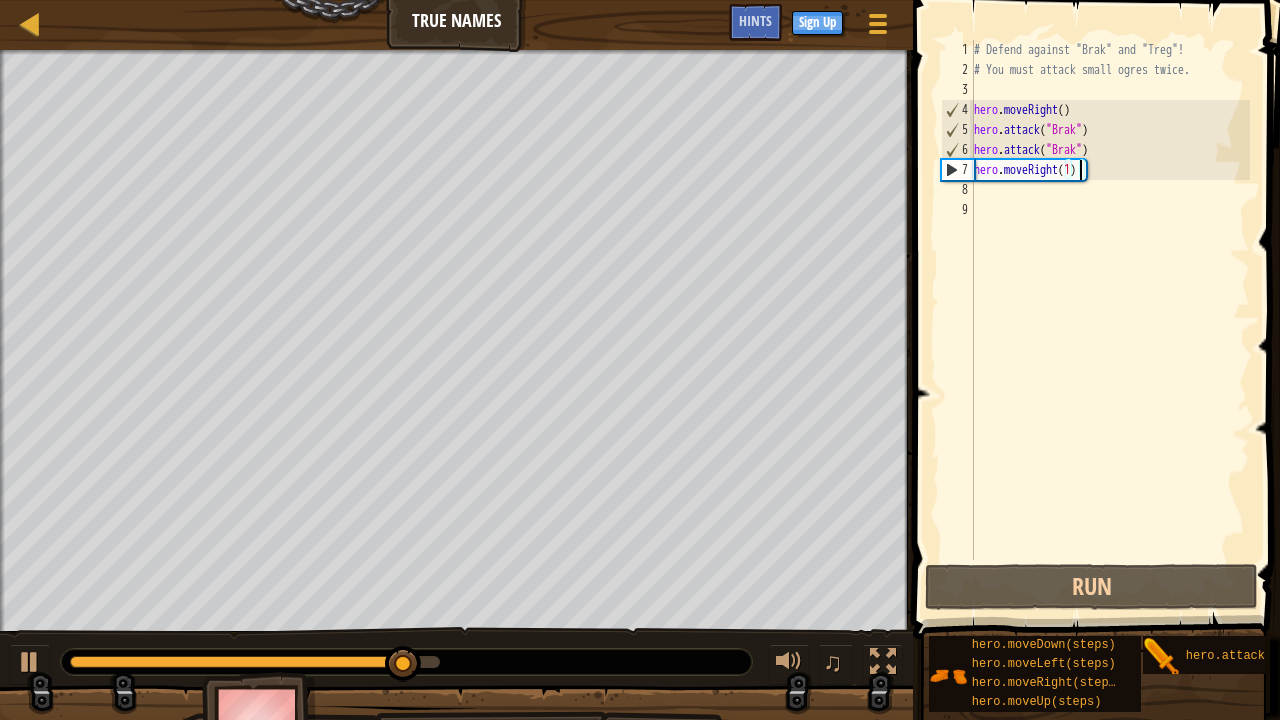 click on "# Defend against "Brak" and "Treg"! # You must attack small ogres twice. hero . moveRight ( ) hero . attack ( "Brak" ) hero . attack ( "Brak" ) hero . moveRight ( 1 )" at bounding box center [1110, 320] 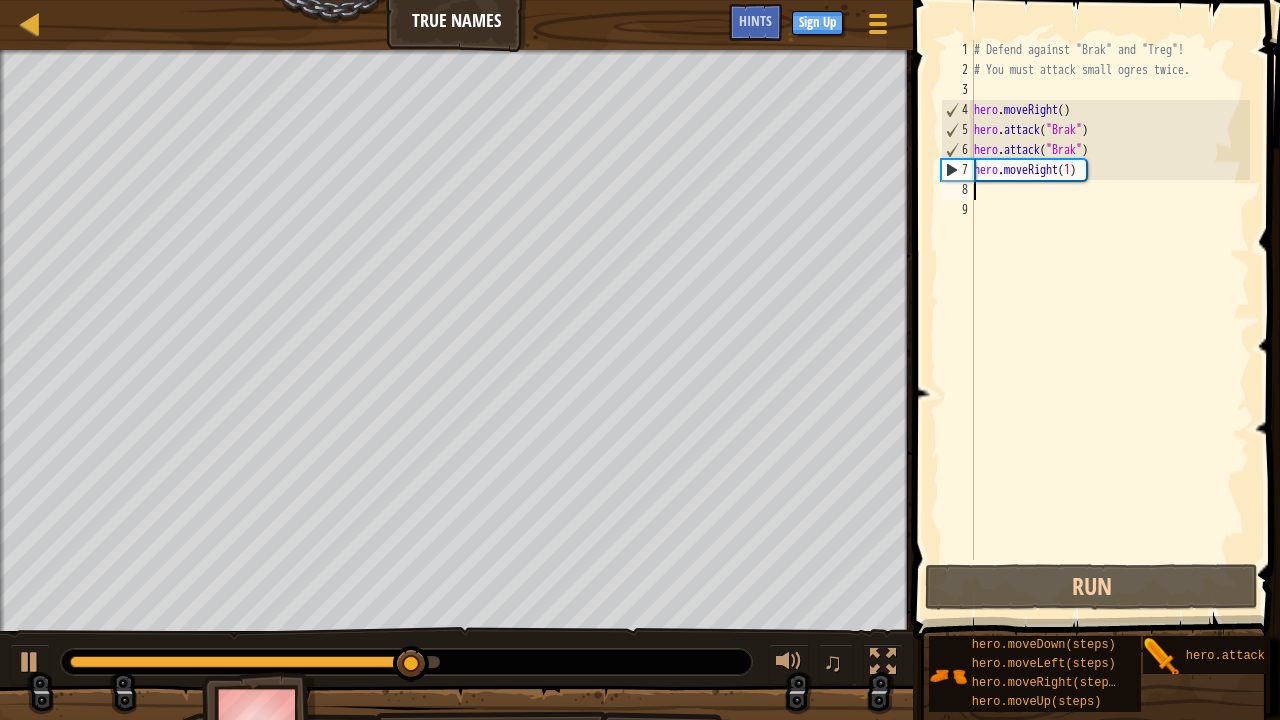 scroll, scrollTop: 9, scrollLeft: 0, axis: vertical 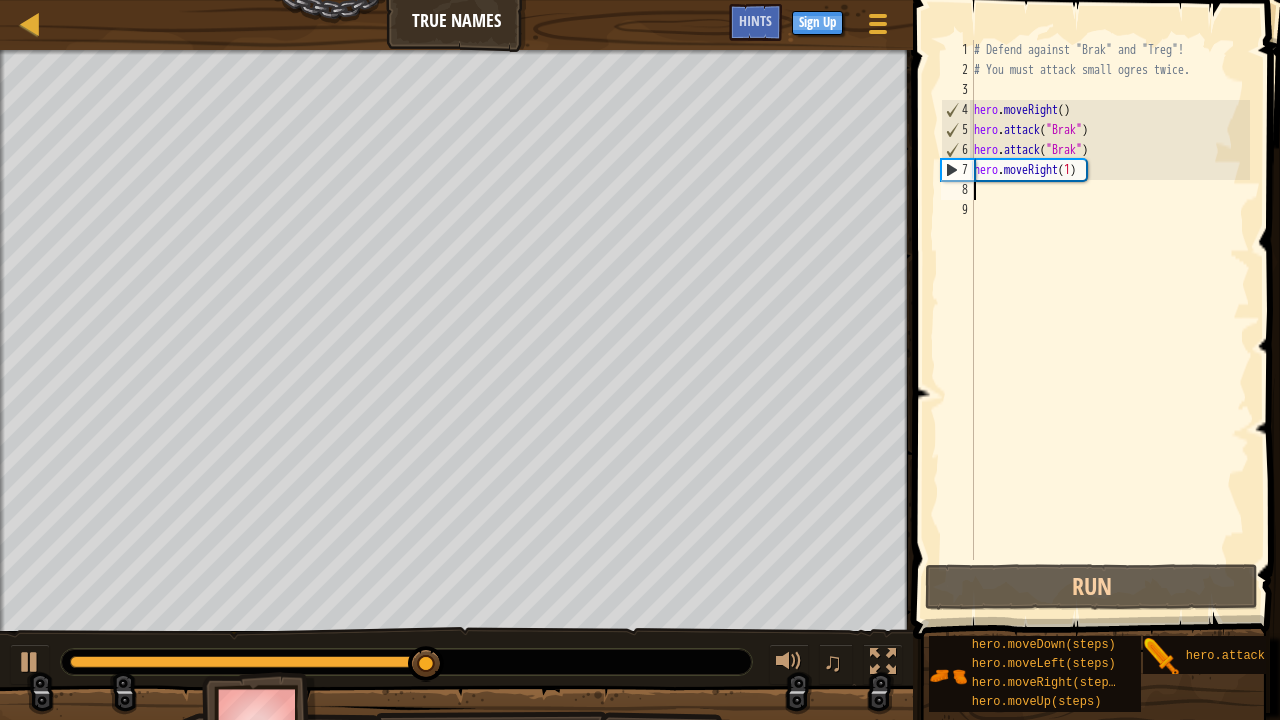 click on "# Defend against "Brak" and "Treg"! # You must attack small ogres twice. hero . moveRight ( ) hero . attack ( "Brak" ) hero . attack ( "Brak" ) hero . moveRight ( 1 )" at bounding box center [1110, 320] 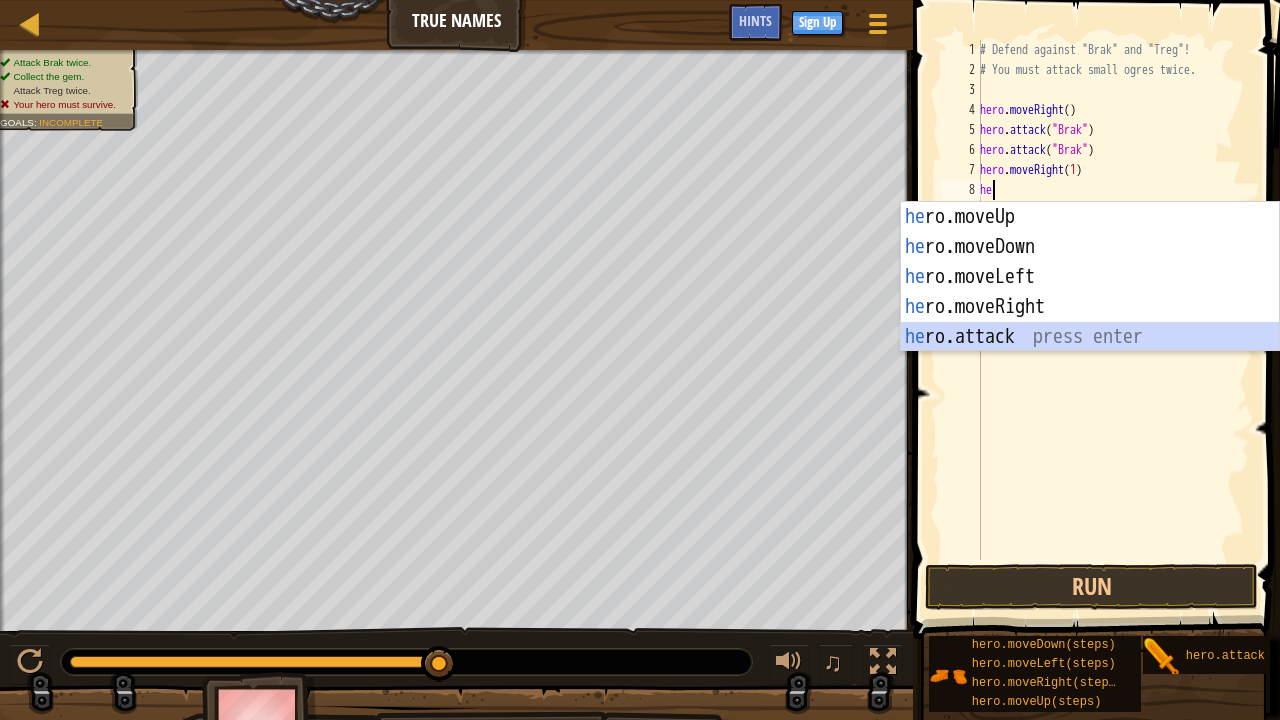 click on "he ro.moveUp press enter he ro.moveDown press enter he ro.moveLeft press enter he ro.moveRight press enter he ro.attack press enter" at bounding box center [1090, 307] 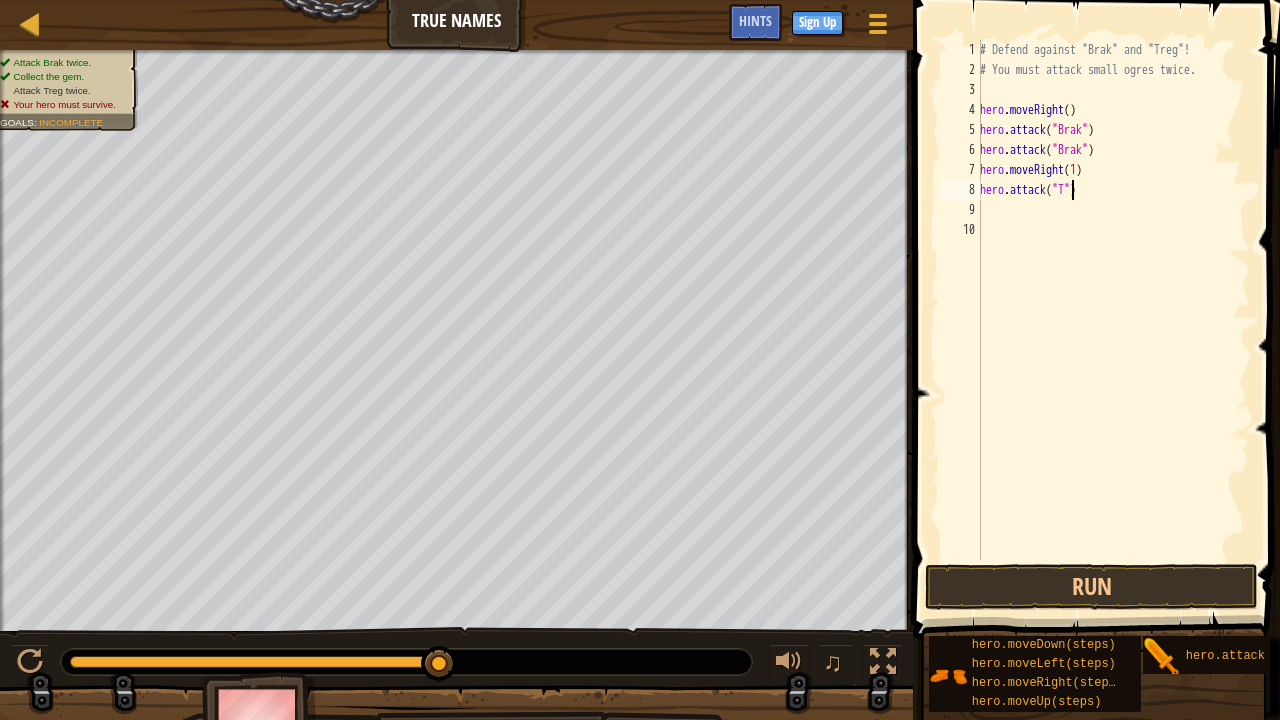 scroll, scrollTop: 9, scrollLeft: 8, axis: both 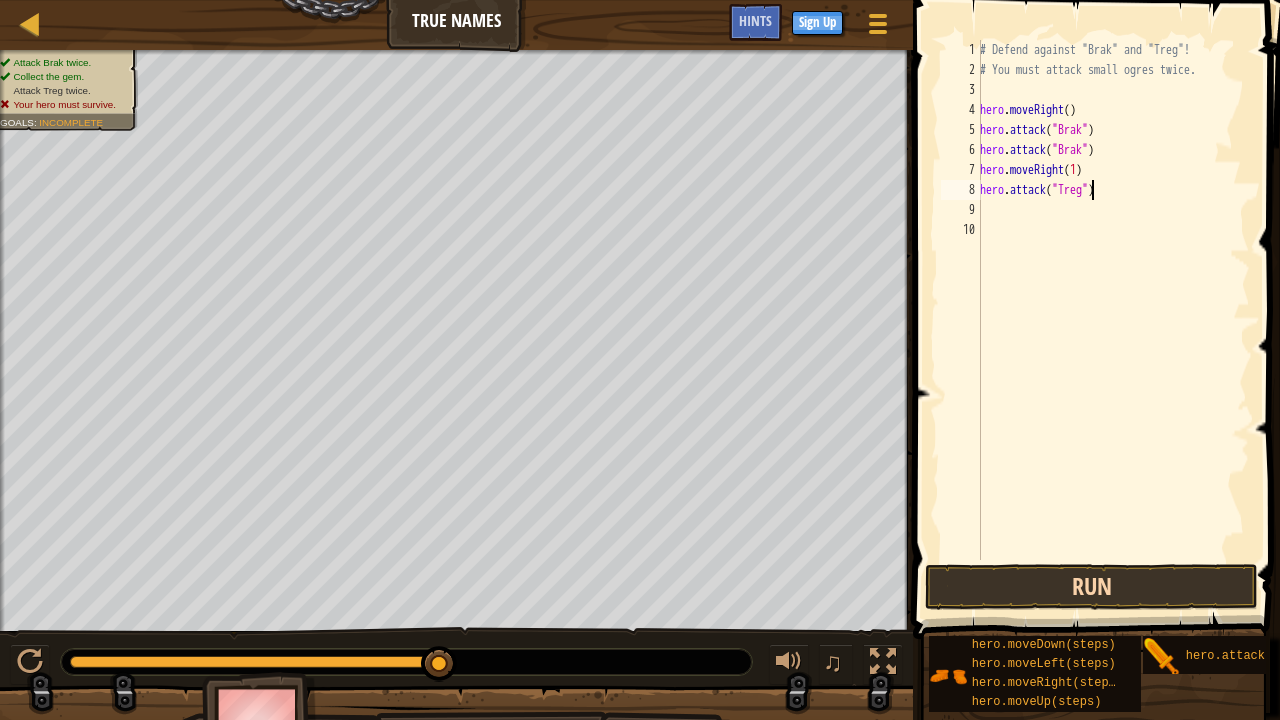 type on "hero.attack("Treg")" 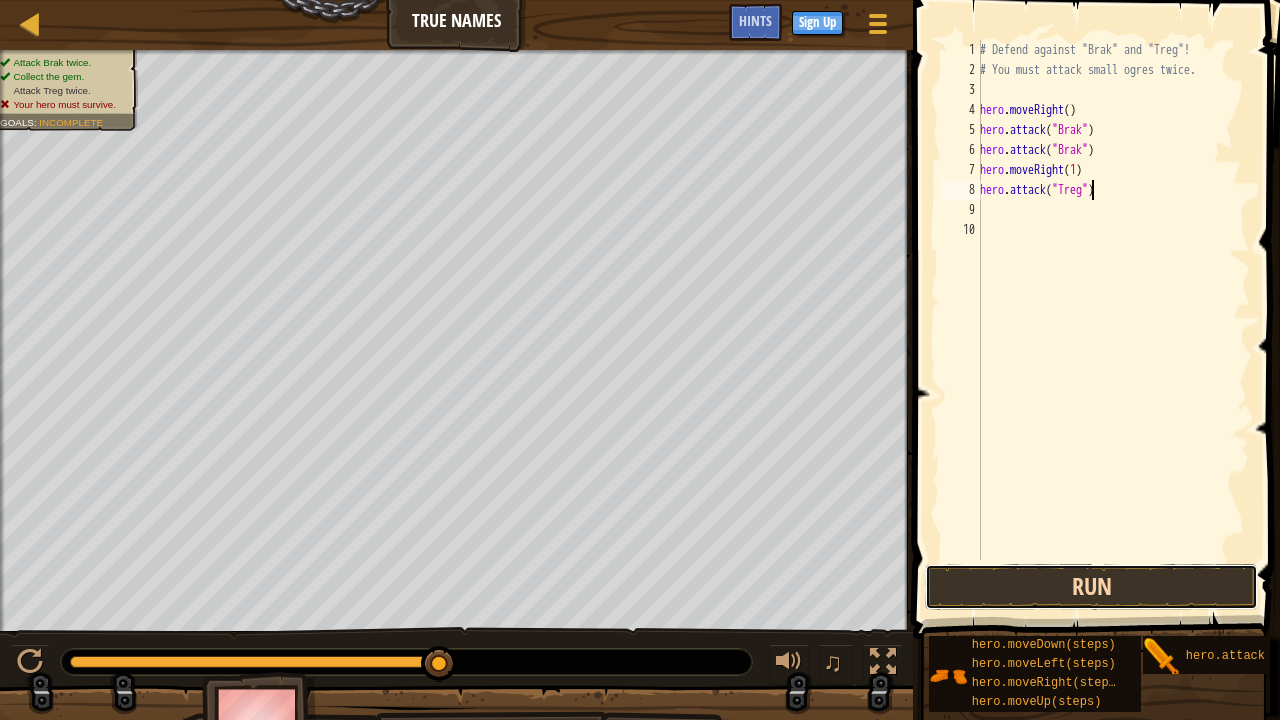 click on "Run" at bounding box center (1091, 587) 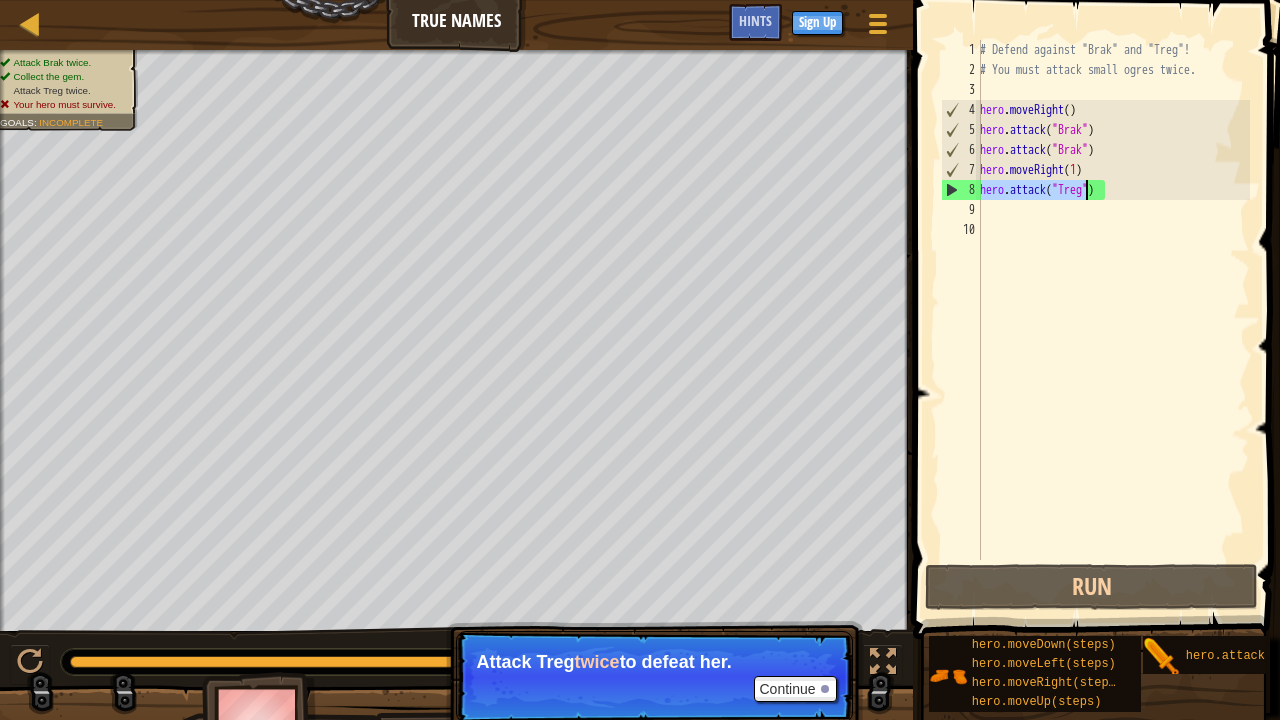 drag, startPoint x: 983, startPoint y: 186, endPoint x: 1098, endPoint y: 186, distance: 115 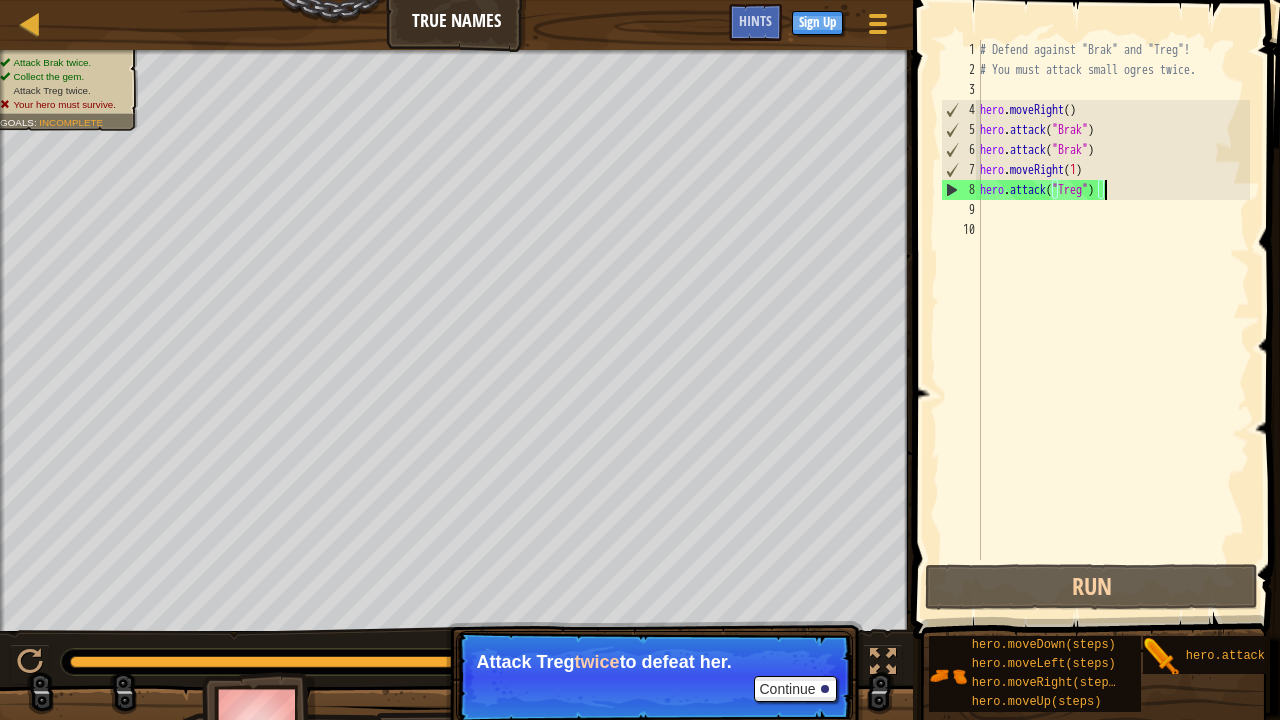 click on "# Defend against "Brak" and "Treg"! # You must attack small ogres twice. hero . moveRight ( ) hero . attack ( "Brak" ) hero . attack ( "Brak" ) hero . moveRight ( 1 ) hero . attack ( "Treg" )" at bounding box center [1113, 320] 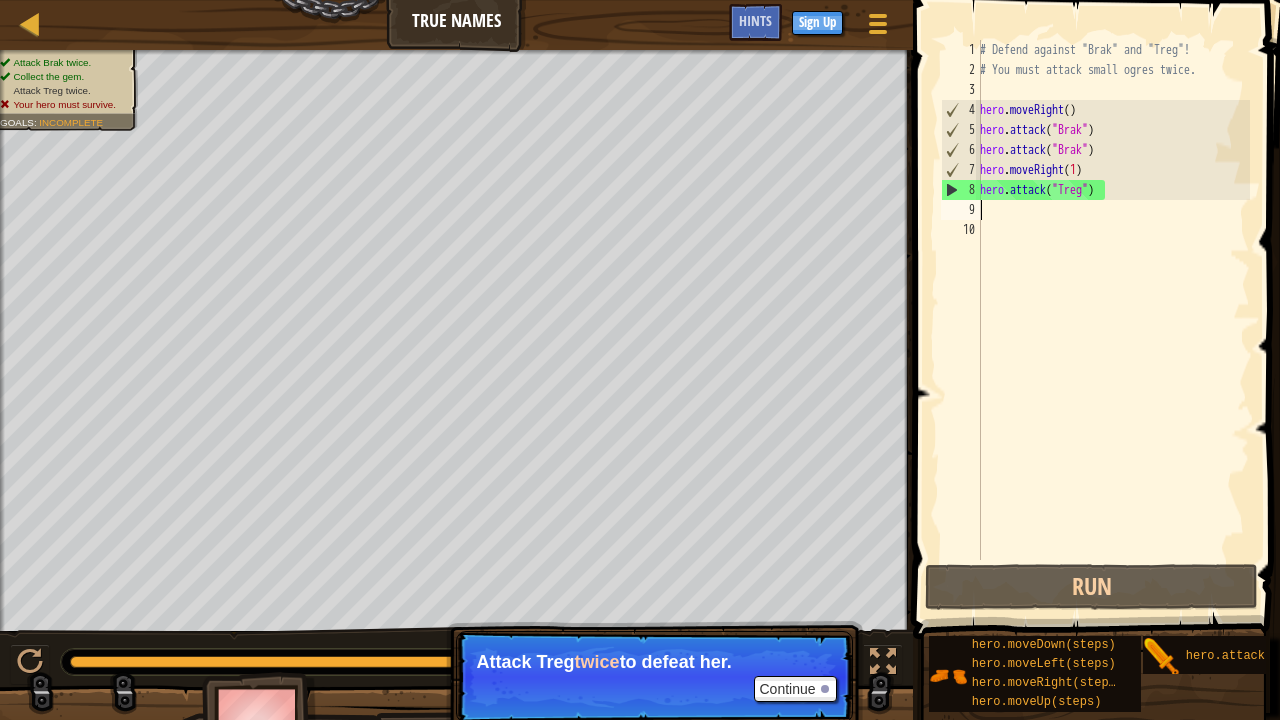 scroll, scrollTop: 9, scrollLeft: 0, axis: vertical 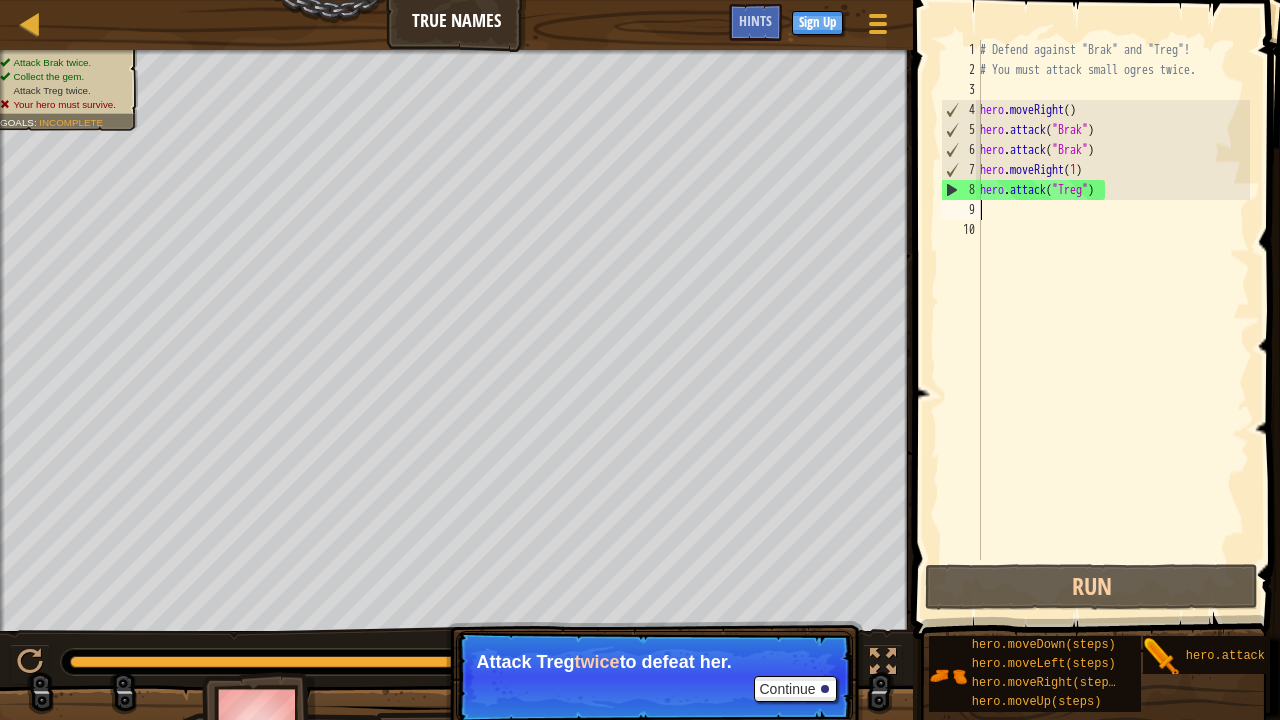 paste on "hero.moveRight(1)" 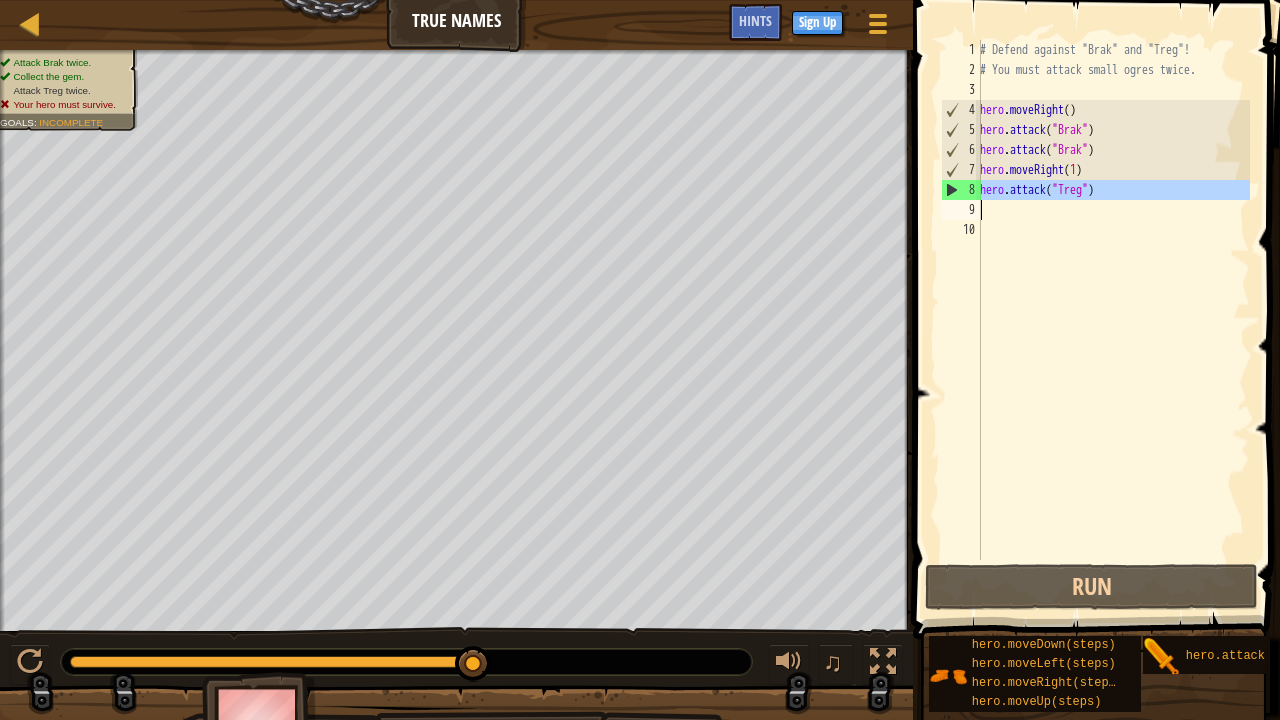 drag, startPoint x: 976, startPoint y: 190, endPoint x: 1094, endPoint y: 187, distance: 118.03813 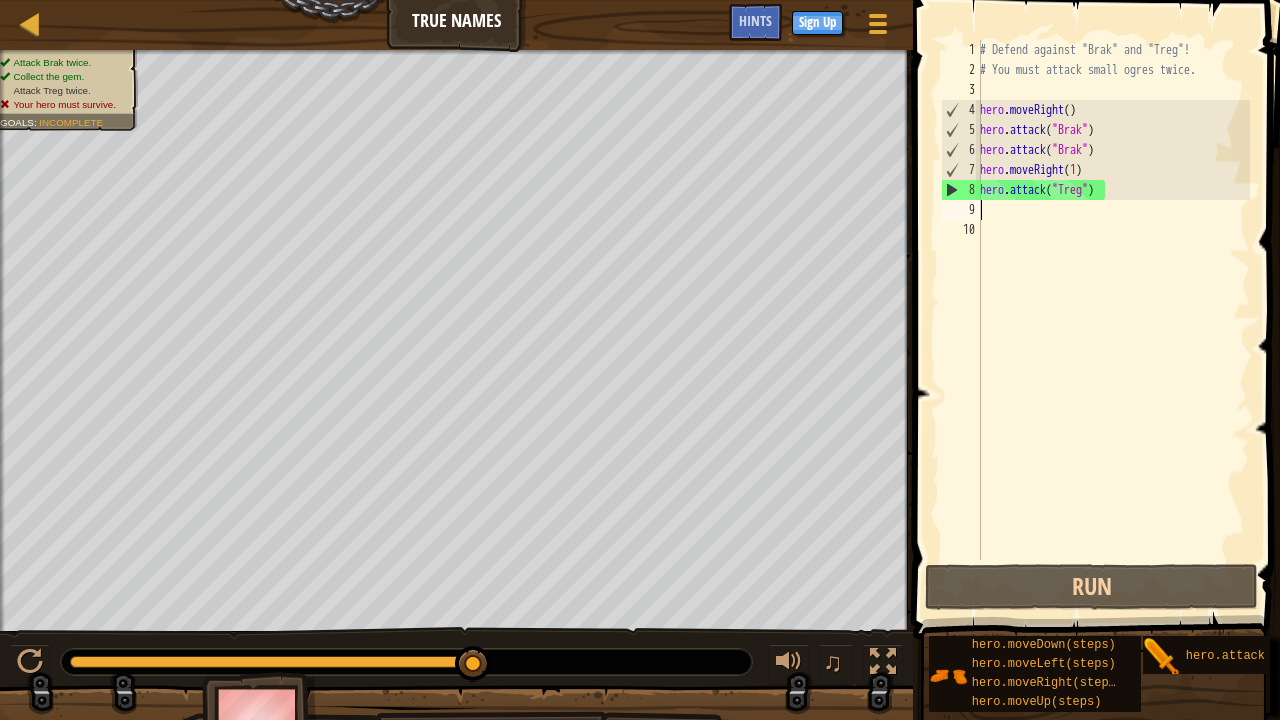 click on "# Defend against "Brak" and "Treg"! # You must attack small ogres twice. hero . moveRight ( ) hero . attack ( "Brak" ) hero . attack ( "Brak" ) hero . moveRight ( 1 ) hero . attack ( "Treg" )" at bounding box center [1113, 320] 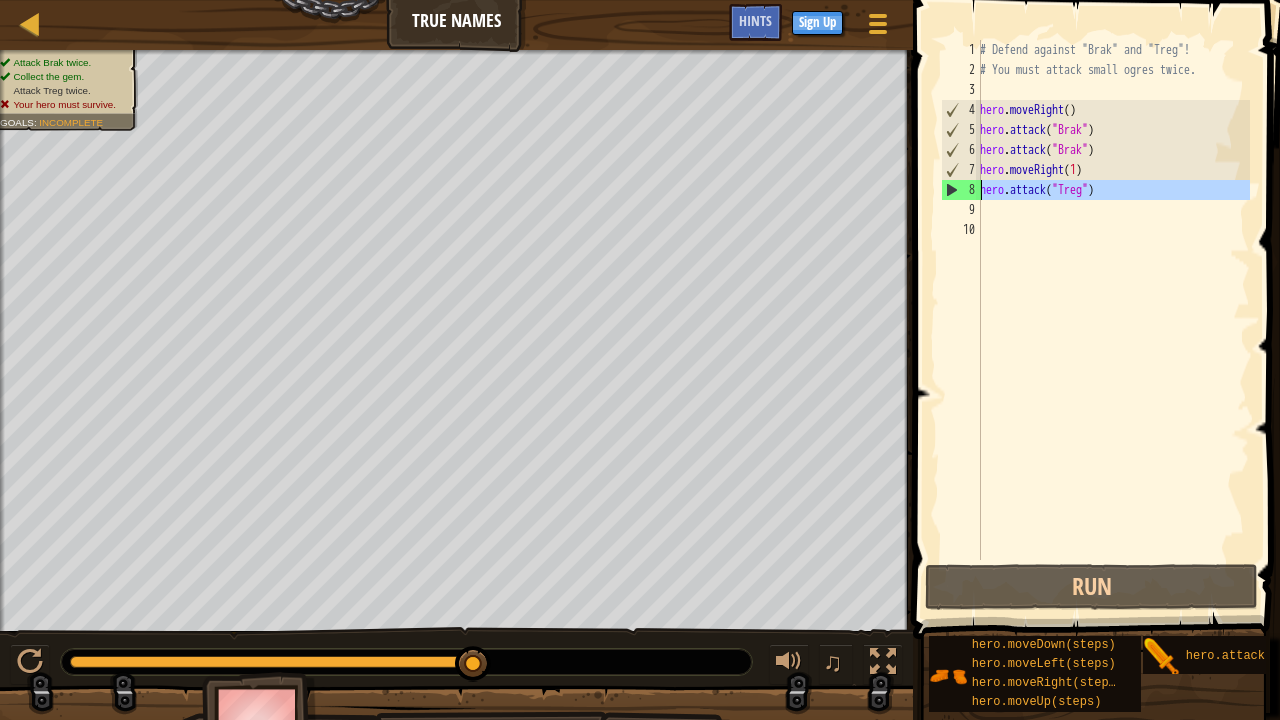 click on "# Defend against "Brak" and "Treg"! # You must attack small ogres twice. hero . moveRight ( ) hero . attack ( "Brak" ) hero . attack ( "Brak" ) hero . moveRight ( 1 ) hero . attack ( "Treg" )" at bounding box center [1113, 300] 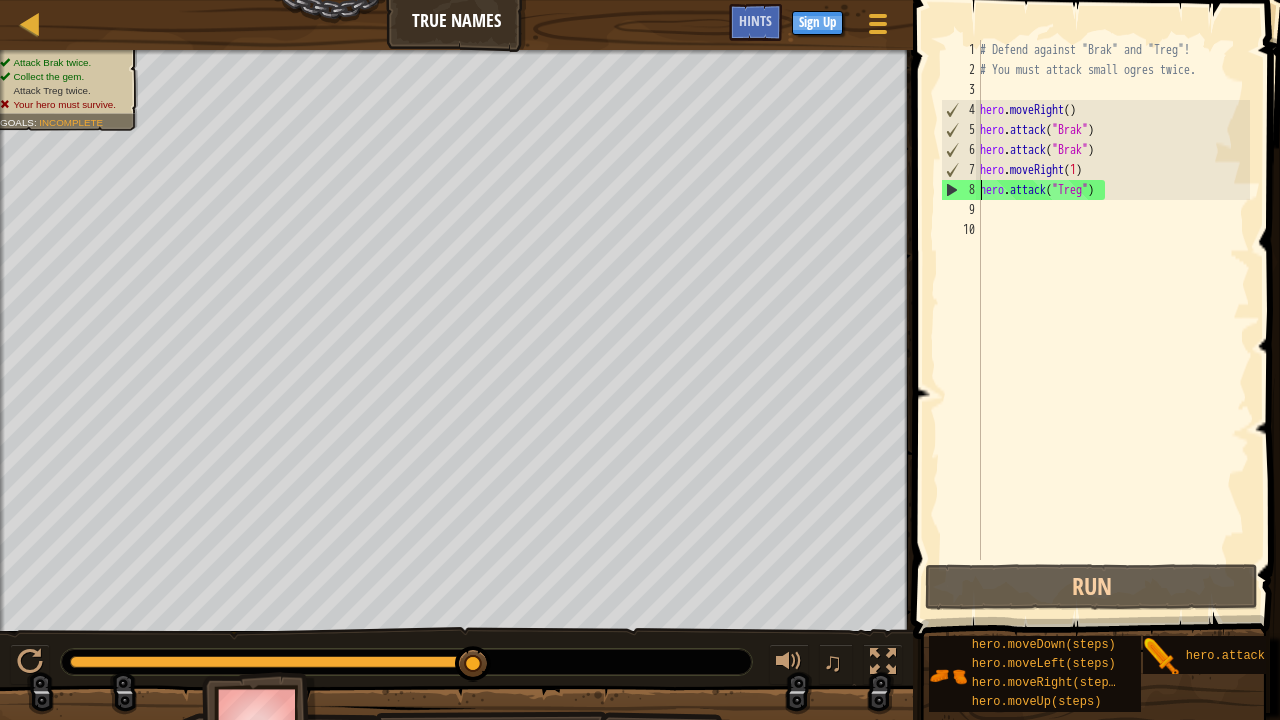 click on "# Defend against "Brak" and "Treg"! # You must attack small ogres twice. hero . moveRight ( ) hero . attack ( "Brak" ) hero . attack ( "Brak" ) hero . moveRight ( 1 ) hero . attack ( "Treg" )" at bounding box center [1113, 320] 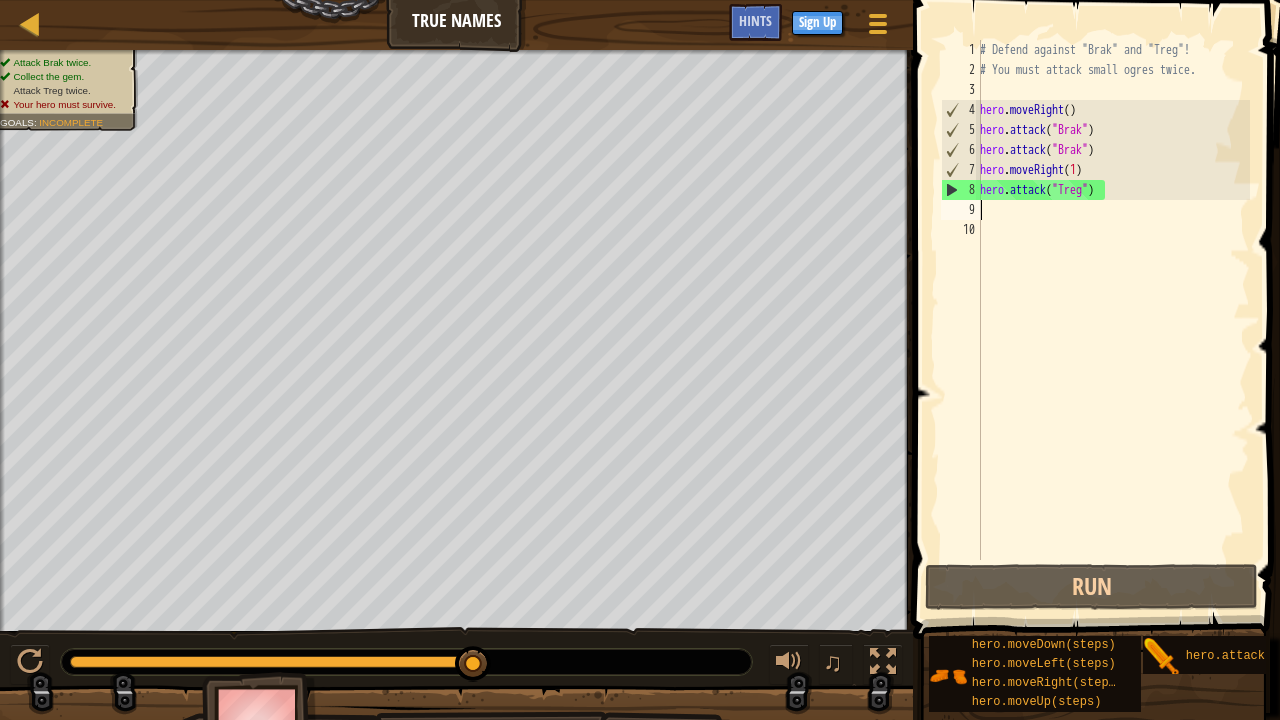 click on "# Defend against "Brak" and "Treg"! # You must attack small ogres twice. hero . moveRight ( ) hero . attack ( "Brak" ) hero . attack ( "Brak" ) hero . moveRight ( 1 ) hero . attack ( "Treg" )" at bounding box center [1113, 320] 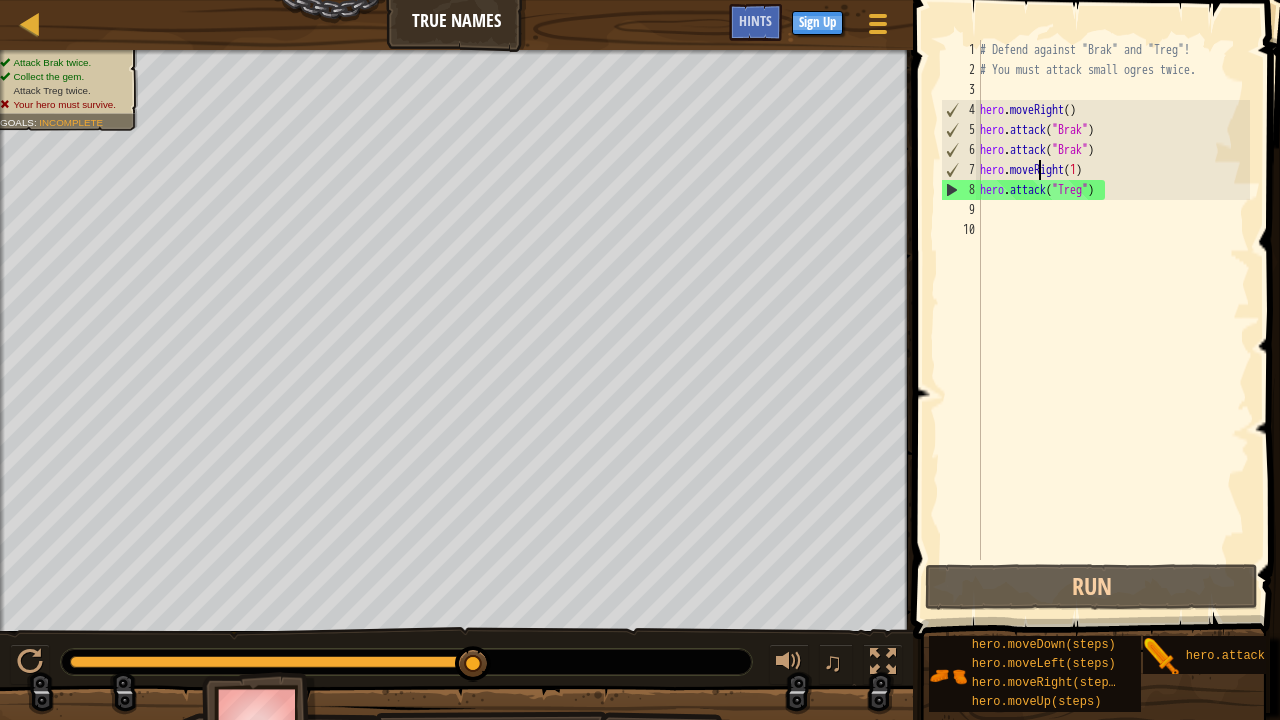 click on "# Defend against "Brak" and "Treg"! # You must attack small ogres twice. hero . moveRight ( ) hero . attack ( "Brak" ) hero . attack ( "Brak" ) hero . moveRight ( 1 ) hero . attack ( "Treg" )" at bounding box center (1113, 320) 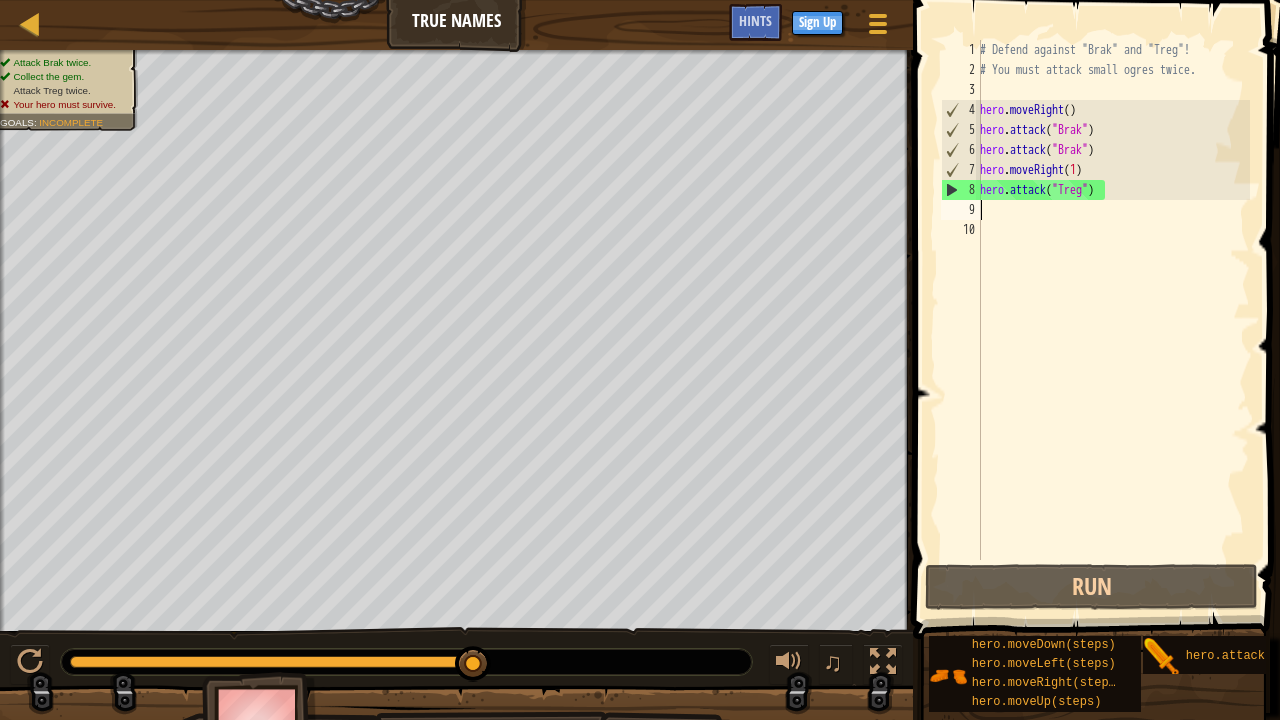 click on "# Defend against "Brak" and "Treg"! # You must attack small ogres twice. hero . moveRight ( ) hero . attack ( "Brak" ) hero . attack ( "Brak" ) hero . moveRight ( 1 ) hero . attack ( "Treg" )" at bounding box center [1113, 320] 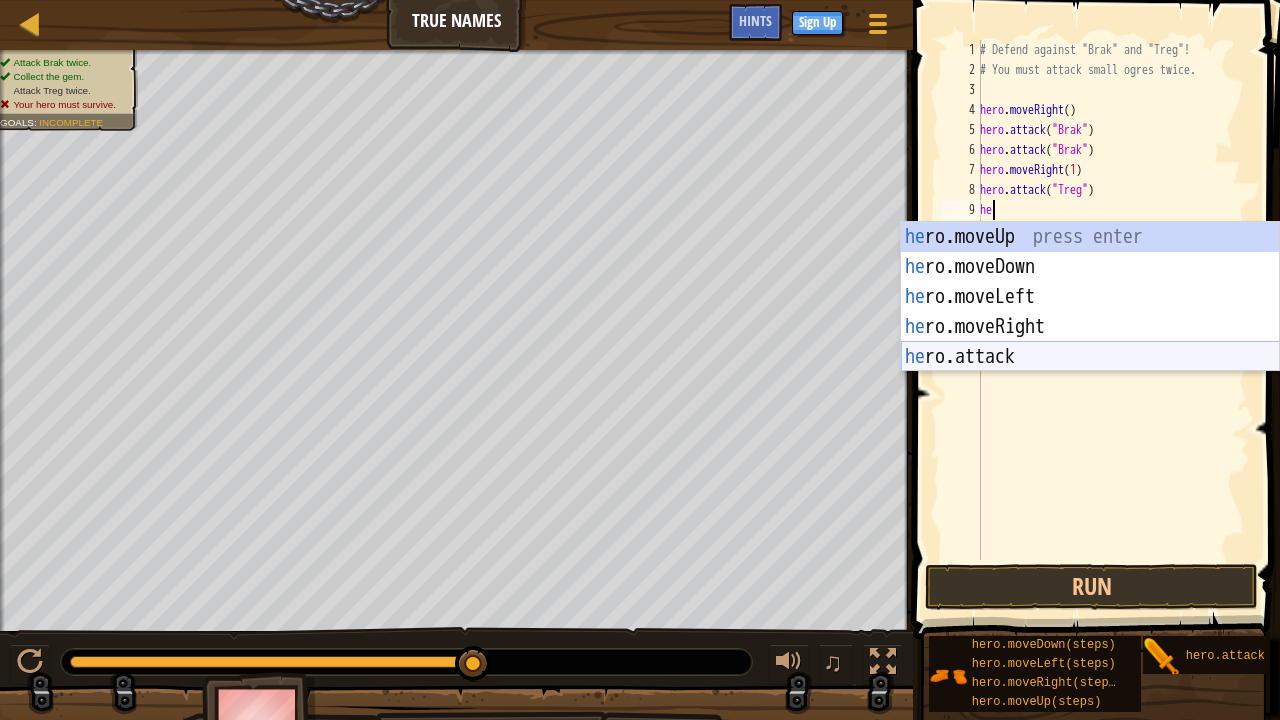 click on "he ro.moveUp press enter he ro.moveDown press enter he ro.moveLeft press enter he ro.moveRight press enter he ro.attack press enter" at bounding box center [1090, 327] 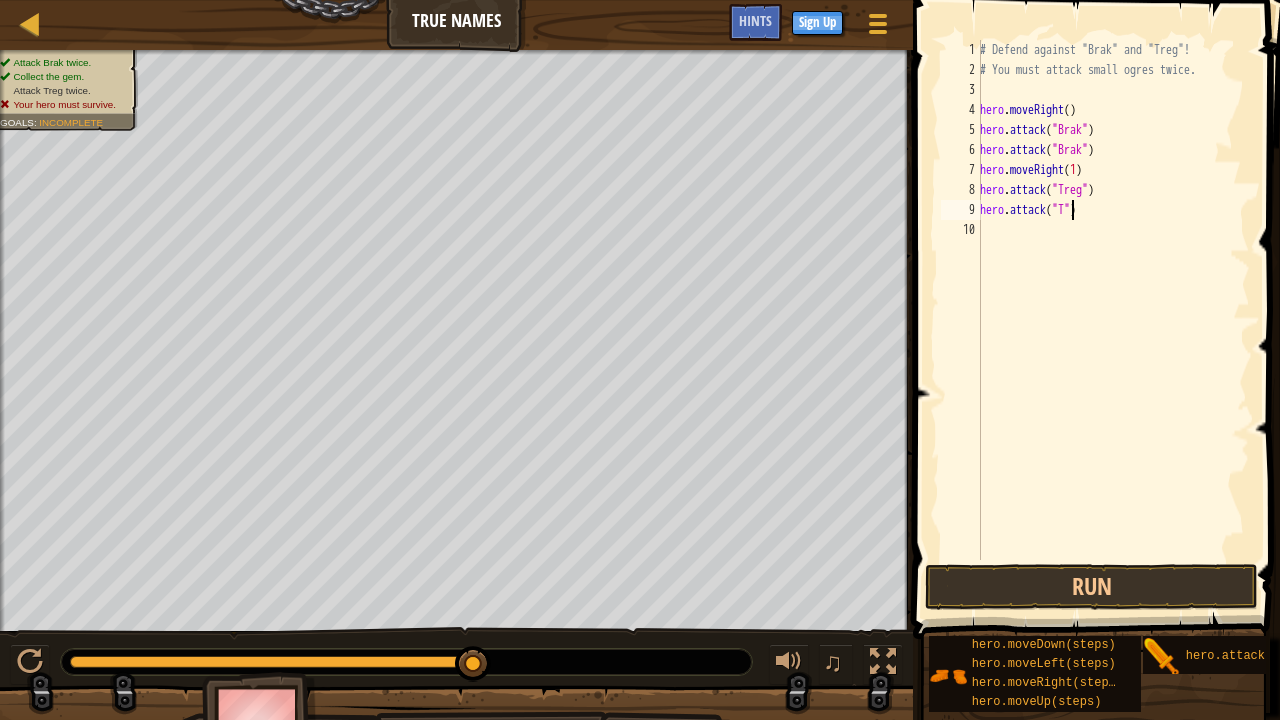 scroll, scrollTop: 9, scrollLeft: 8, axis: both 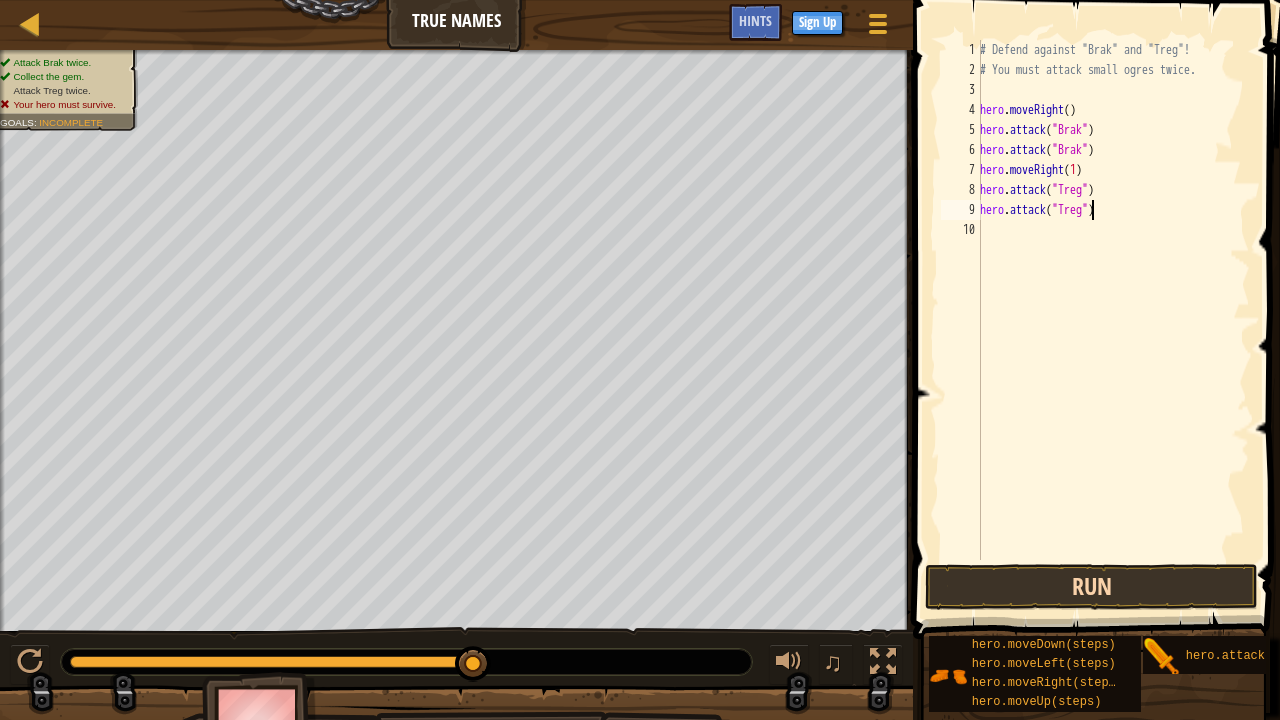 type on "hero.attack("Treg")" 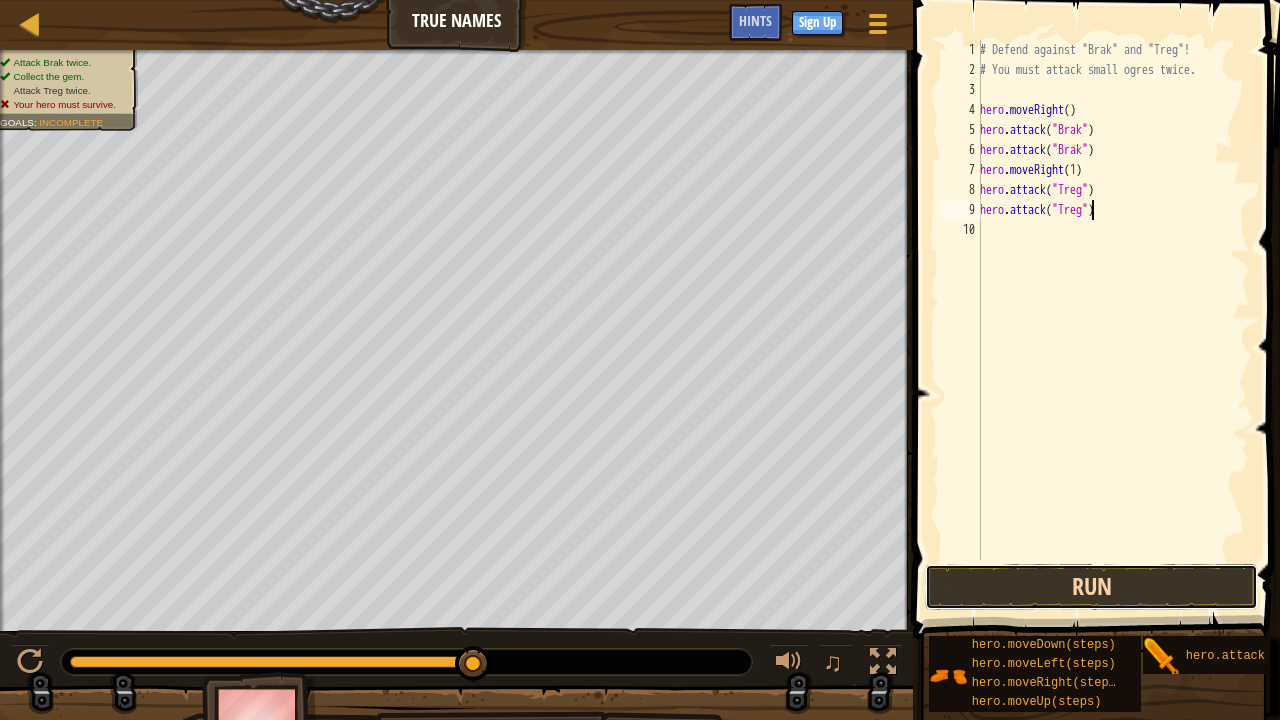 click on "Run" at bounding box center (1091, 587) 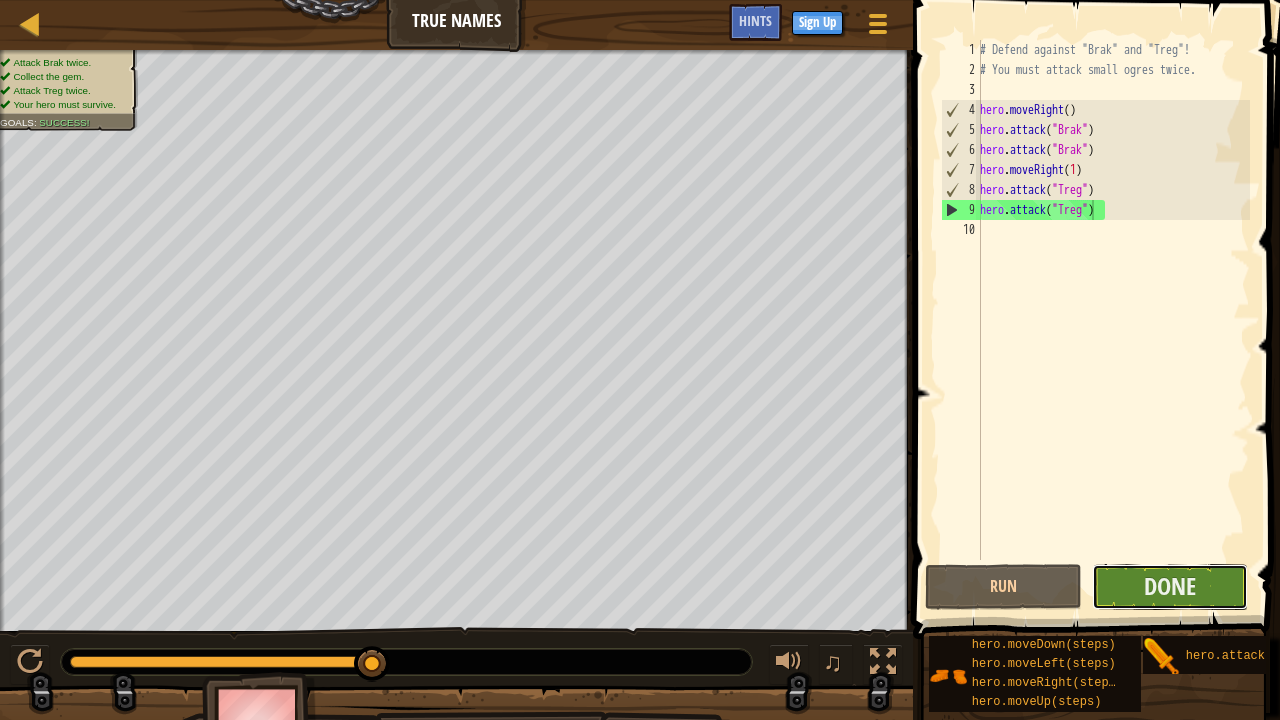 click on "Done" at bounding box center [1170, 587] 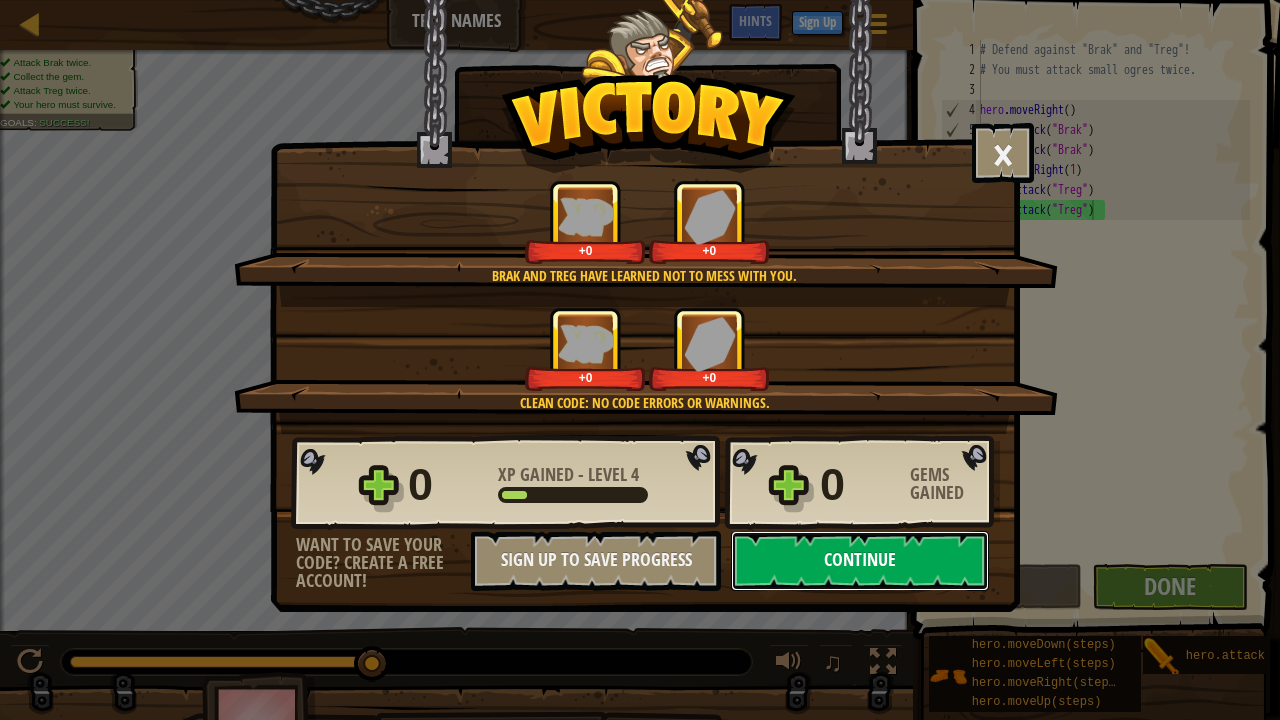 click on "Continue" at bounding box center [860, 561] 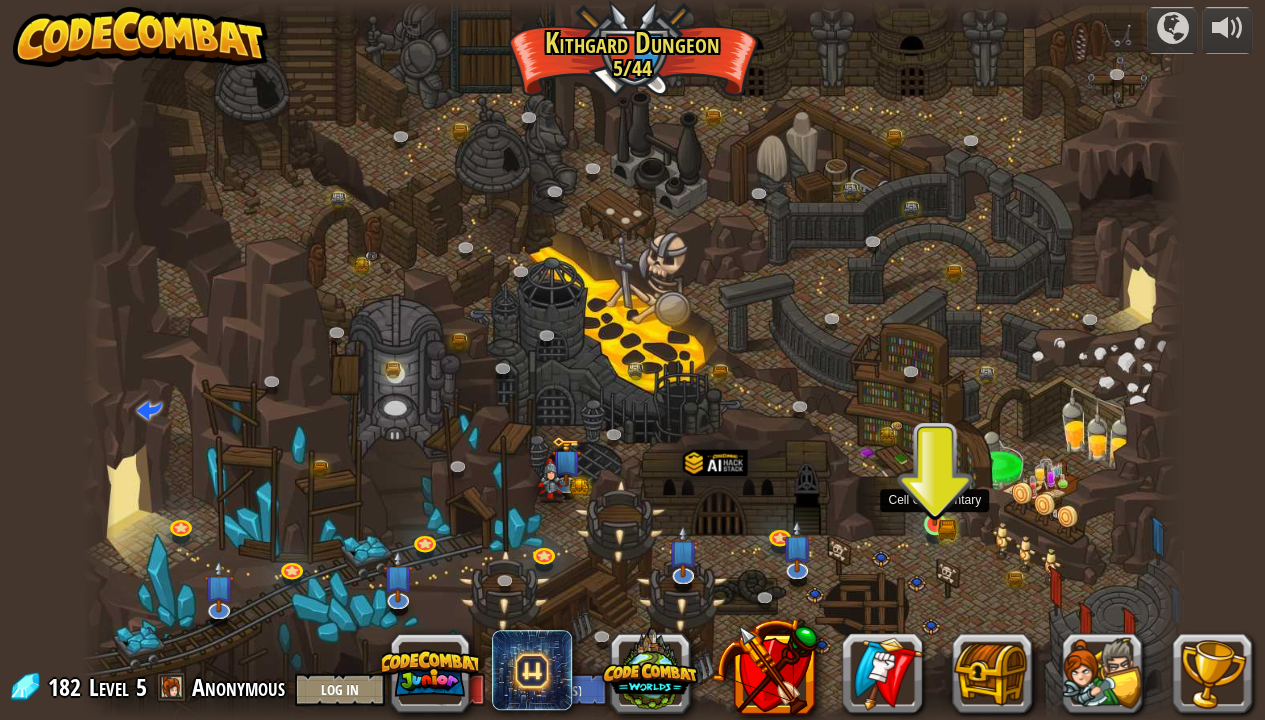 click at bounding box center [934, 497] 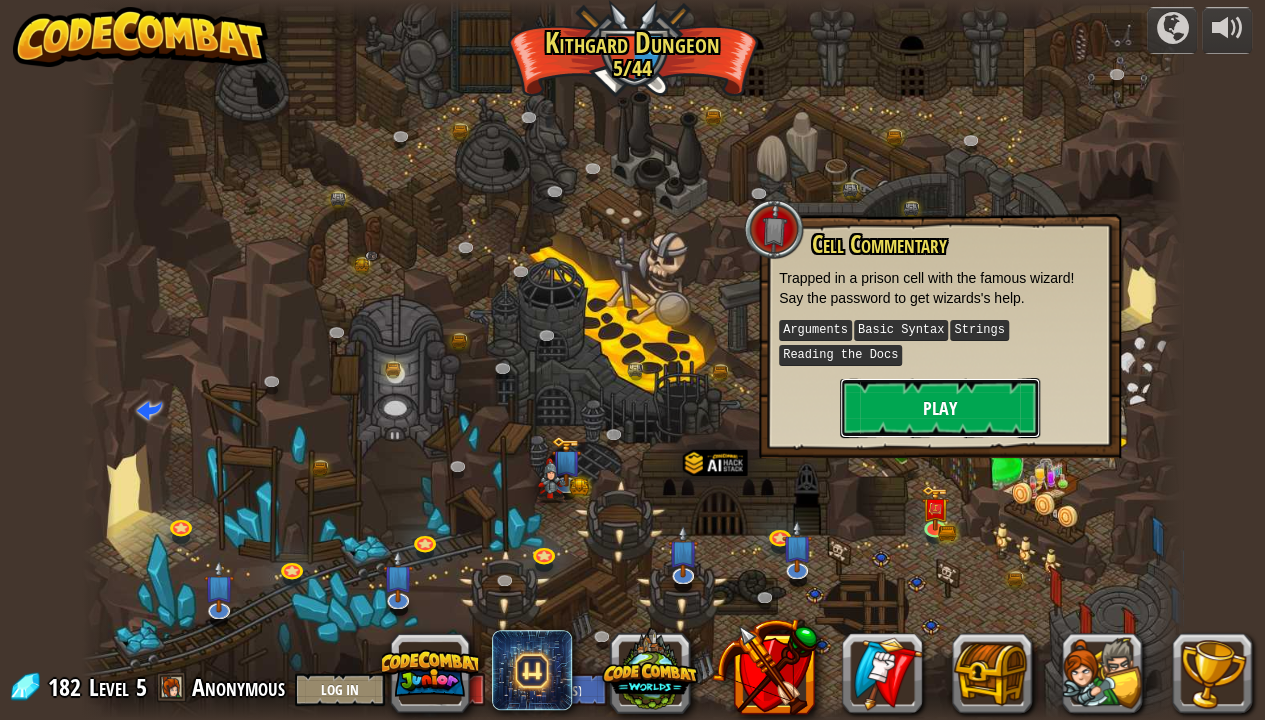 click on "Play" at bounding box center [940, 408] 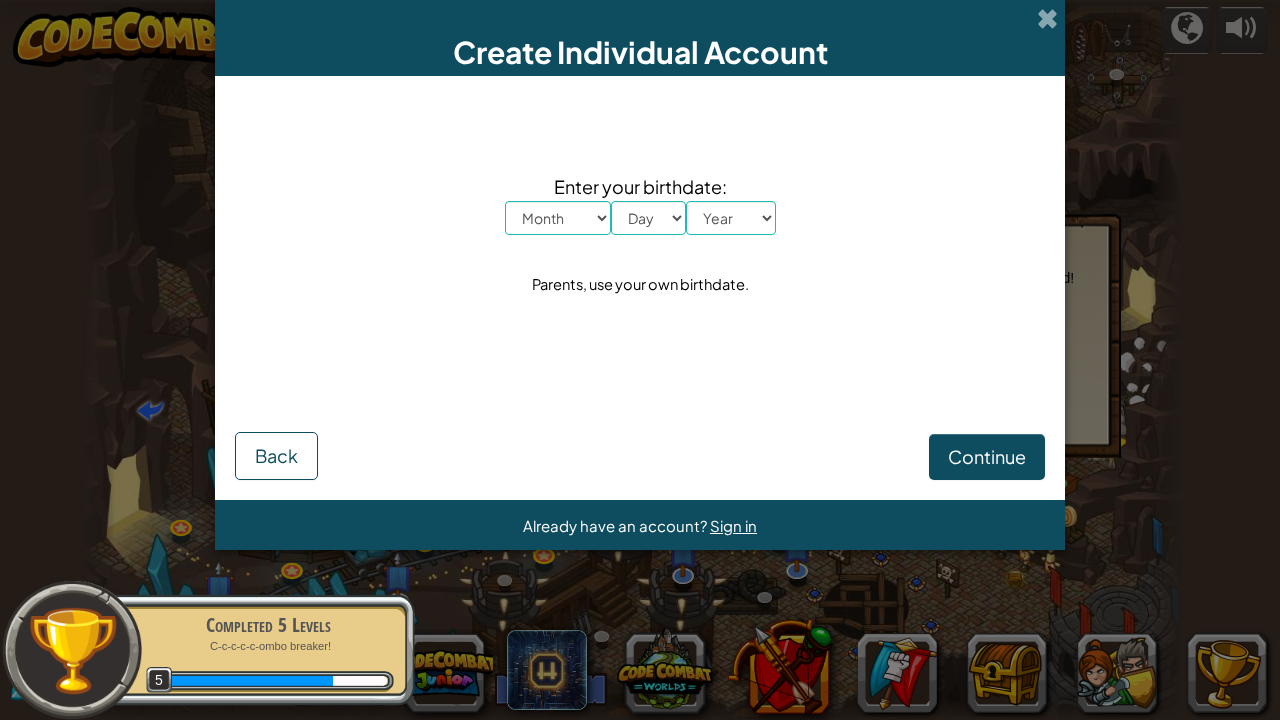 click on "Create Individual Account" at bounding box center [640, 38] 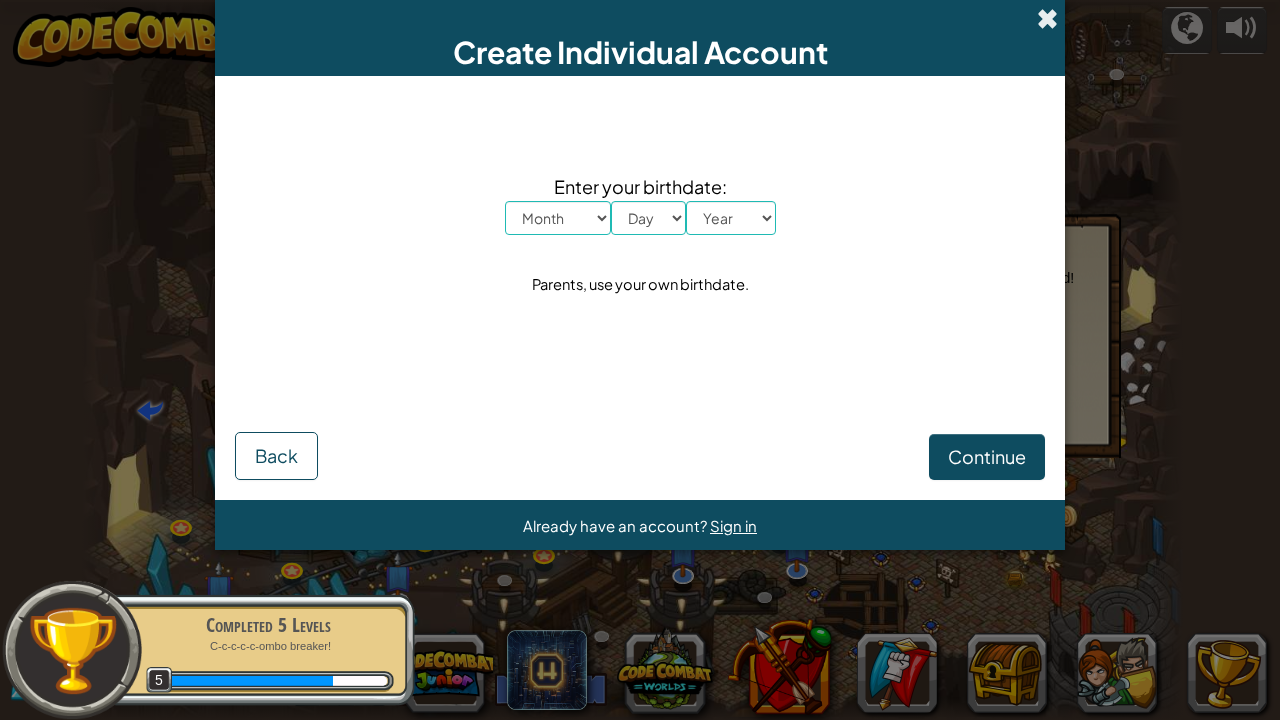 click at bounding box center [1047, 18] 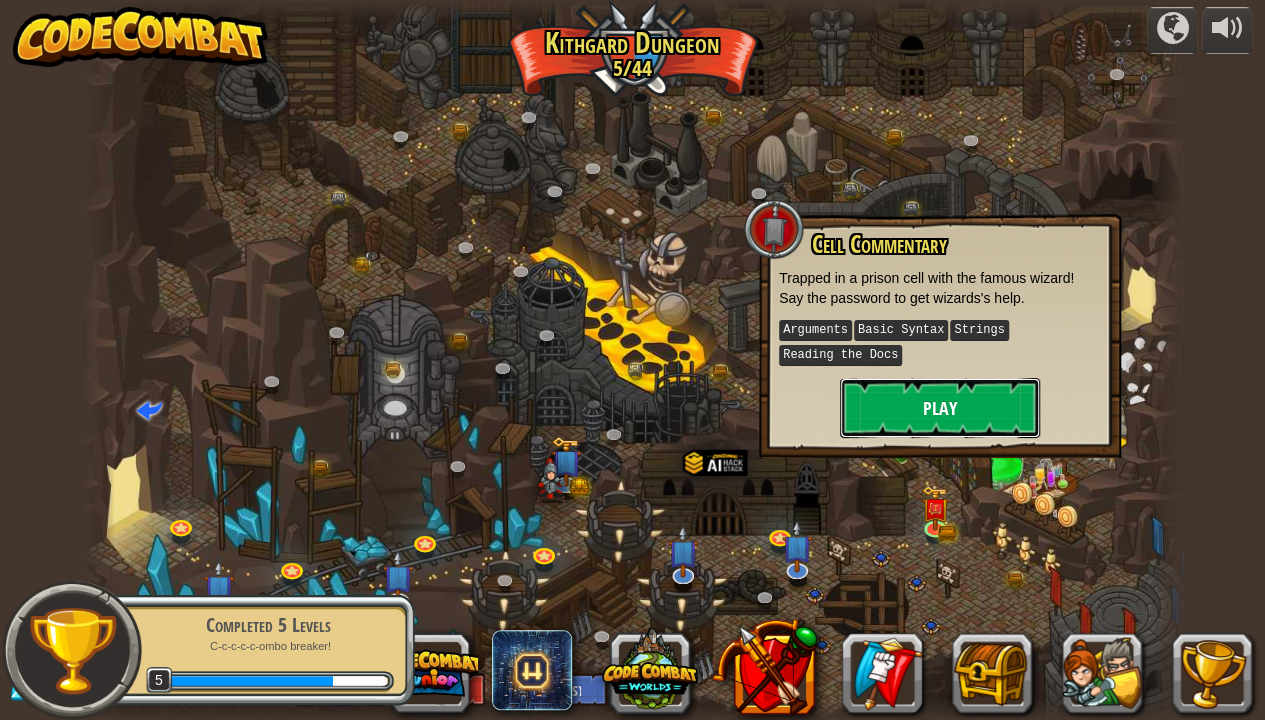 click on "Play" at bounding box center (940, 408) 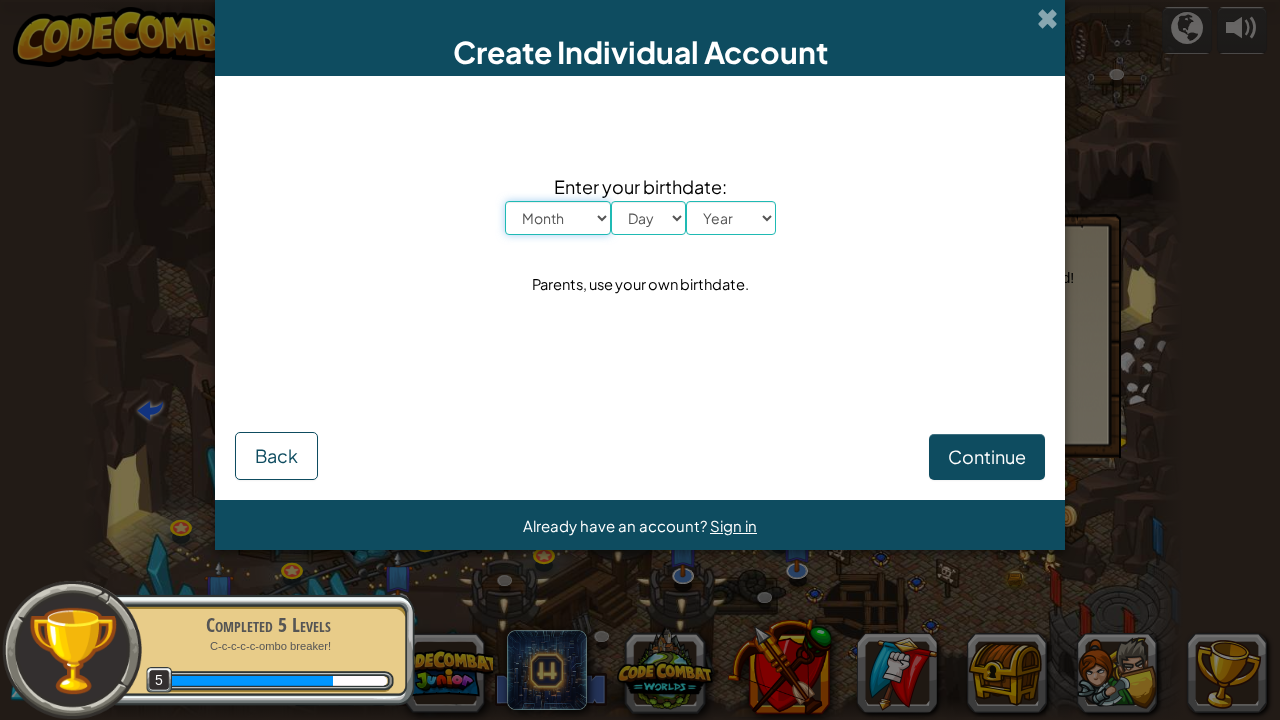 click on "Month January February March April May June July August September October November December" at bounding box center [558, 218] 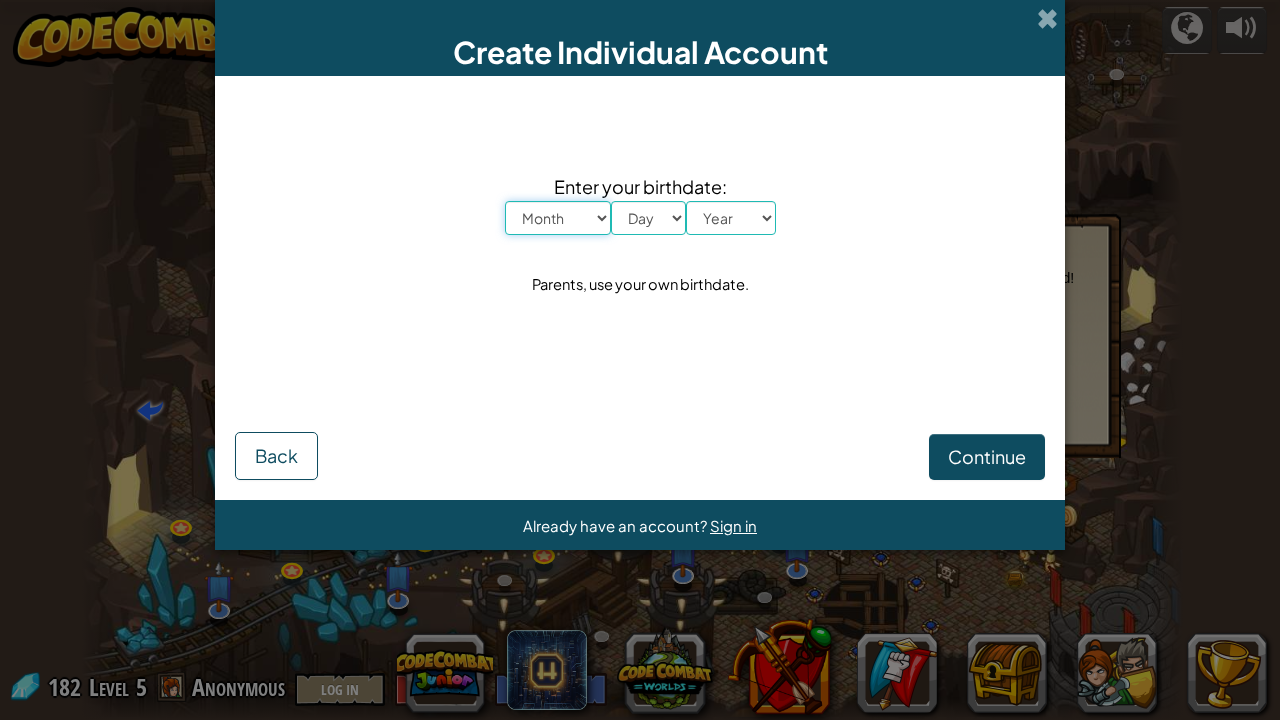 select on "7" 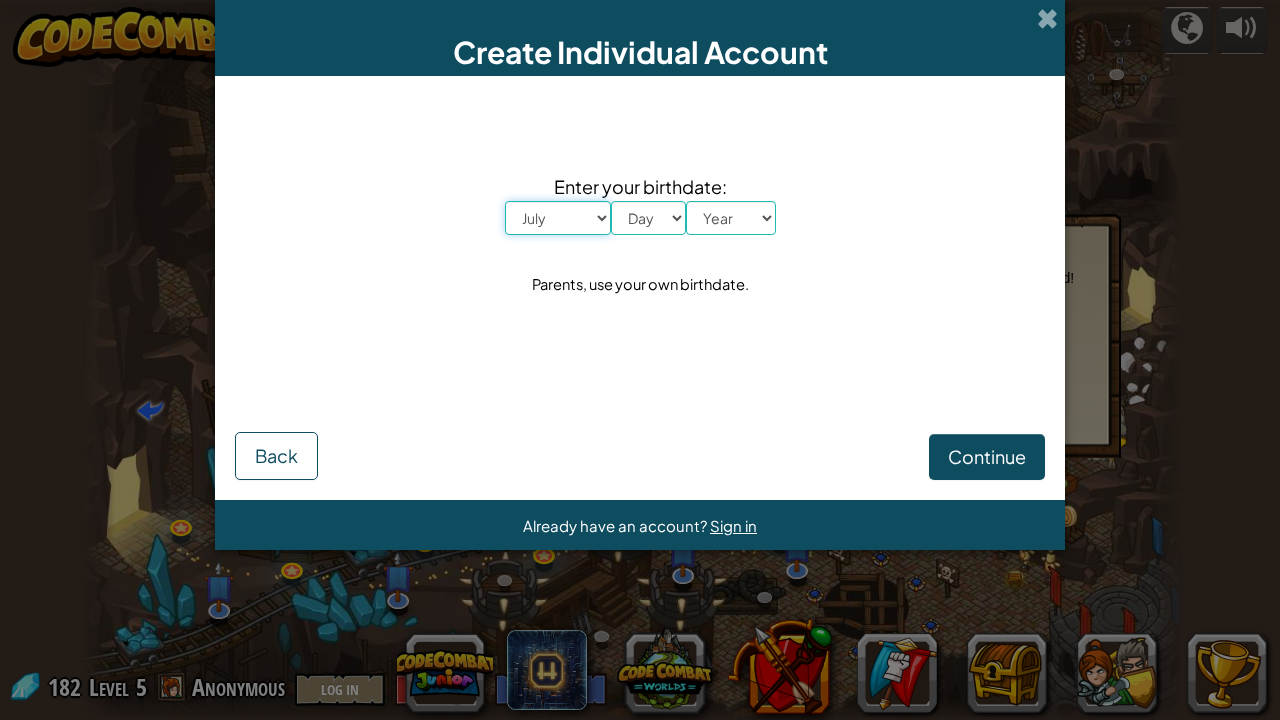 click on "Month January February March April May June July August September October November December" at bounding box center [558, 218] 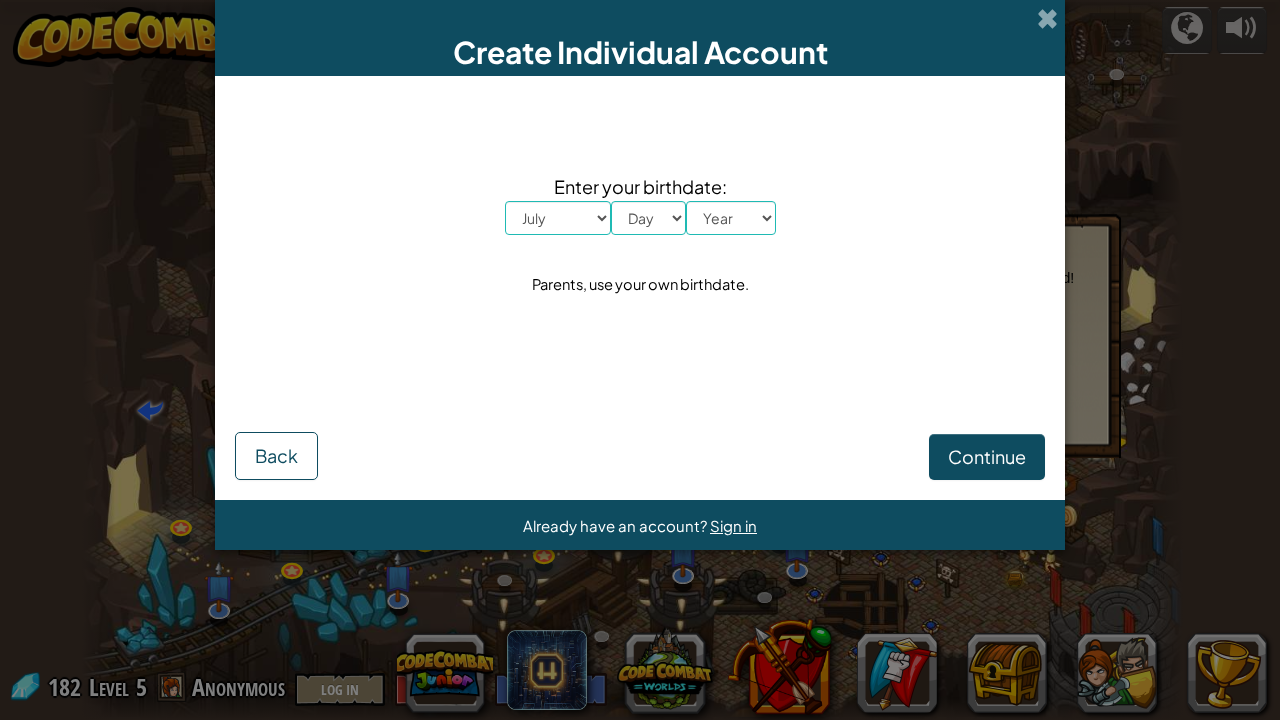 click on "Enter your birthdate:" at bounding box center [640, 186] 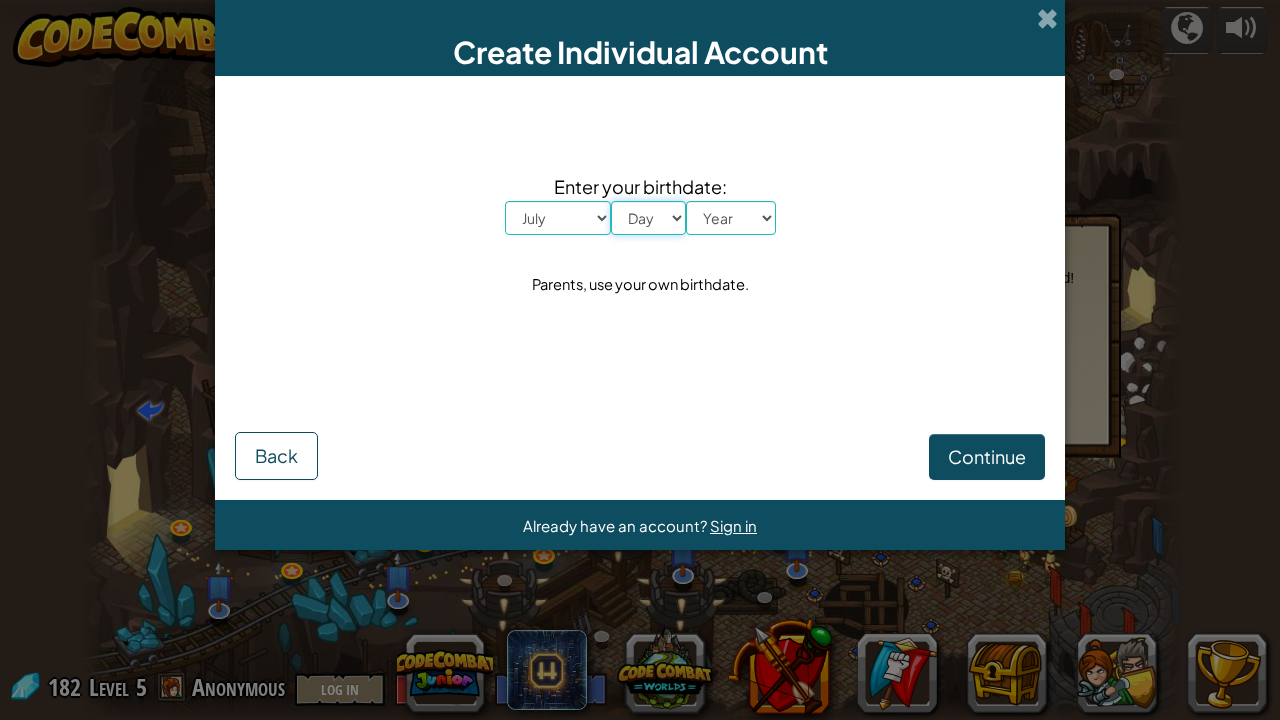 click on "Day 1 2 3 4 5 6 7 8 9 10 11 12 13 14 15 16 17 18 19 20 21 22 23 24 25 26 27 28 29 30 31" at bounding box center (648, 218) 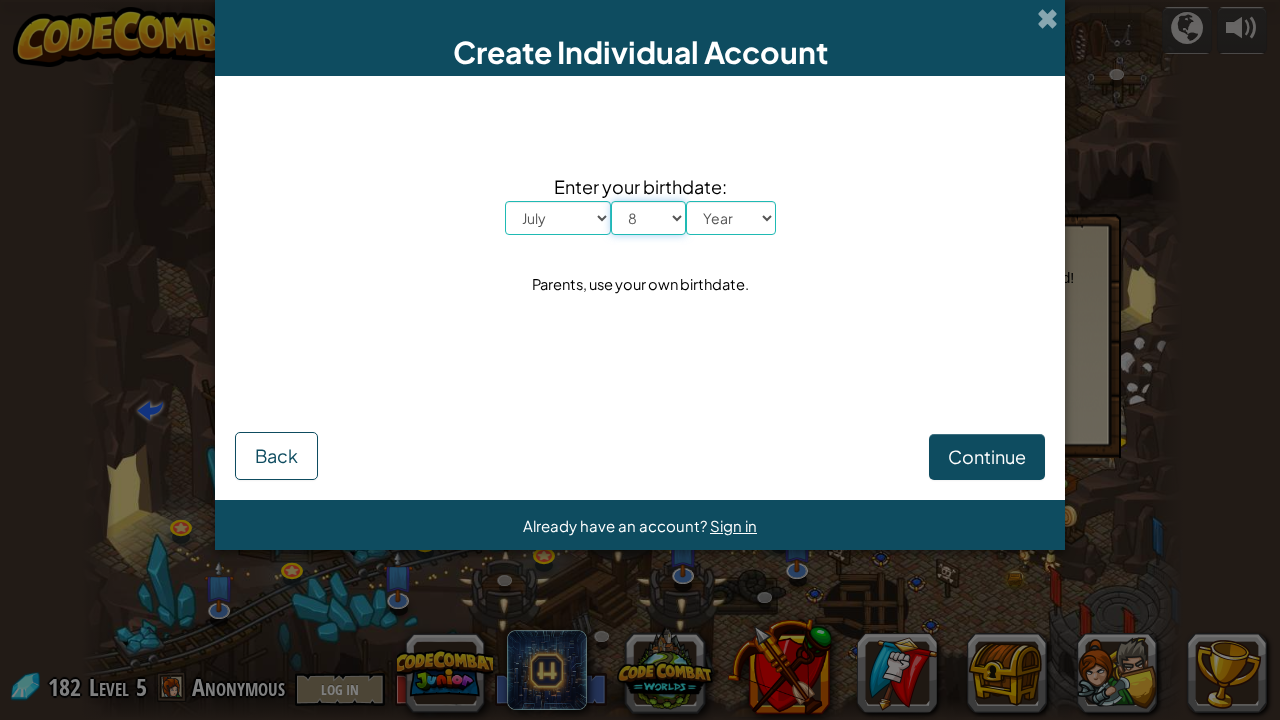 click on "Day 1 2 3 4 5 6 7 8 9 10 11 12 13 14 15 16 17 18 19 20 21 22 23 24 25 26 27 28 29 30 31" at bounding box center (648, 218) 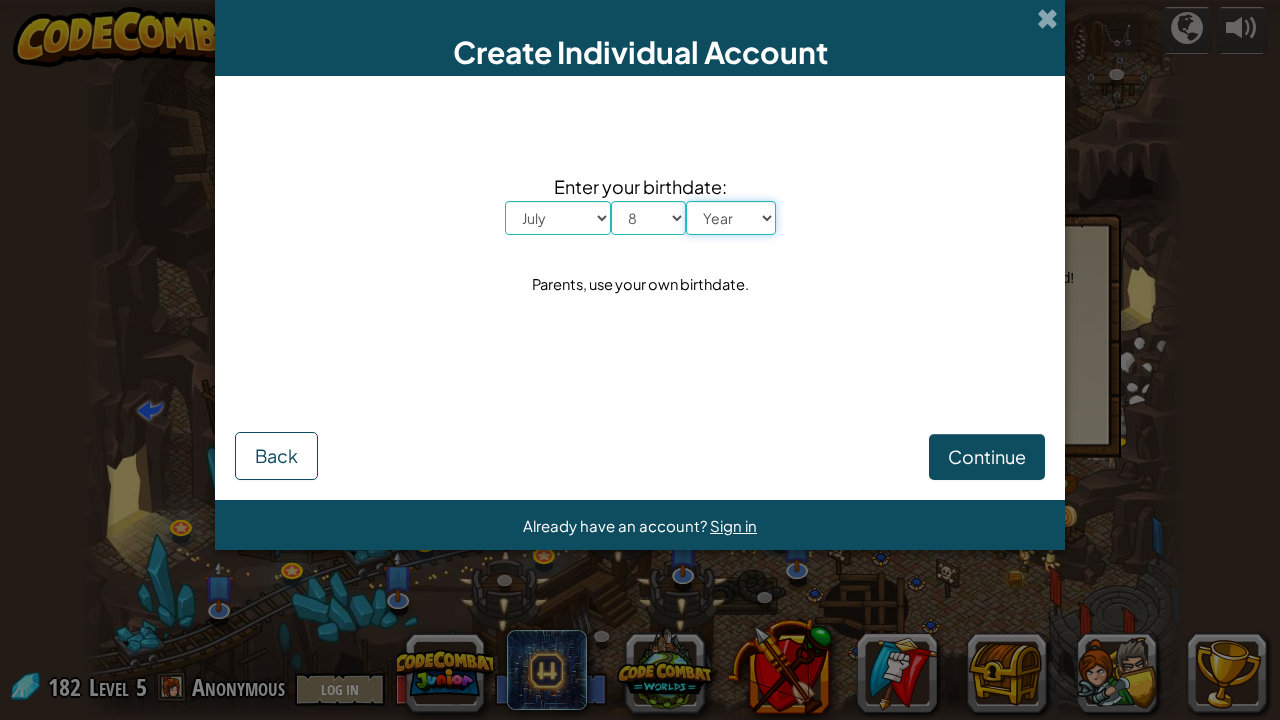 click on "Year 2025 2024 2023 2022 2021 2020 2019 2018 2017 2016 2015 2014 2013 2012 2011 2010 2009 2008 2007 2006 2005 2004 2003 2002 2001 2000 1999 1998 1997 1996 1995 1994 1993 1992 1991 1990 1989 1988 1987 1986 1985 1984 1983 1982 1981 1980 1979 1978 1977 1976 1975 1974 1973 1972 1971 1970 1969 1968 1967 1966 1965 1964 1963 1962 1961 1960 1959 1958 1957 1956 1955 1954 1953 1952 1951 1950 1949 1948 1947 1946 1945 1944 1943 1942 1941 1940 1939 1938 1937 1936 1935 1934 1933 1932 1931 1930 1929 1928 1927 1926" at bounding box center [731, 218] 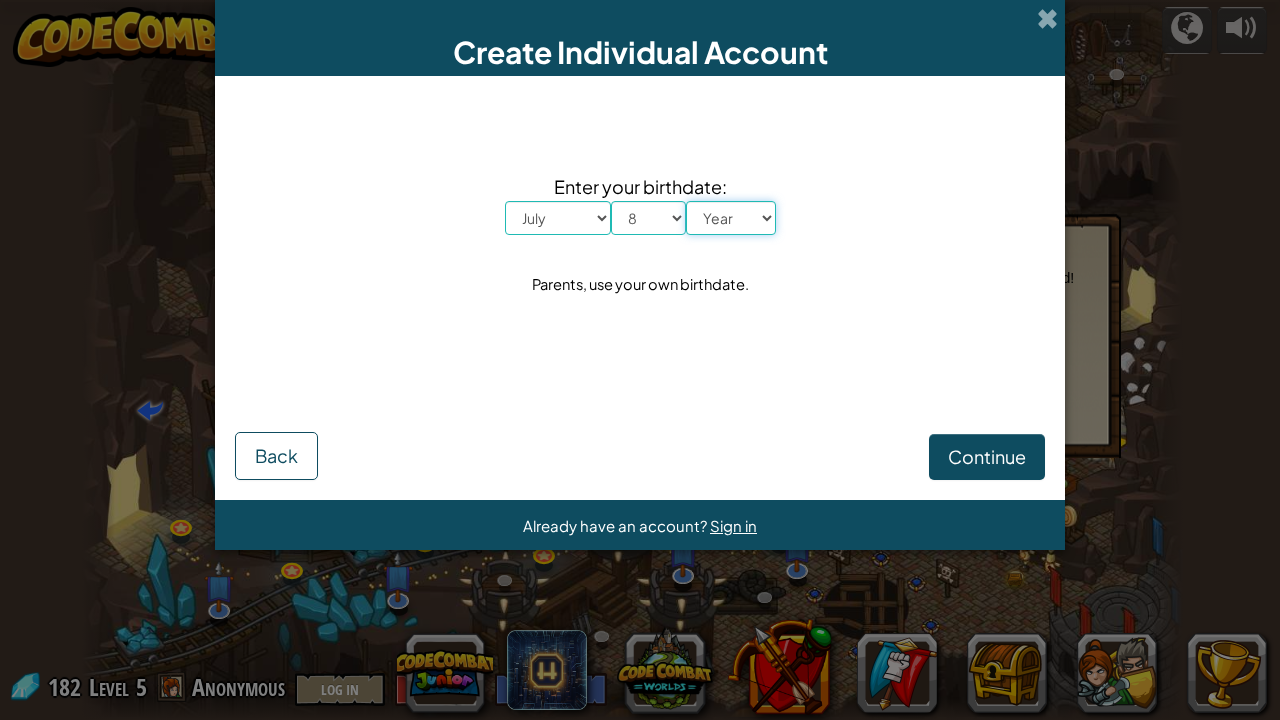 select on "2003" 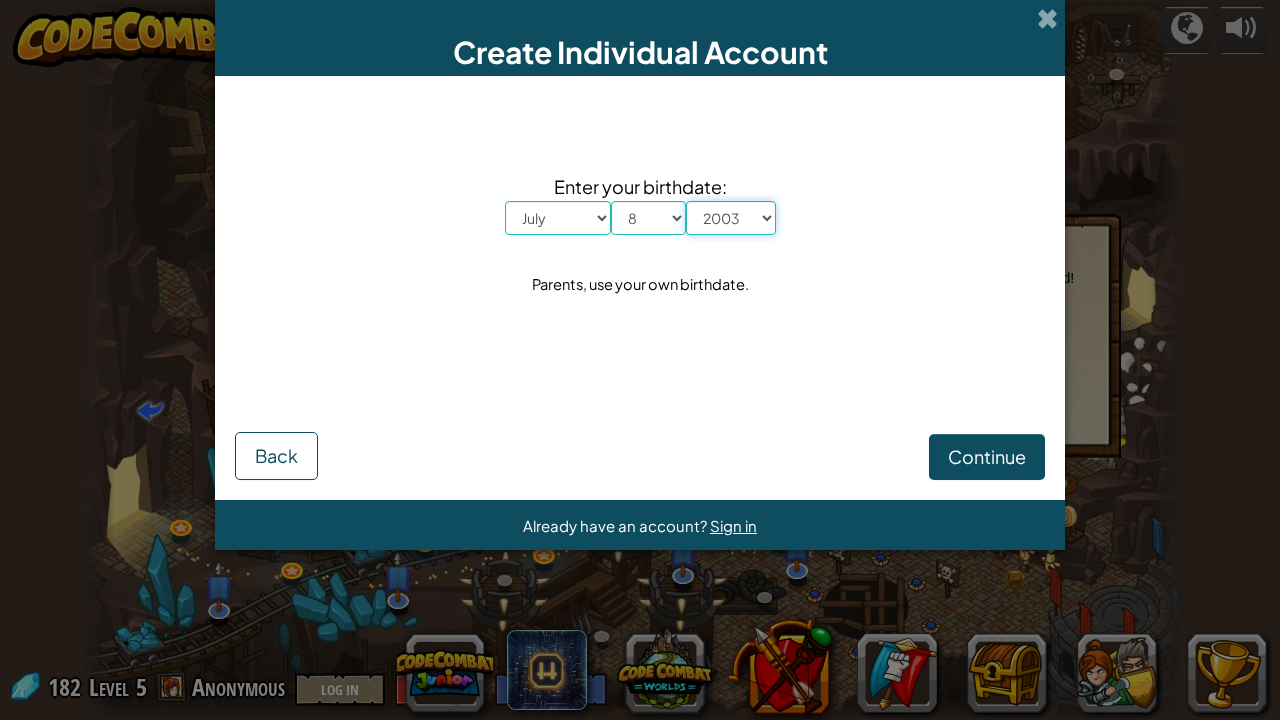 click on "Year 2025 2024 2023 2022 2021 2020 2019 2018 2017 2016 2015 2014 2013 2012 2011 2010 2009 2008 2007 2006 2005 2004 2003 2002 2001 2000 1999 1998 1997 1996 1995 1994 1993 1992 1991 1990 1989 1988 1987 1986 1985 1984 1983 1982 1981 1980 1979 1978 1977 1976 1975 1974 1973 1972 1971 1970 1969 1968 1967 1966 1965 1964 1963 1962 1961 1960 1959 1958 1957 1956 1955 1954 1953 1952 1951 1950 1949 1948 1947 1946 1945 1944 1943 1942 1941 1940 1939 1938 1937 1936 1935 1934 1933 1932 1931 1930 1929 1928 1927 1926" at bounding box center [731, 218] 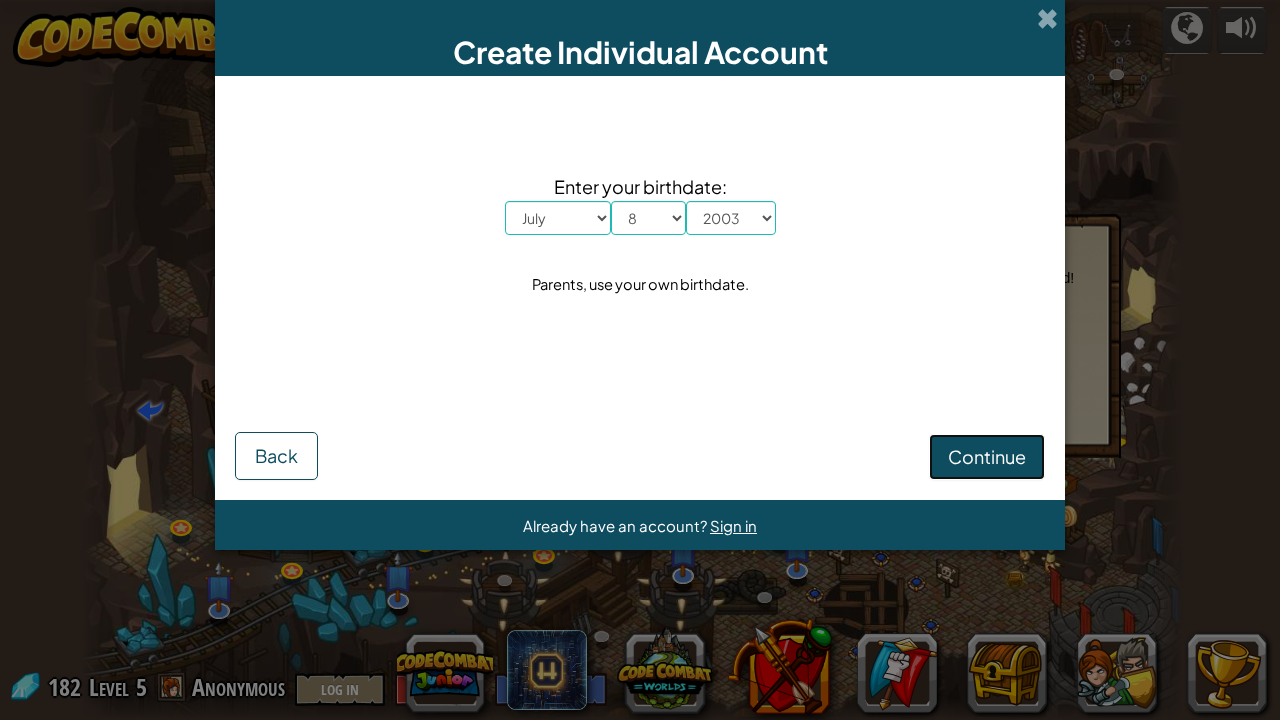 click on "Continue" at bounding box center (987, 457) 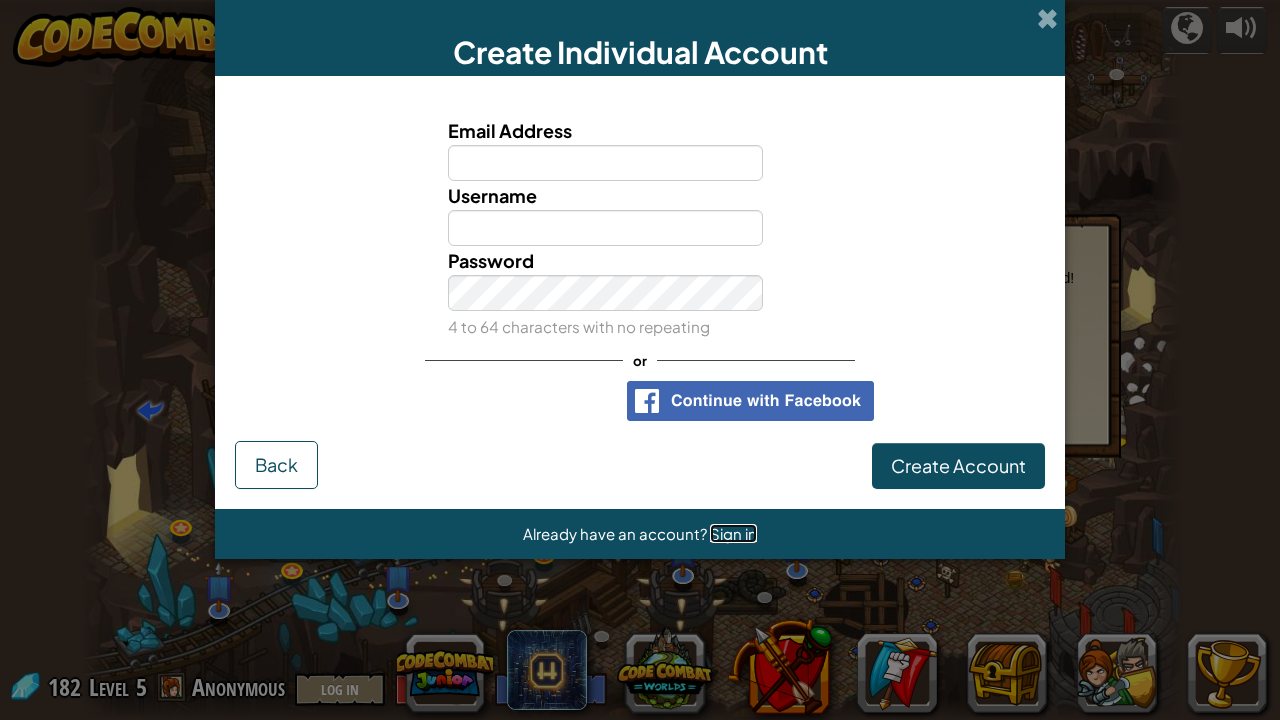 click on "Sign in" at bounding box center [733, 533] 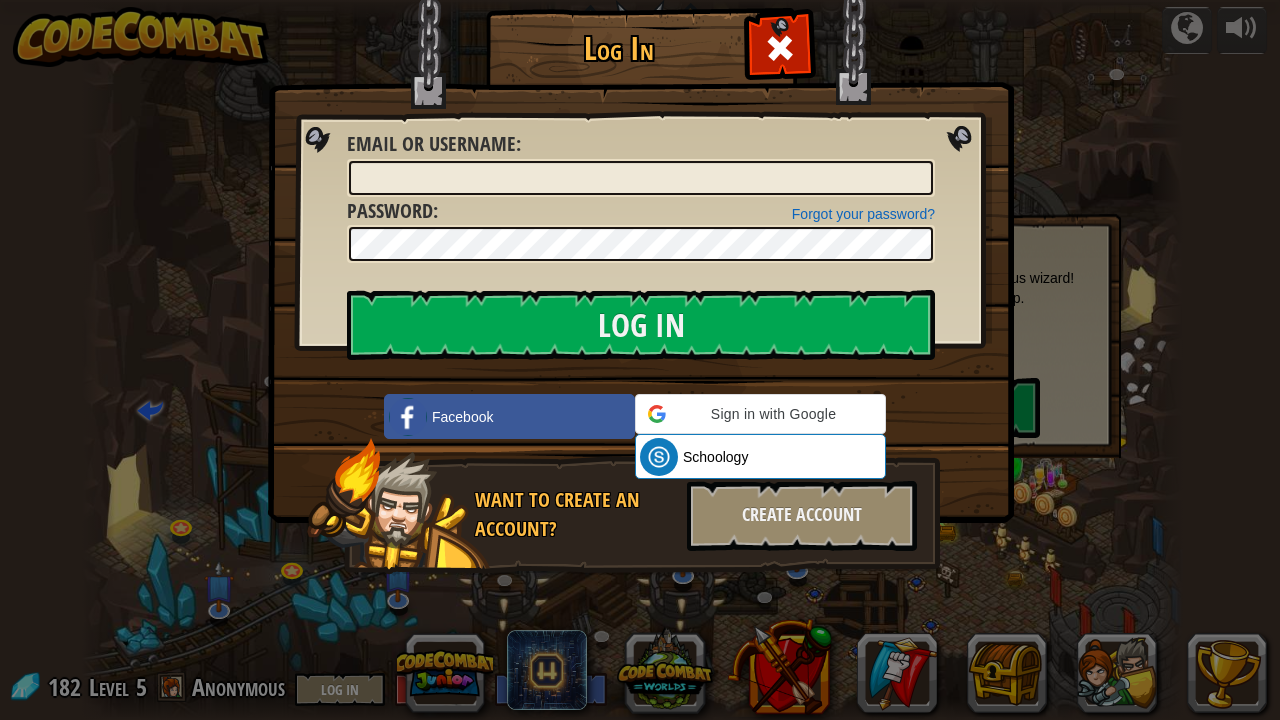 type on "[ALPHANUMERIC]" 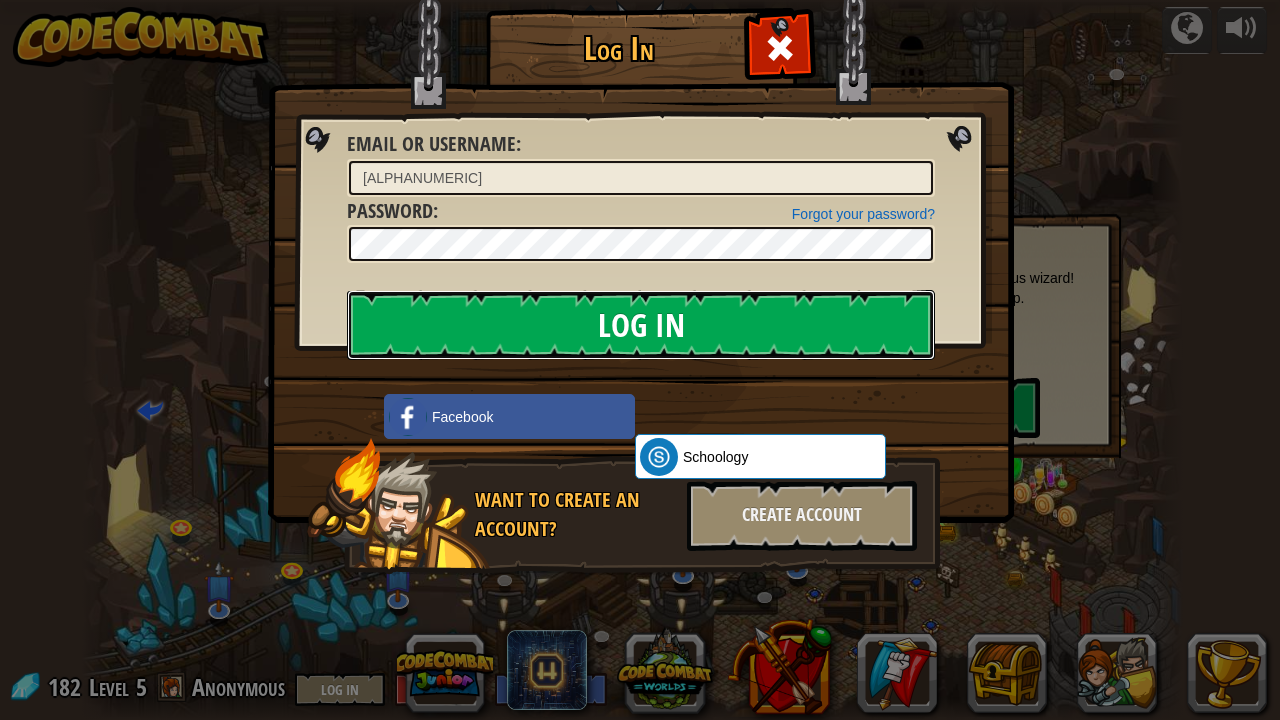 click on "Log In" at bounding box center (641, 325) 